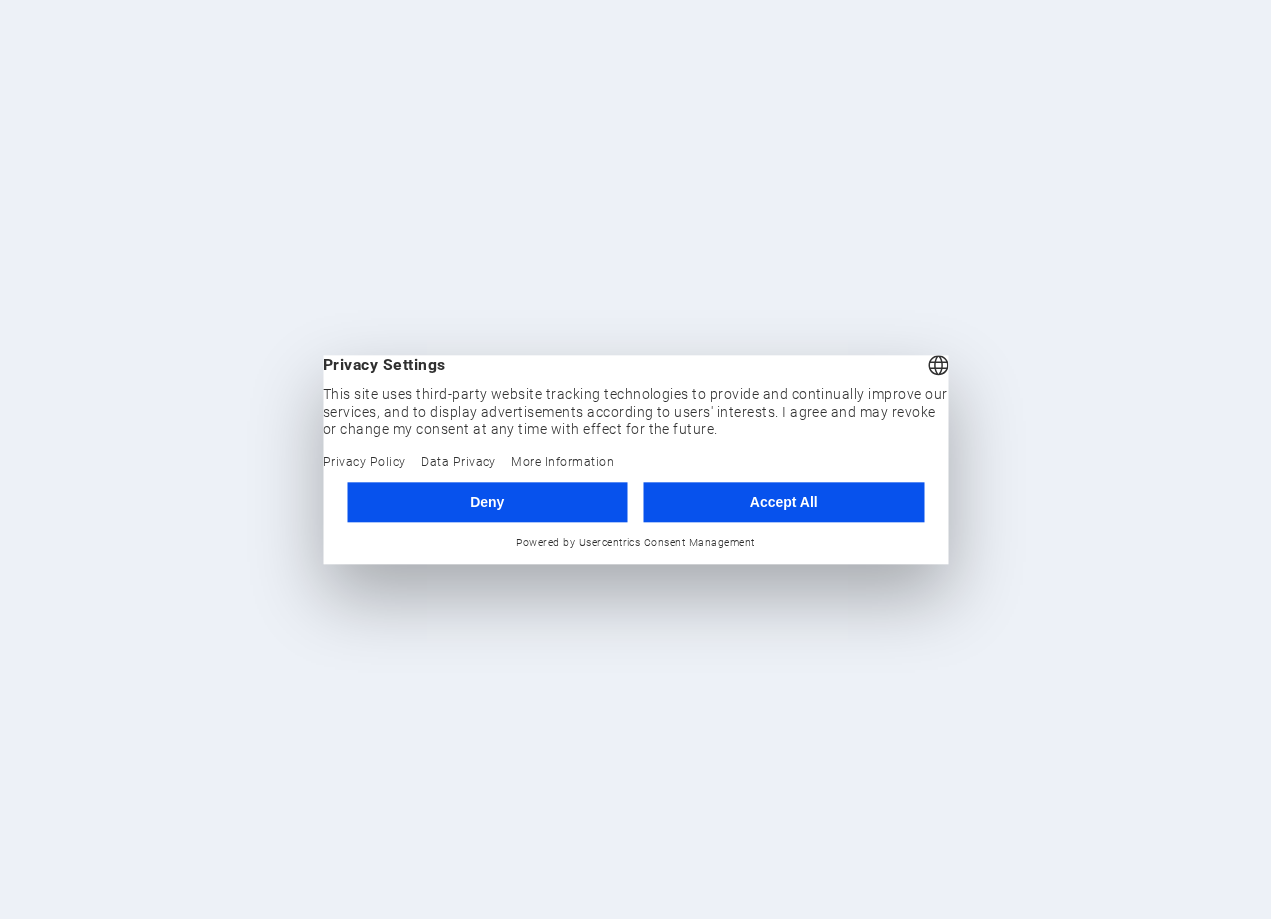 scroll, scrollTop: 0, scrollLeft: 0, axis: both 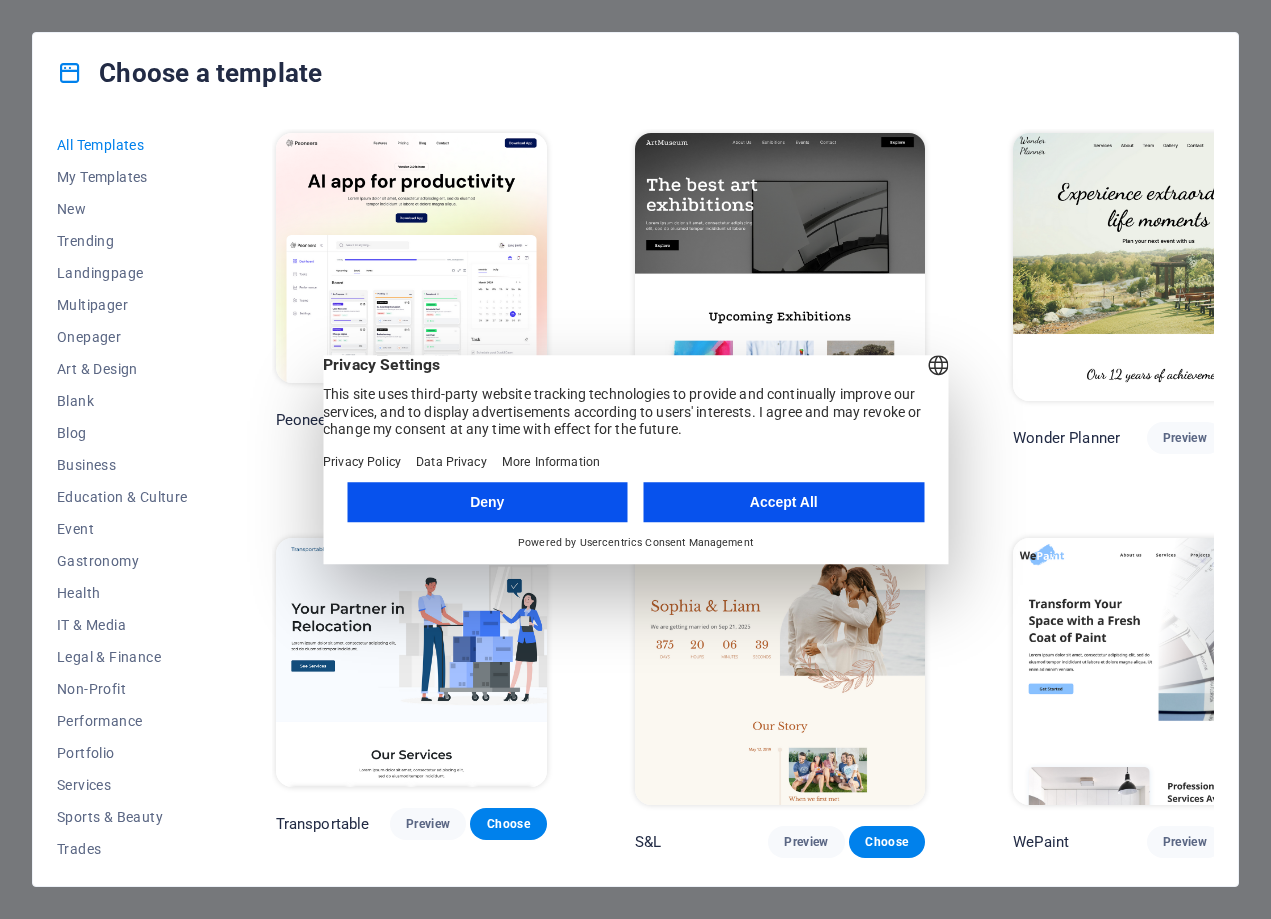 click on "Accept All" at bounding box center (784, 502) 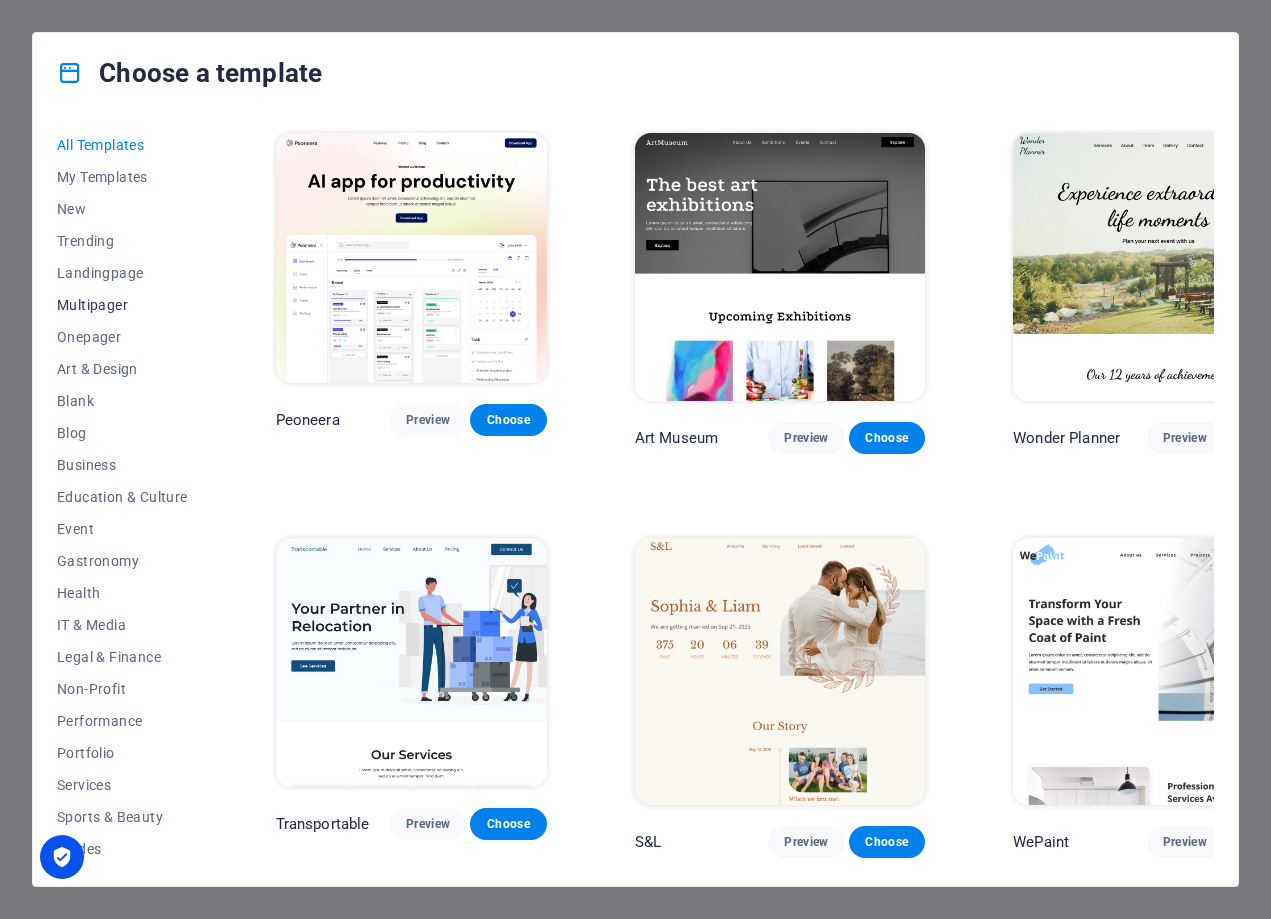 click on "Multipager" at bounding box center [122, 305] 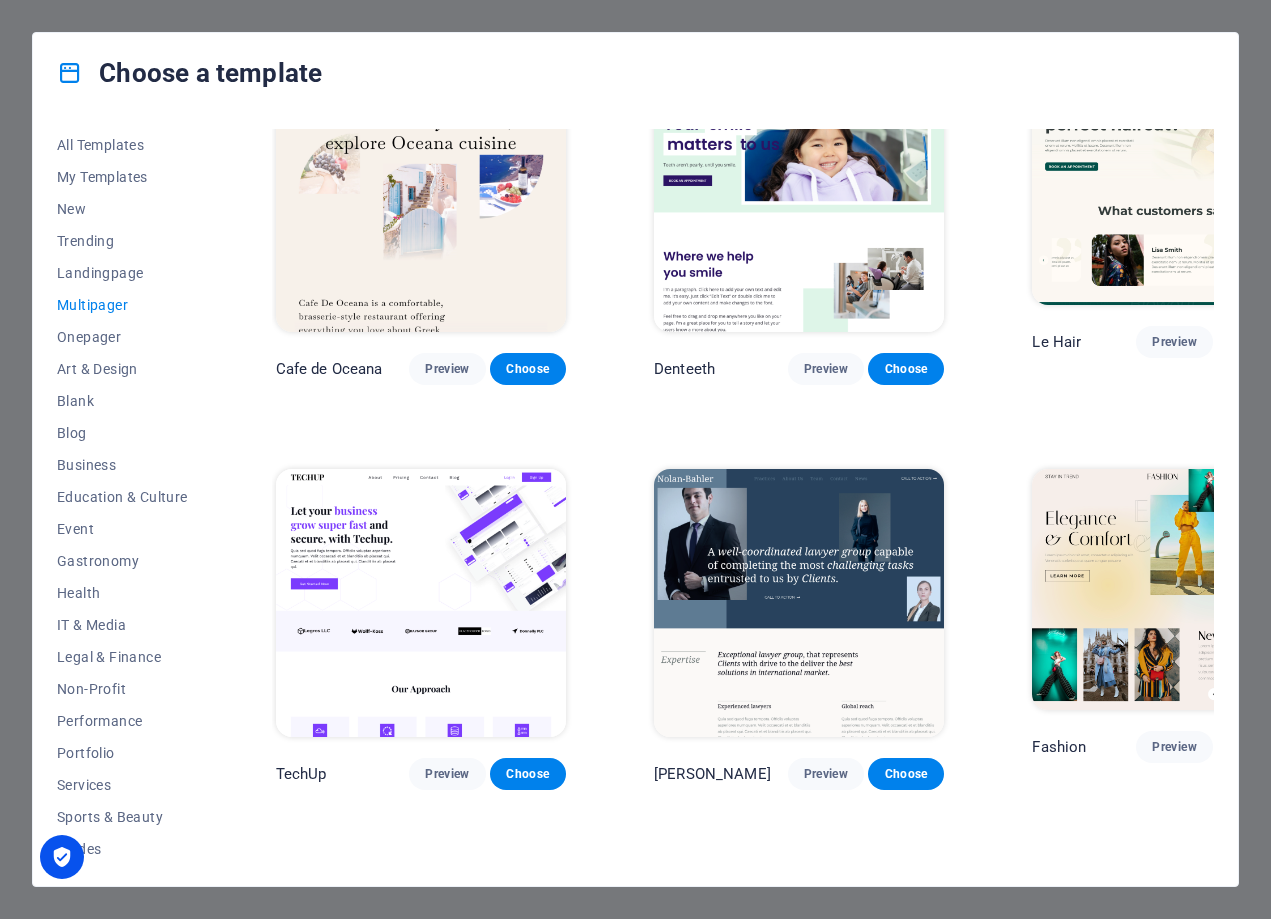 scroll, scrollTop: 3000, scrollLeft: 0, axis: vertical 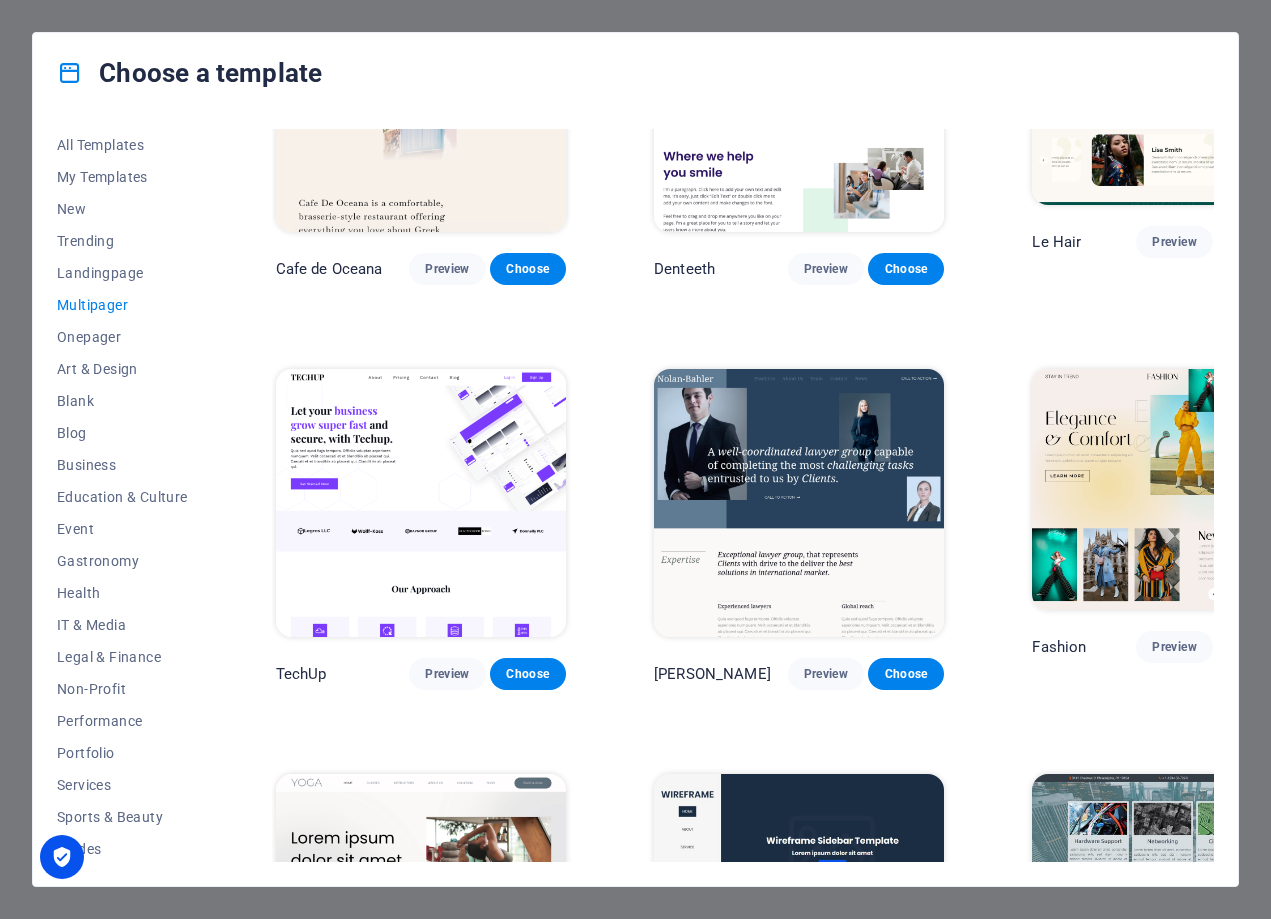 click on "Preview" at bounding box center (1174, 1051) 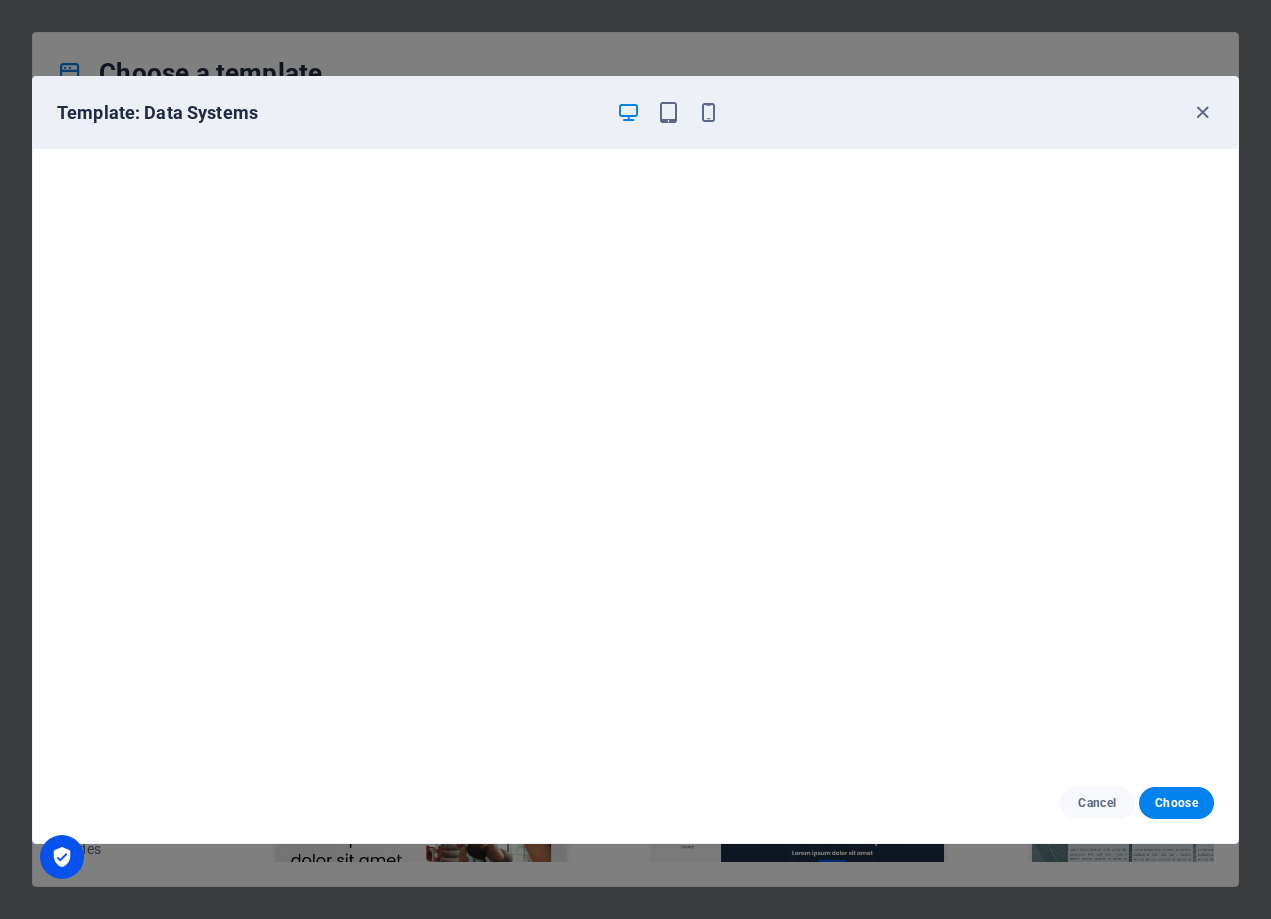 scroll, scrollTop: 5, scrollLeft: 0, axis: vertical 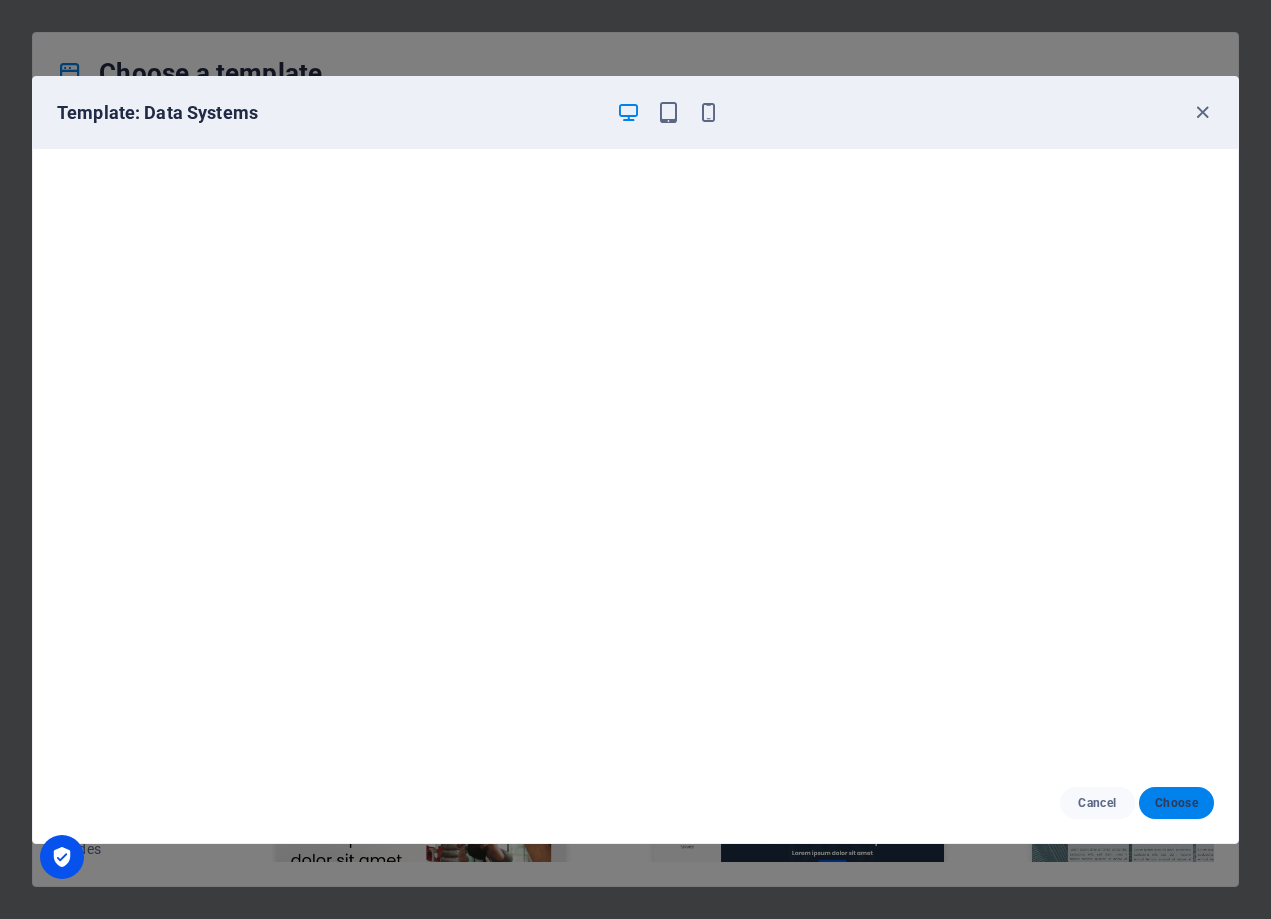 click on "Choose" at bounding box center (1176, 803) 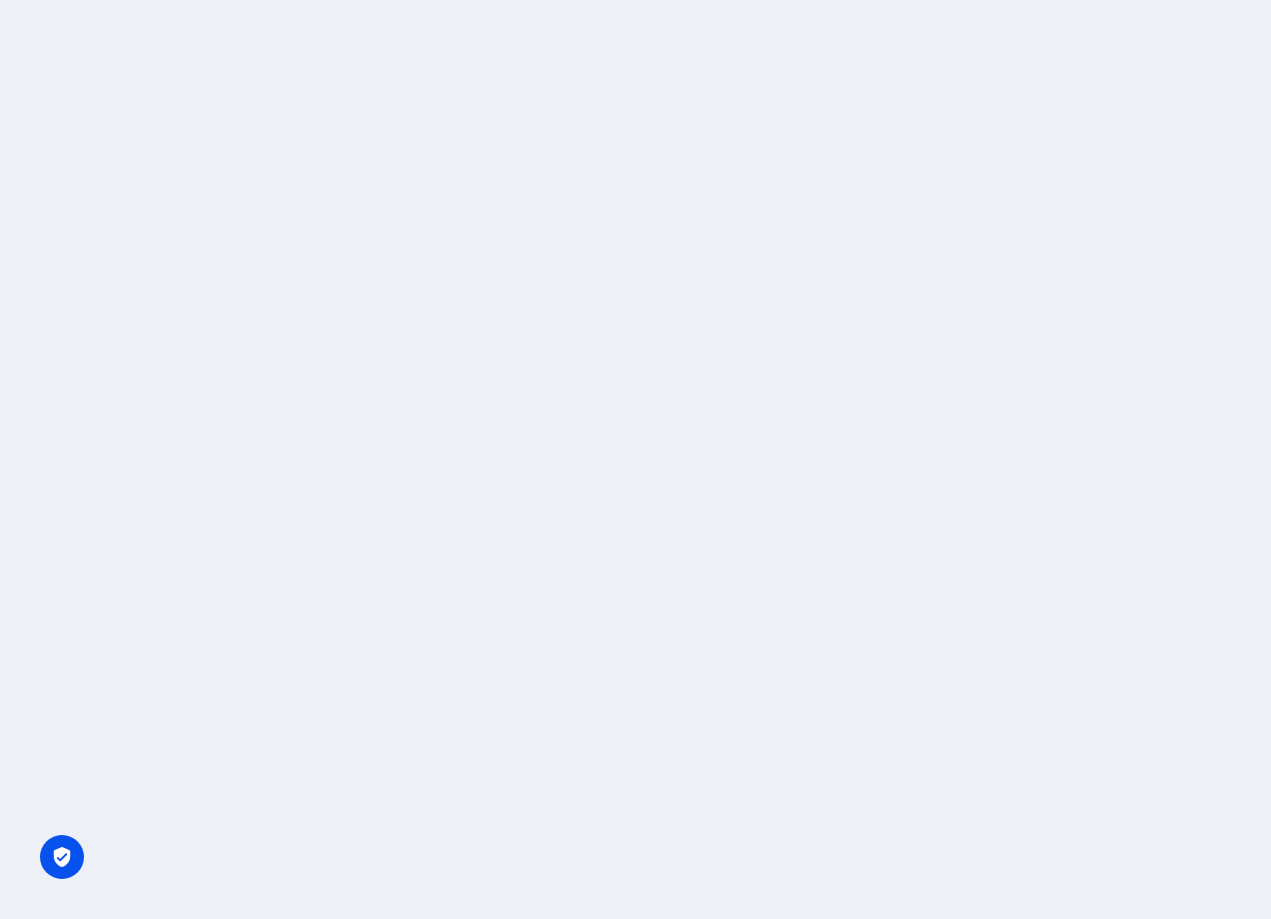 scroll, scrollTop: 0, scrollLeft: 0, axis: both 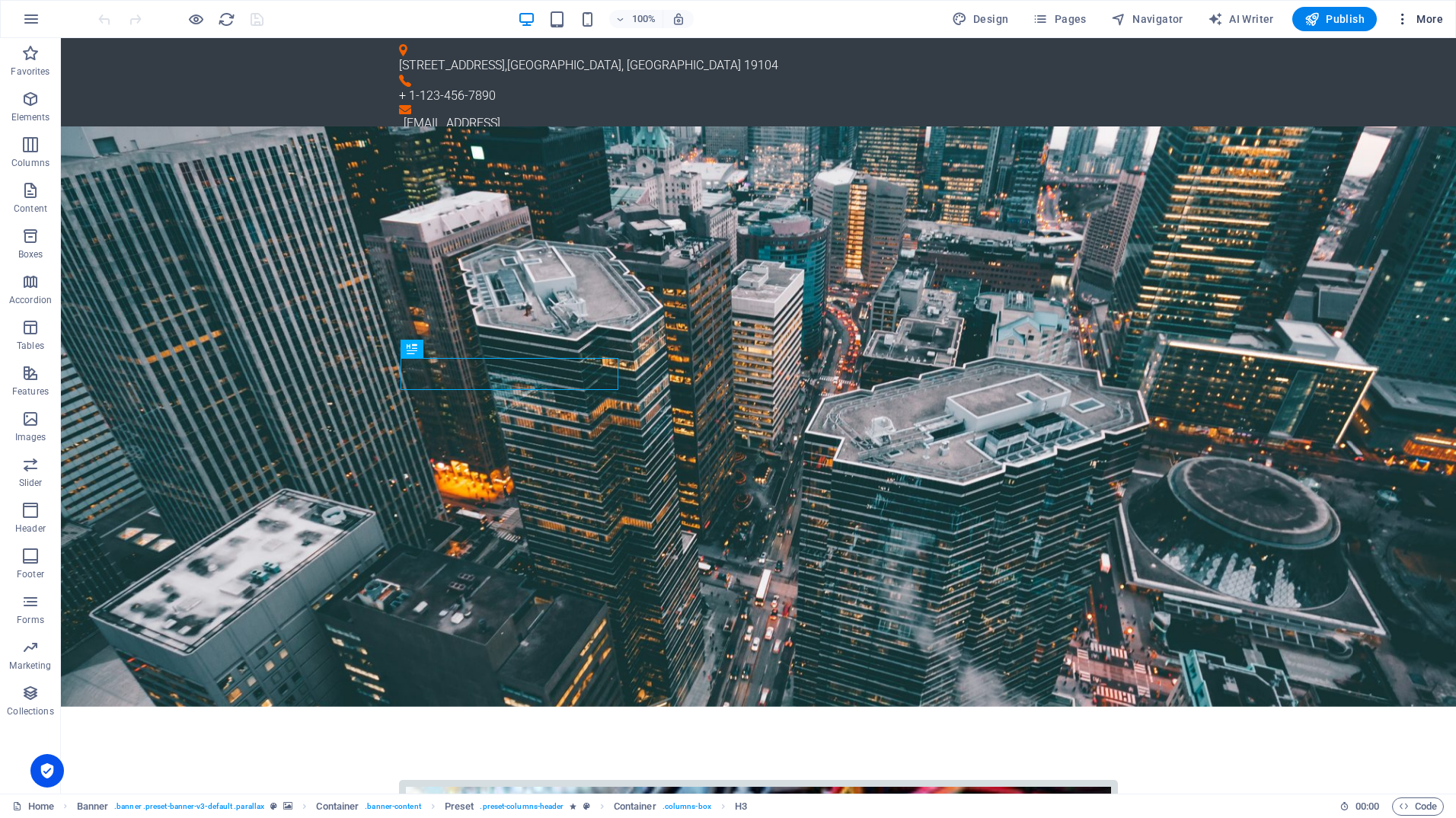 click on "More" at bounding box center (1419, 19) 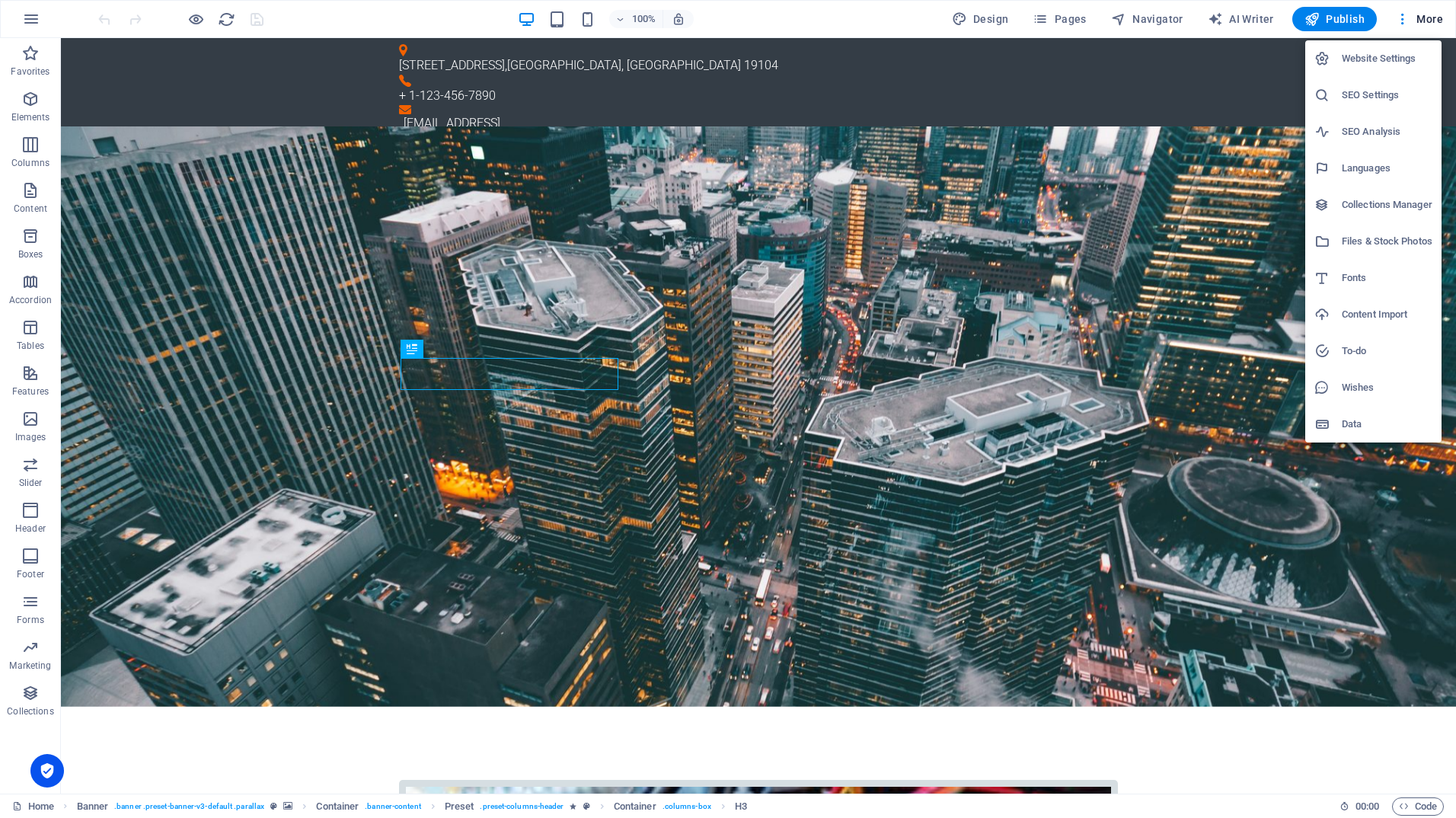 click at bounding box center [728, 409] 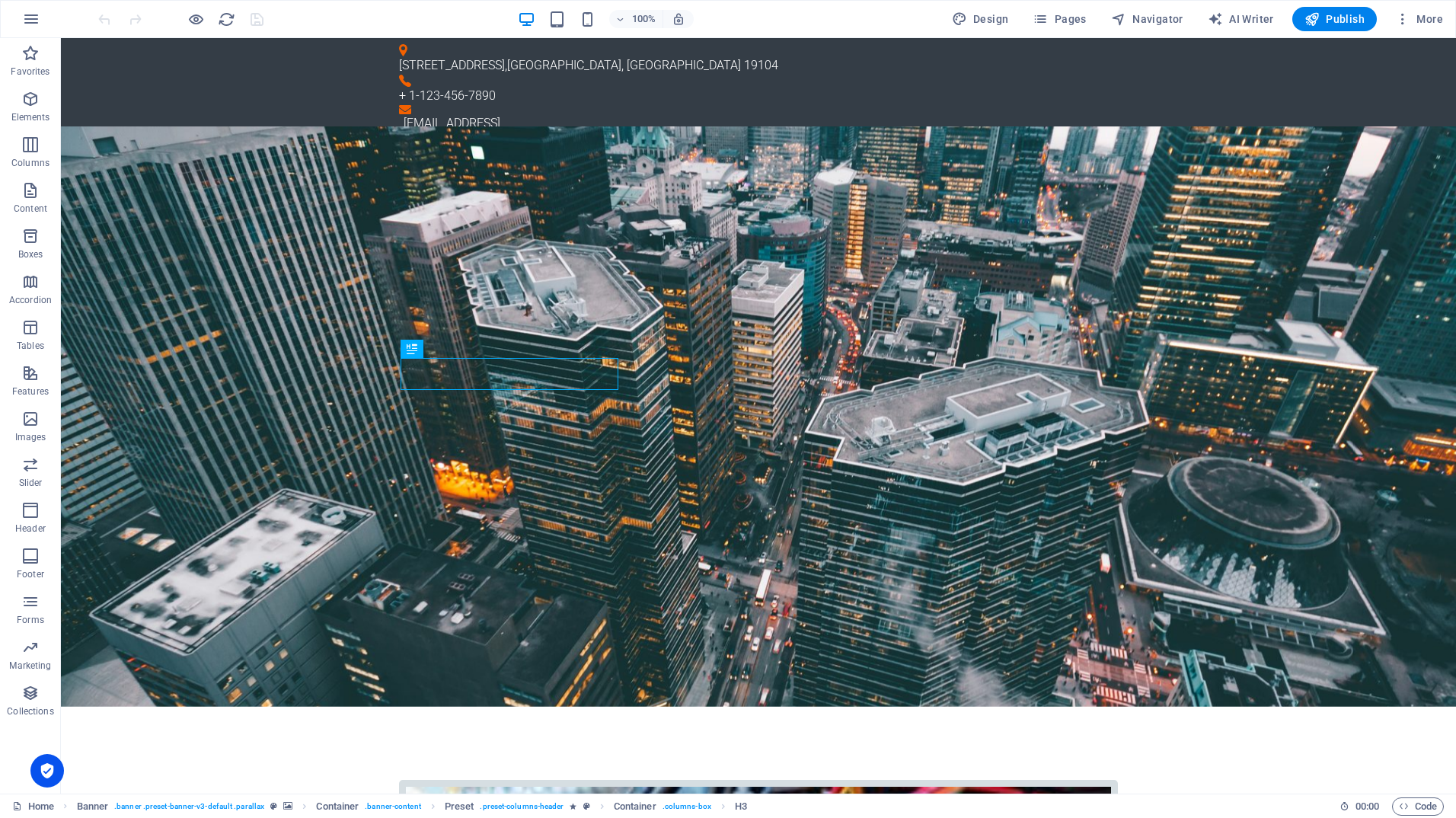 click at bounding box center [31, 19] 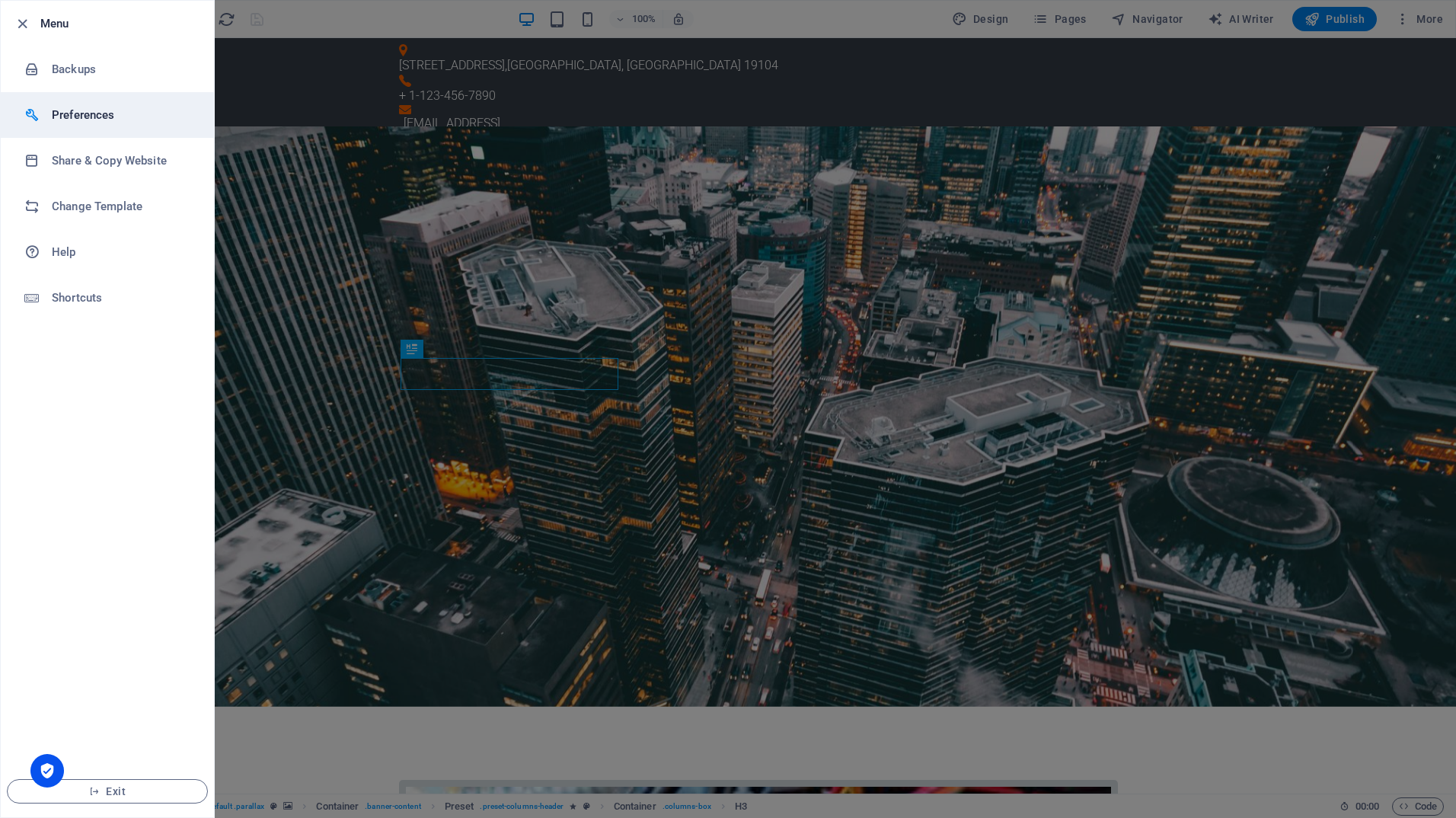 click on "Preferences" at bounding box center (122, 115) 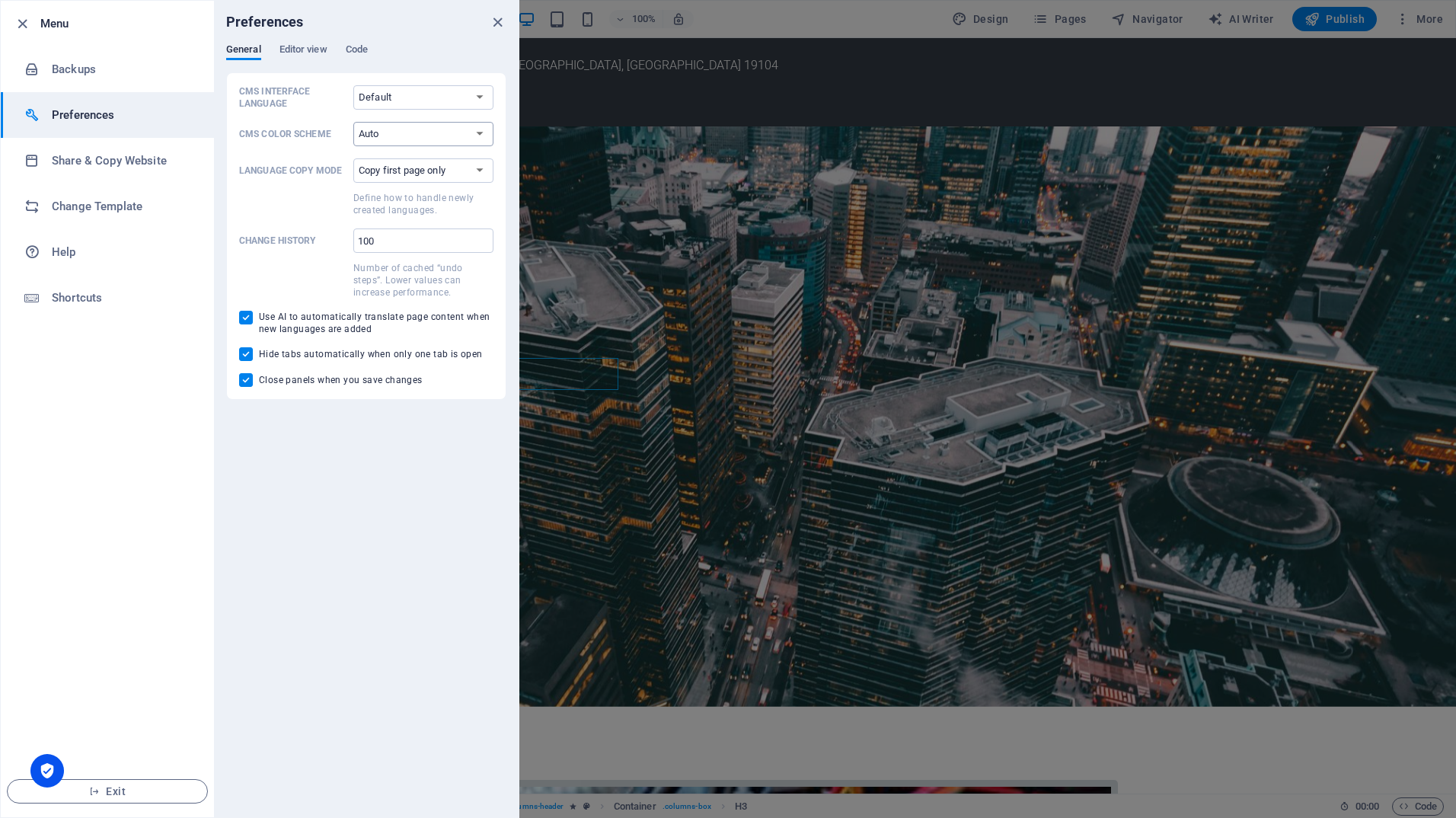 click on "Auto Dark Light" at bounding box center [423, 134] 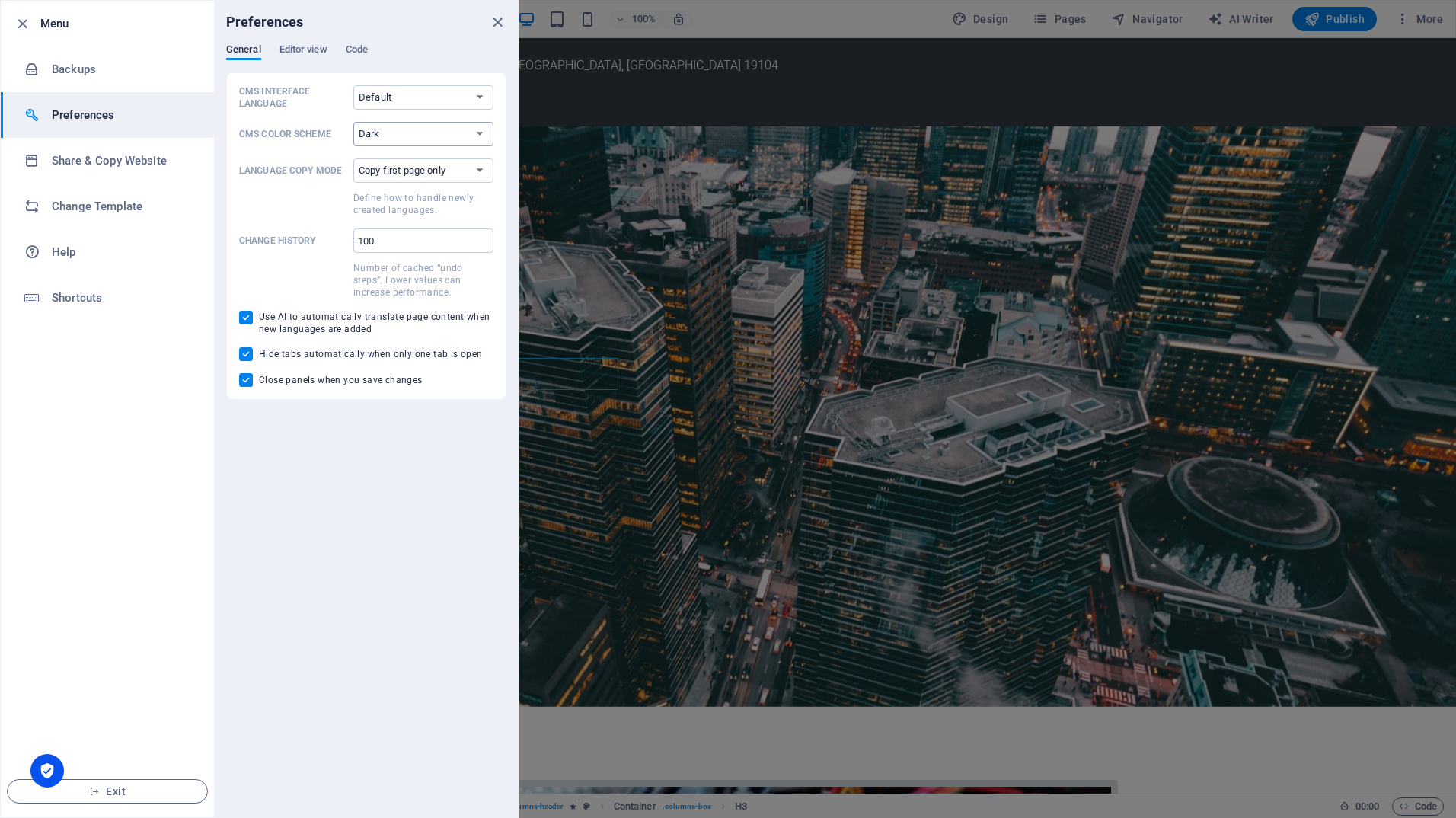 click on "Auto Dark Light" at bounding box center (423, 134) 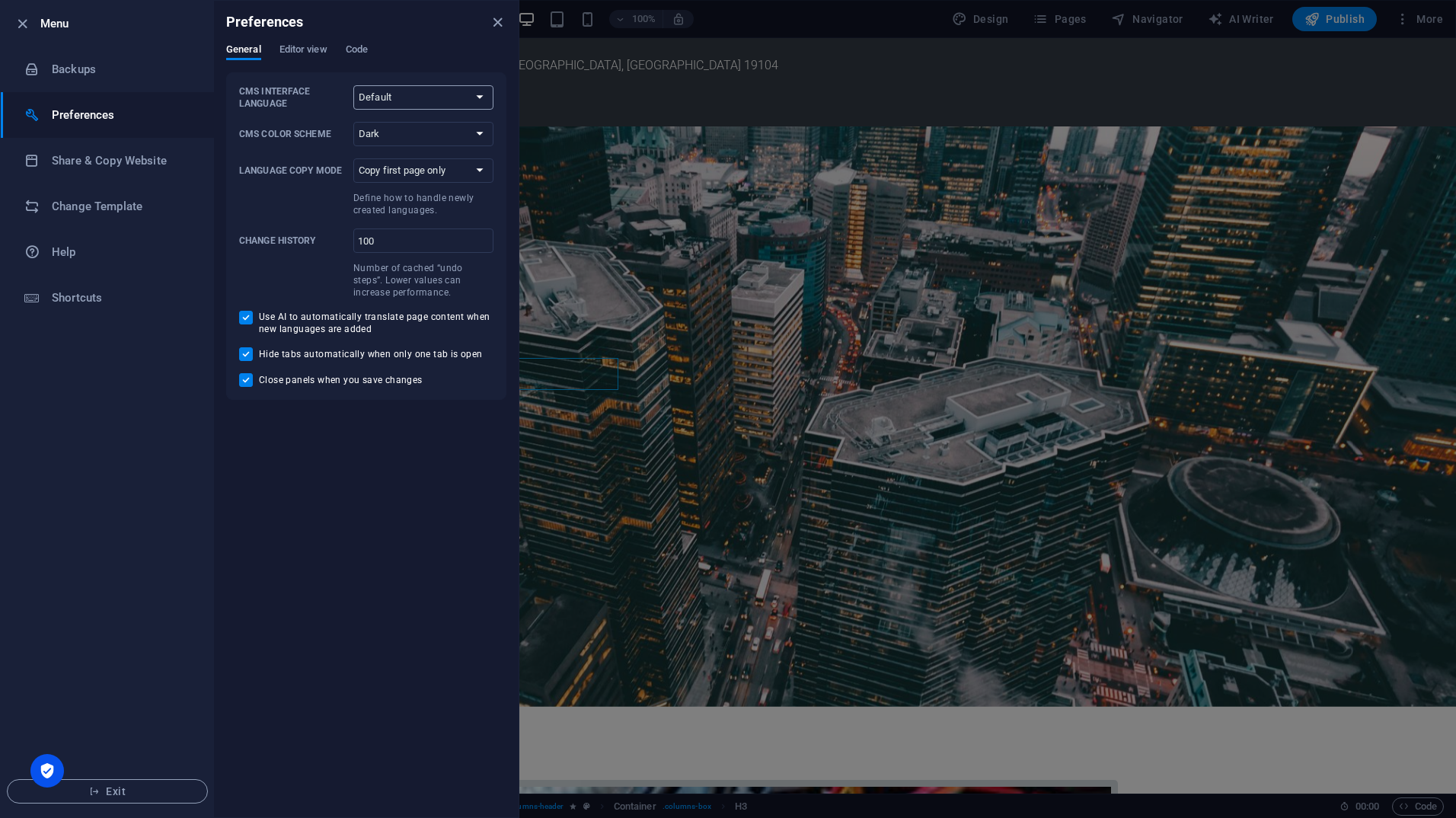 click on "Default Deutsch English Español Français Magyar Italiano Nederlands Polski Português русский язык Svenska Türkçe 日本語" at bounding box center [423, 97] 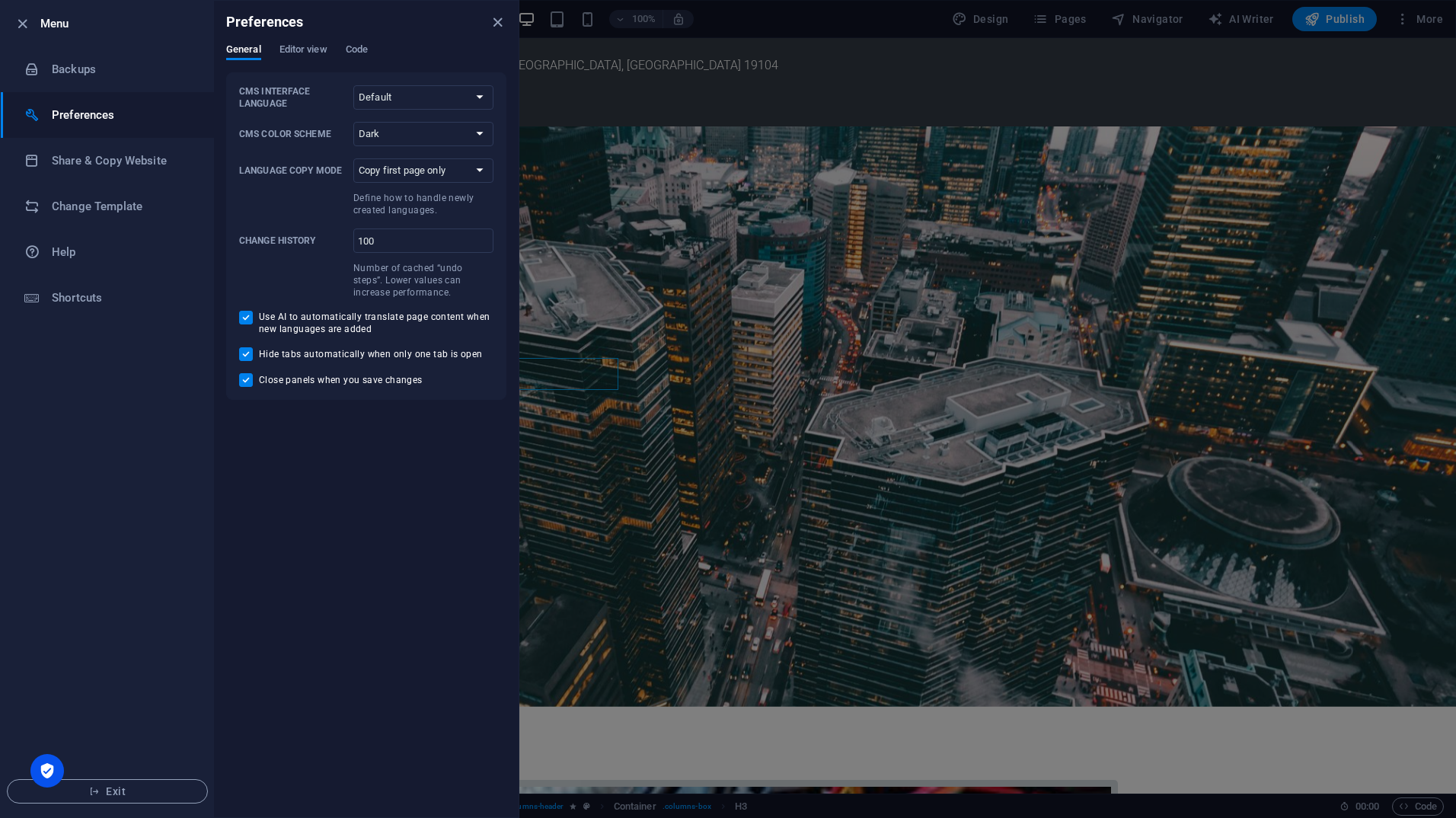 select on "nl" 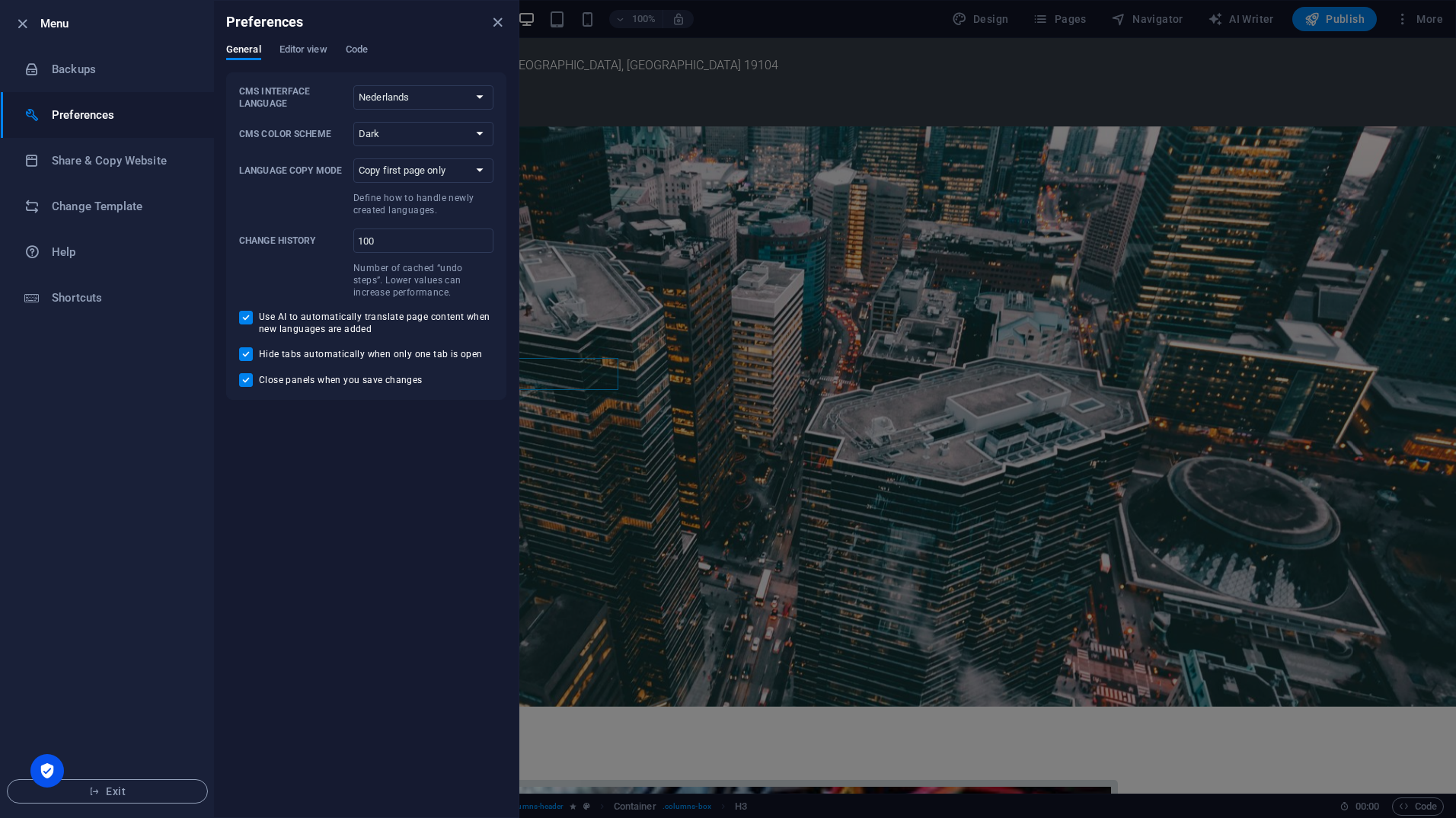click on "Default Deutsch English Español Français Magyar Italiano Nederlands Polski Português русский язык Svenska Türkçe 日本語" at bounding box center [423, 97] 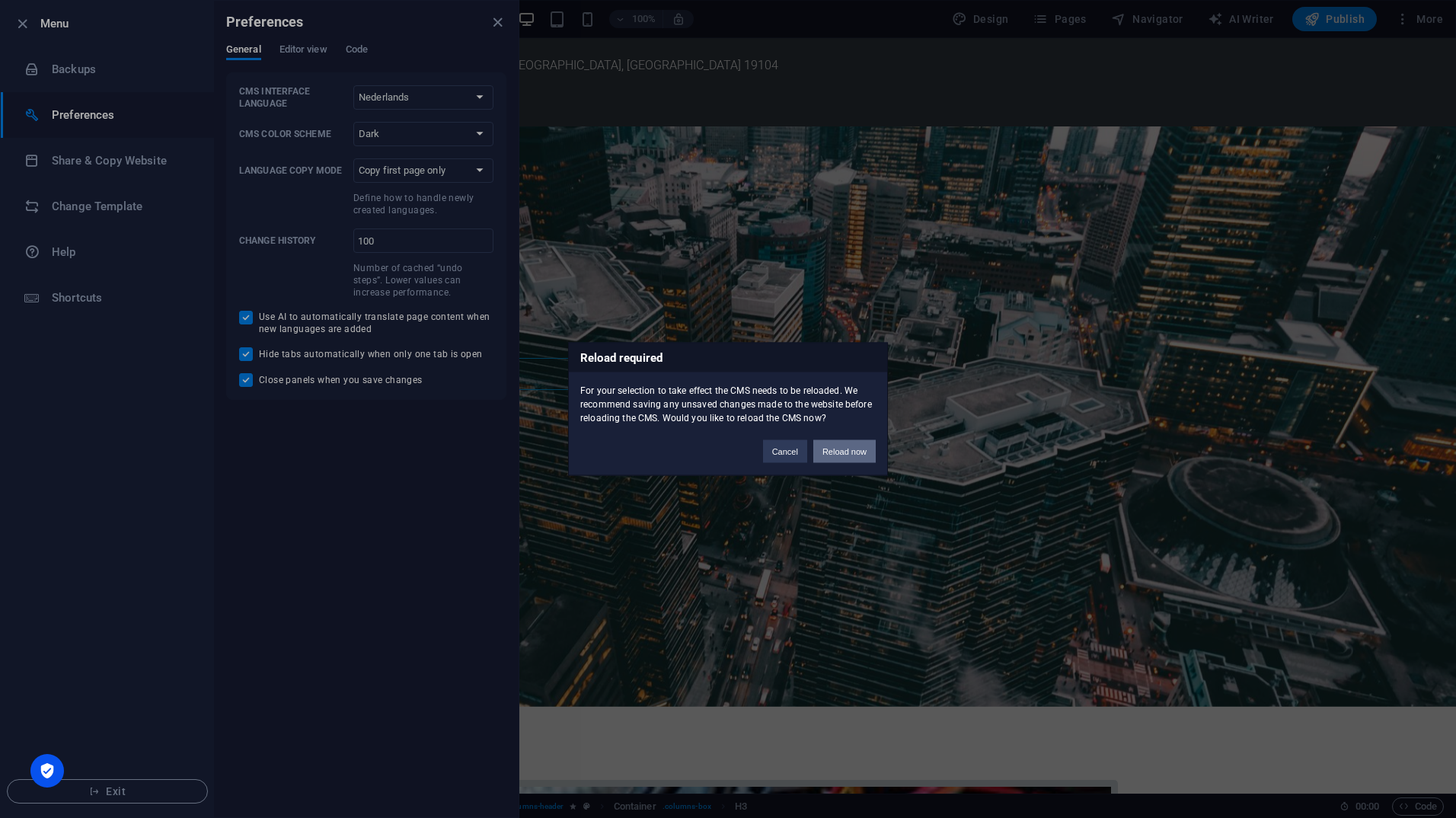 click on "Reload now" at bounding box center (845, 452) 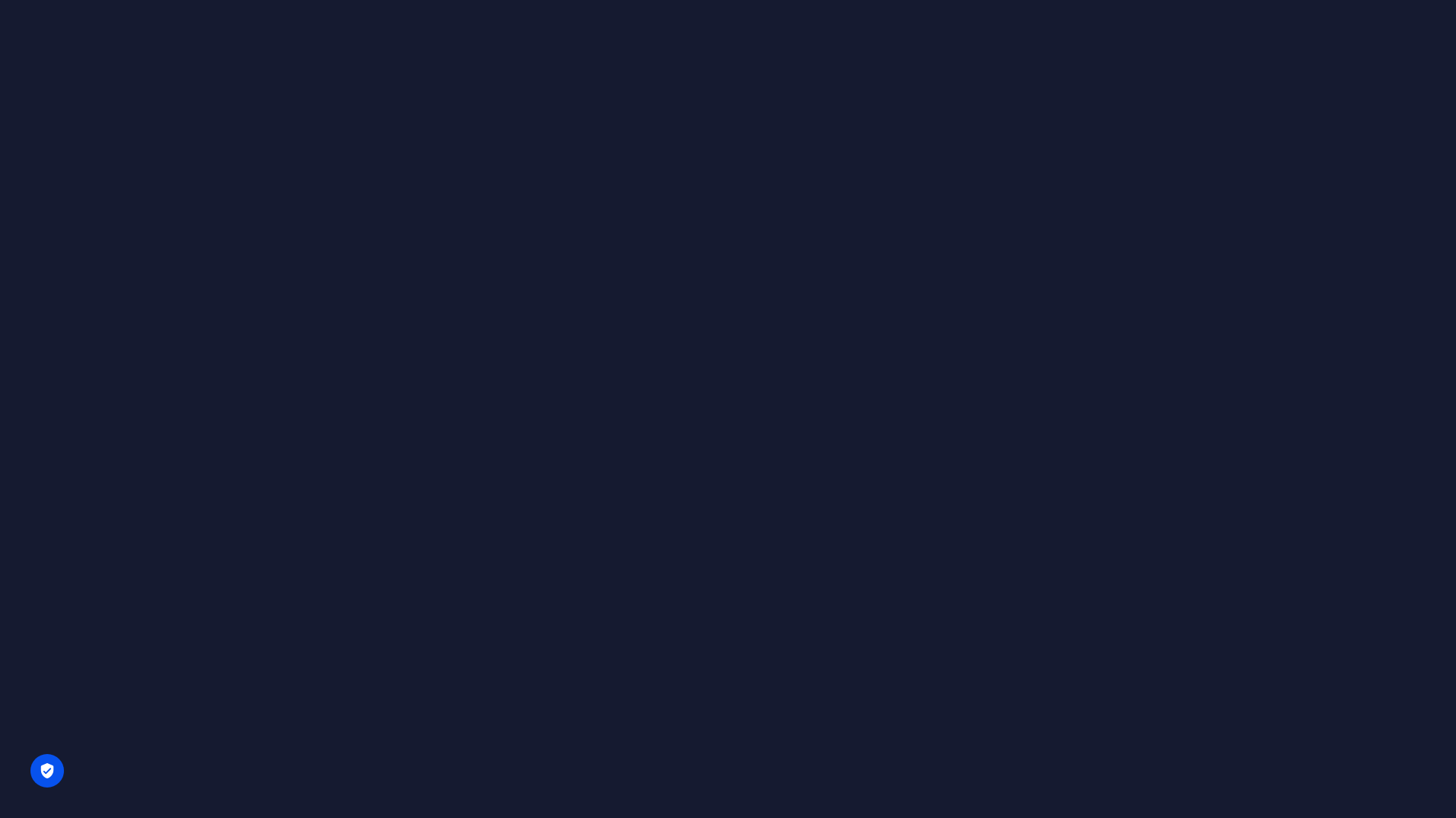 scroll, scrollTop: 0, scrollLeft: 0, axis: both 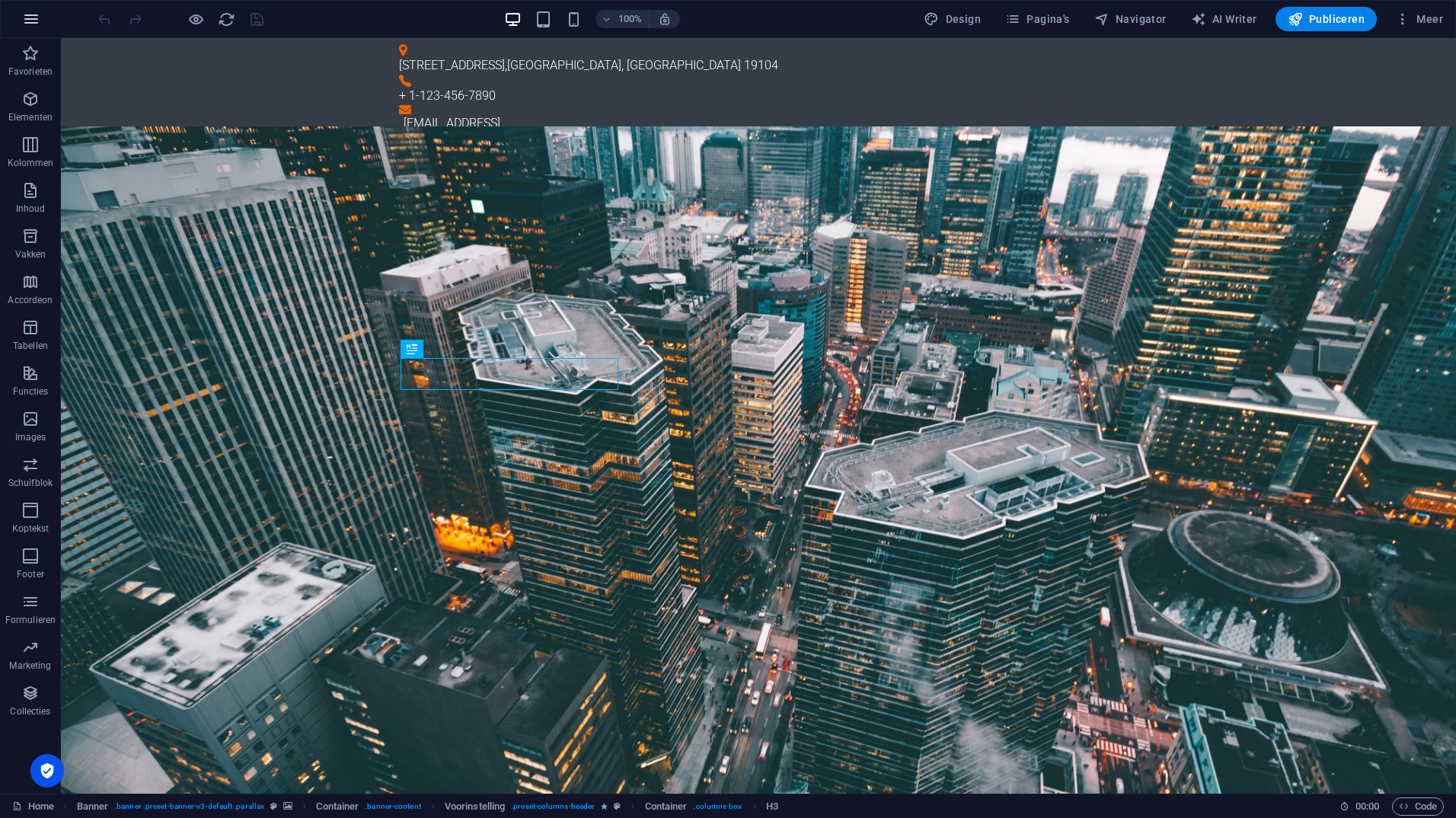 click at bounding box center [31, 19] 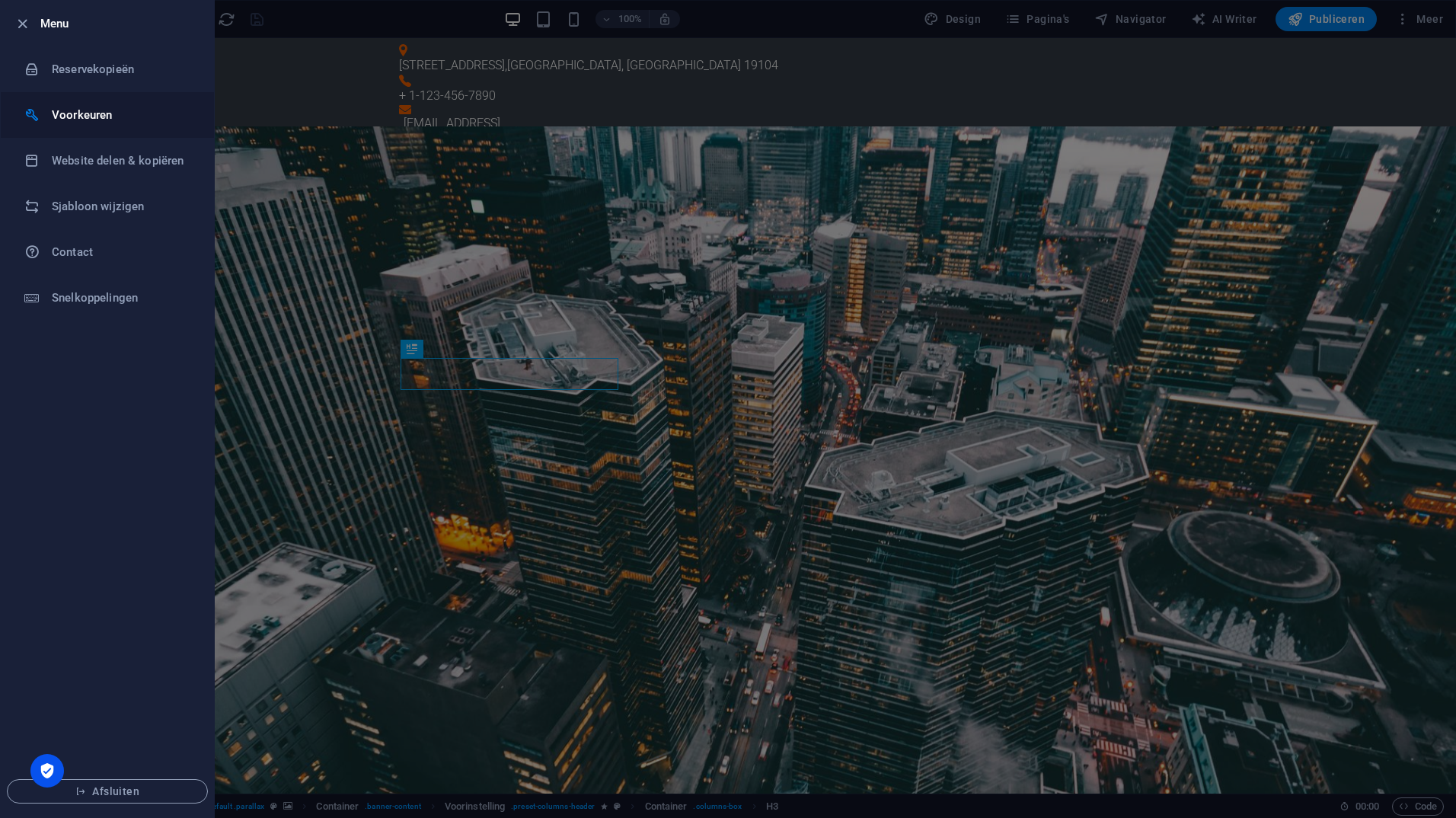 click on "Voorkeuren" at bounding box center [122, 115] 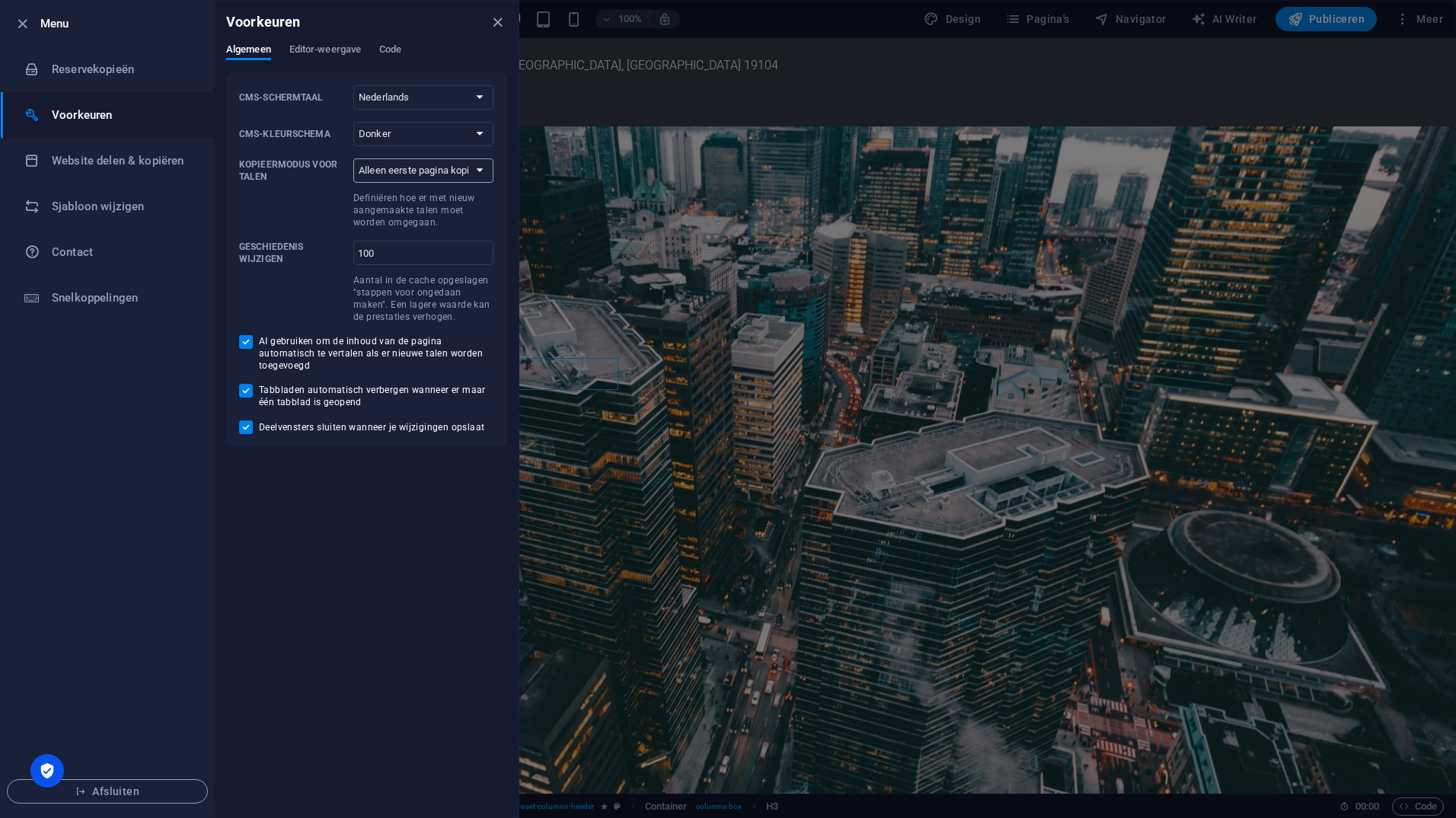 click on "Alleen eerste pagina kopiëren Alle pagina's kopiëren" at bounding box center [423, 171] 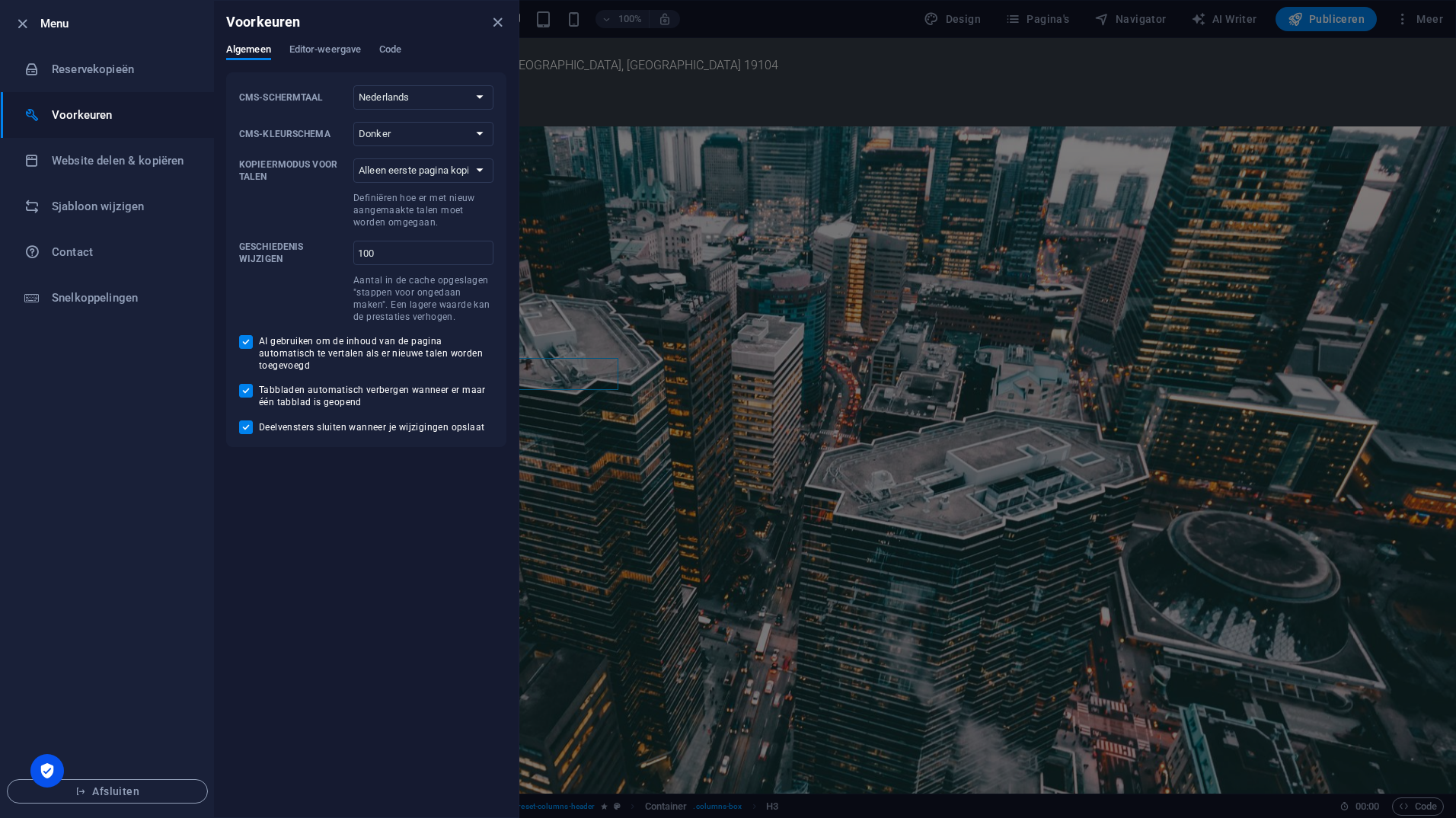 select on "all" 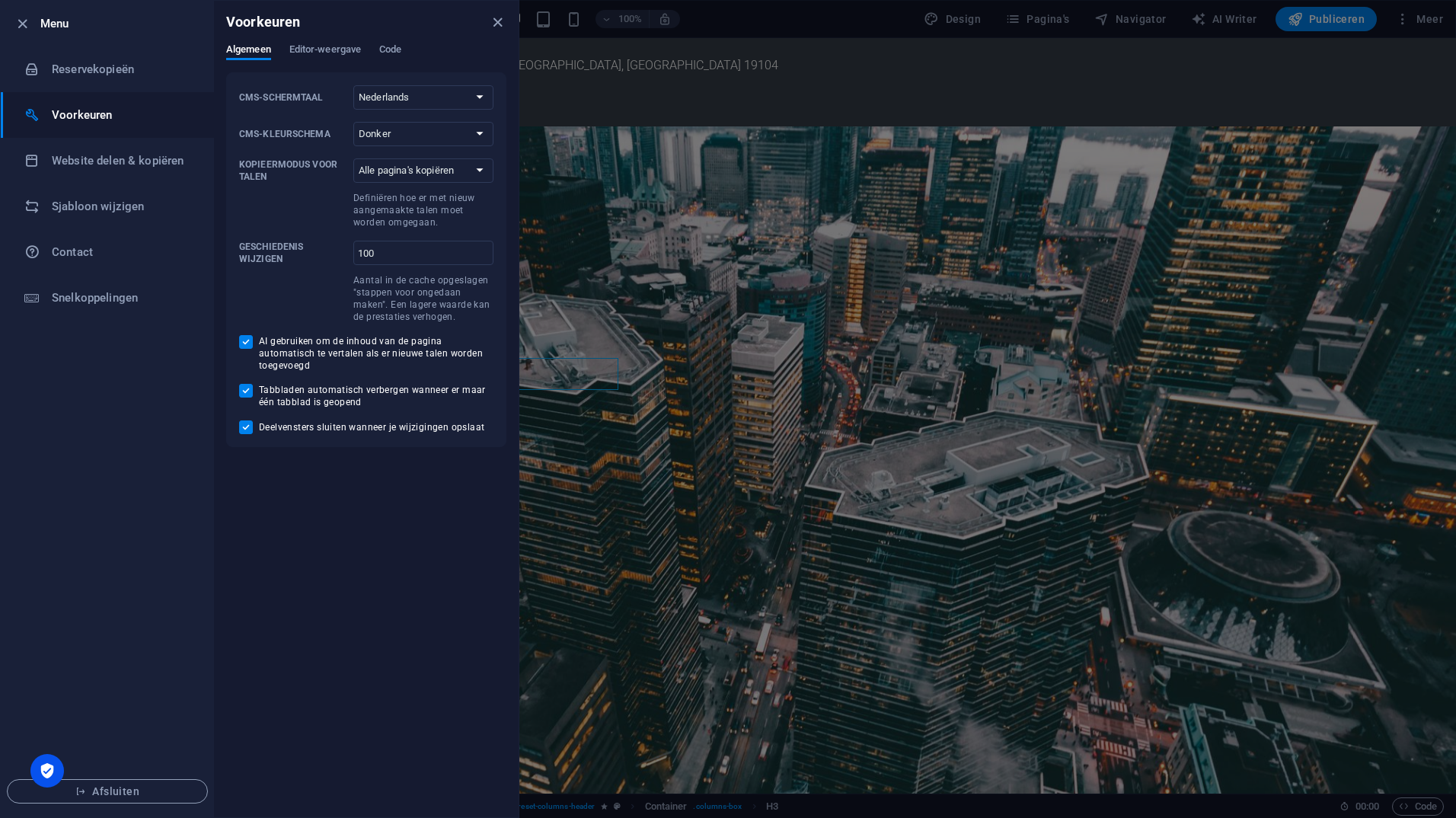 click on "Alleen eerste pagina kopiëren Alle pagina's kopiëren" at bounding box center [423, 171] 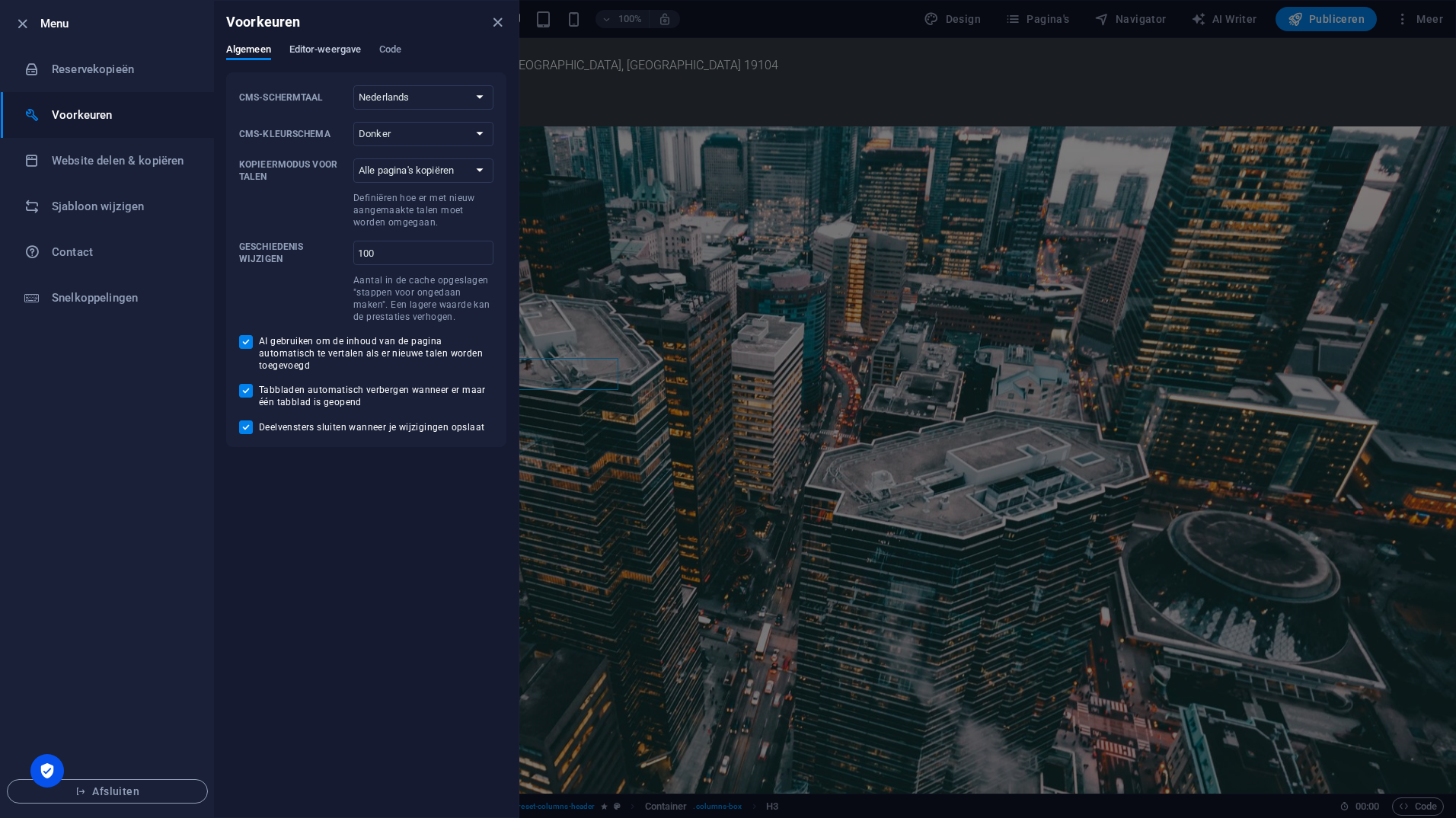 click on "Editor-weergave" at bounding box center [325, 51] 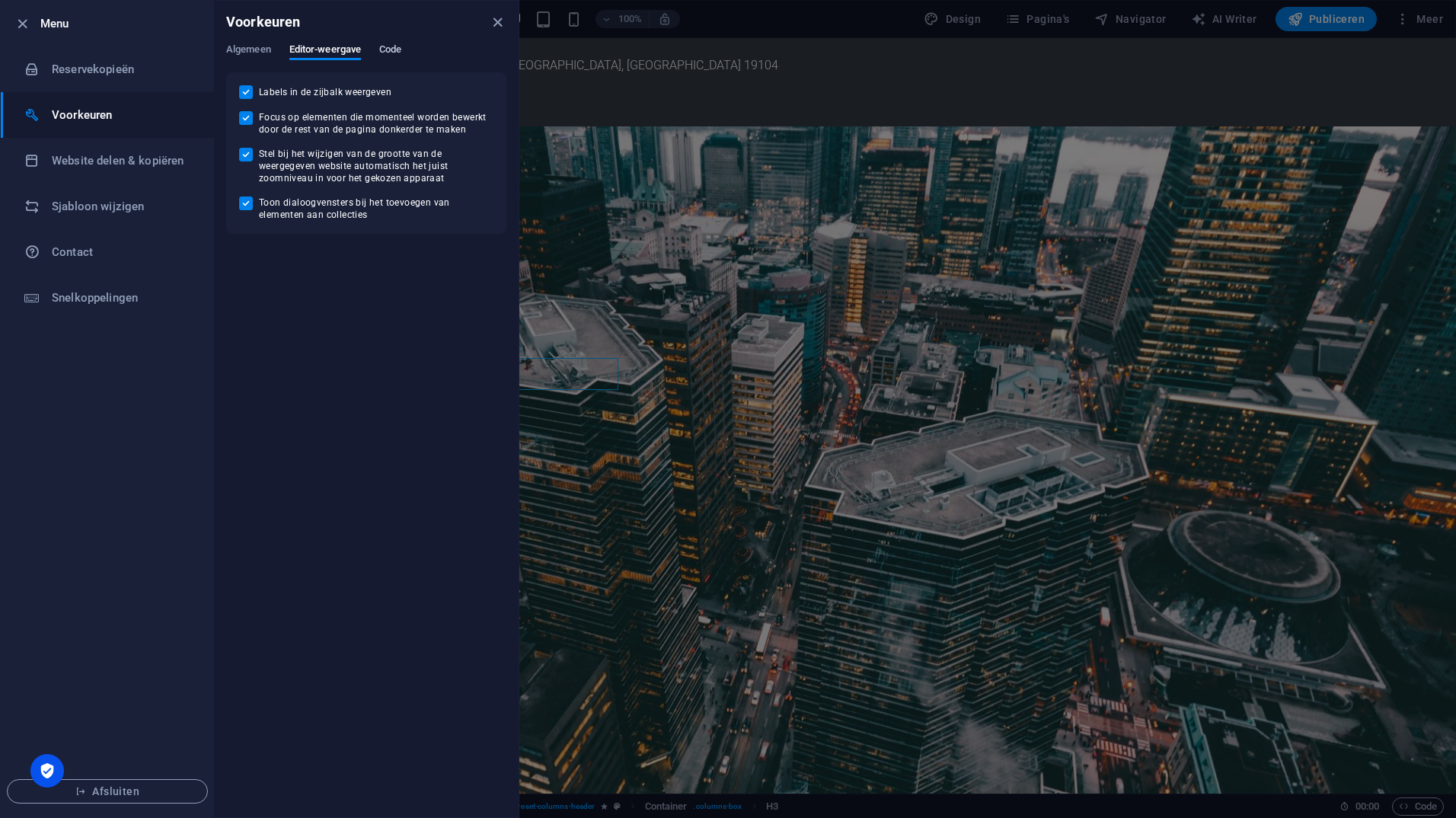 click on "Code" at bounding box center (390, 51) 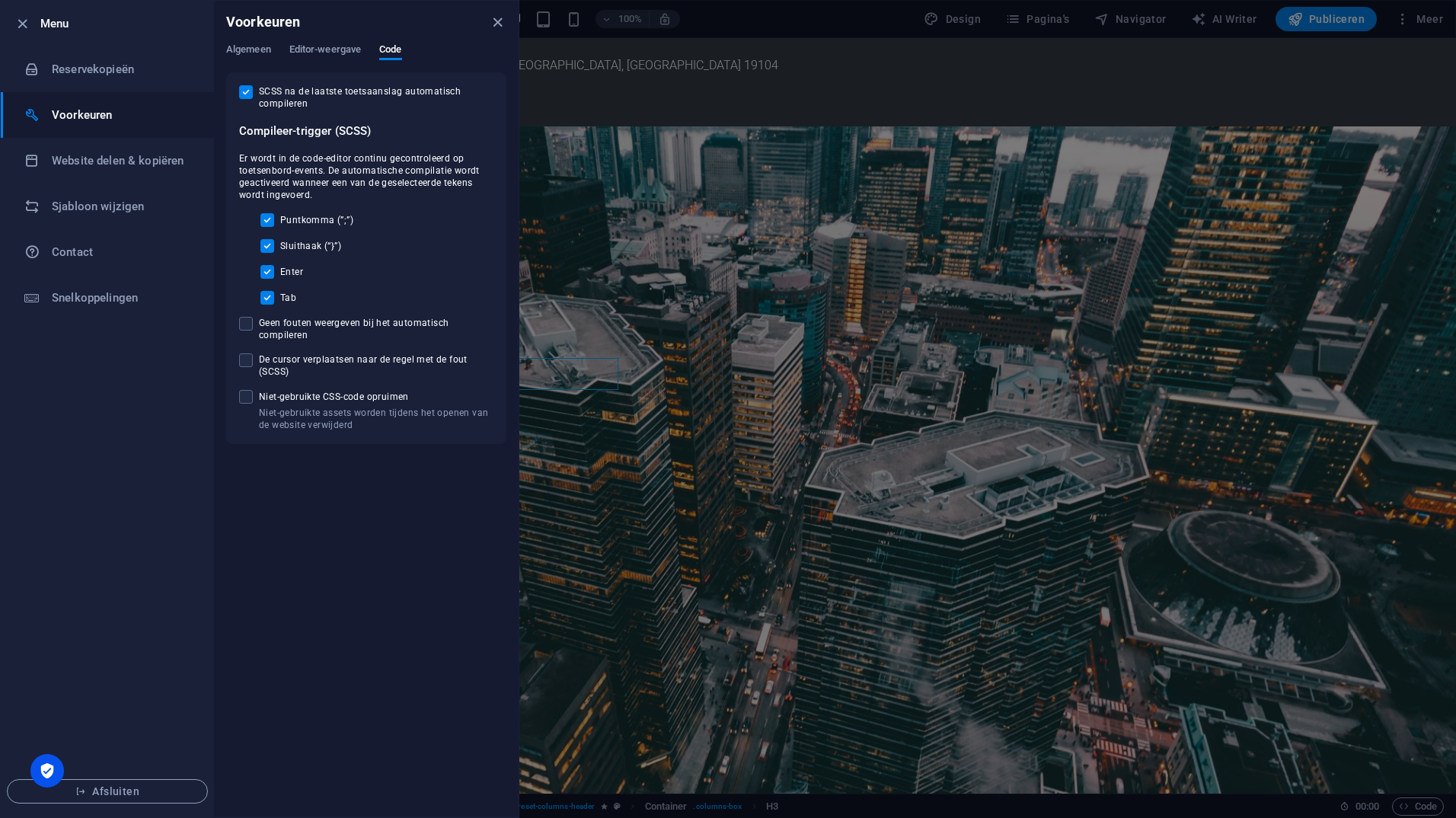 click on "Voorkeuren Algemeen Editor-weergave Code CMS-schermtaal Standaard Deutsch English Español Français Magyar Italiano Nederlands Polski Português русский язык Svenska Türkçe 日本語 CMS-kleurschema Auto [PERSON_NAME] [PERSON_NAME] Kopieermodus voor [PERSON_NAME] eerste pagina kopiëren Alle pagina's kopiëren Definiëren hoe er met nieuw aangemaakte talen moet [PERSON_NAME] omgegaan. Geschiedenis wijzigen 100 ​ Aantal in de cache opgeslagen "stappen voor ongedaan maken". Een lagere waarde kan de prestaties verhogen. AI gebruiken om de inhoud van de pagina automatisch te vertalen als er nieuwe talen [PERSON_NAME] toegevoegd Tabbladen automatisch verbergen wanneer er maar één tabblad is geopend Deelvensters sluiten wanneer je wijzigingen opslaat Labels in de zijbalk weergeven Focus op elementen die momenteel [PERSON_NAME] bewerkt door de rest van de pagina donkerder te maken Stel bij het wijzigen van de grootte van de weergegeven website automatisch het juist zoomniveau in voor het gekozen apparaat Compileer-trigger (SCSS) Enter" at bounding box center (366, 409) 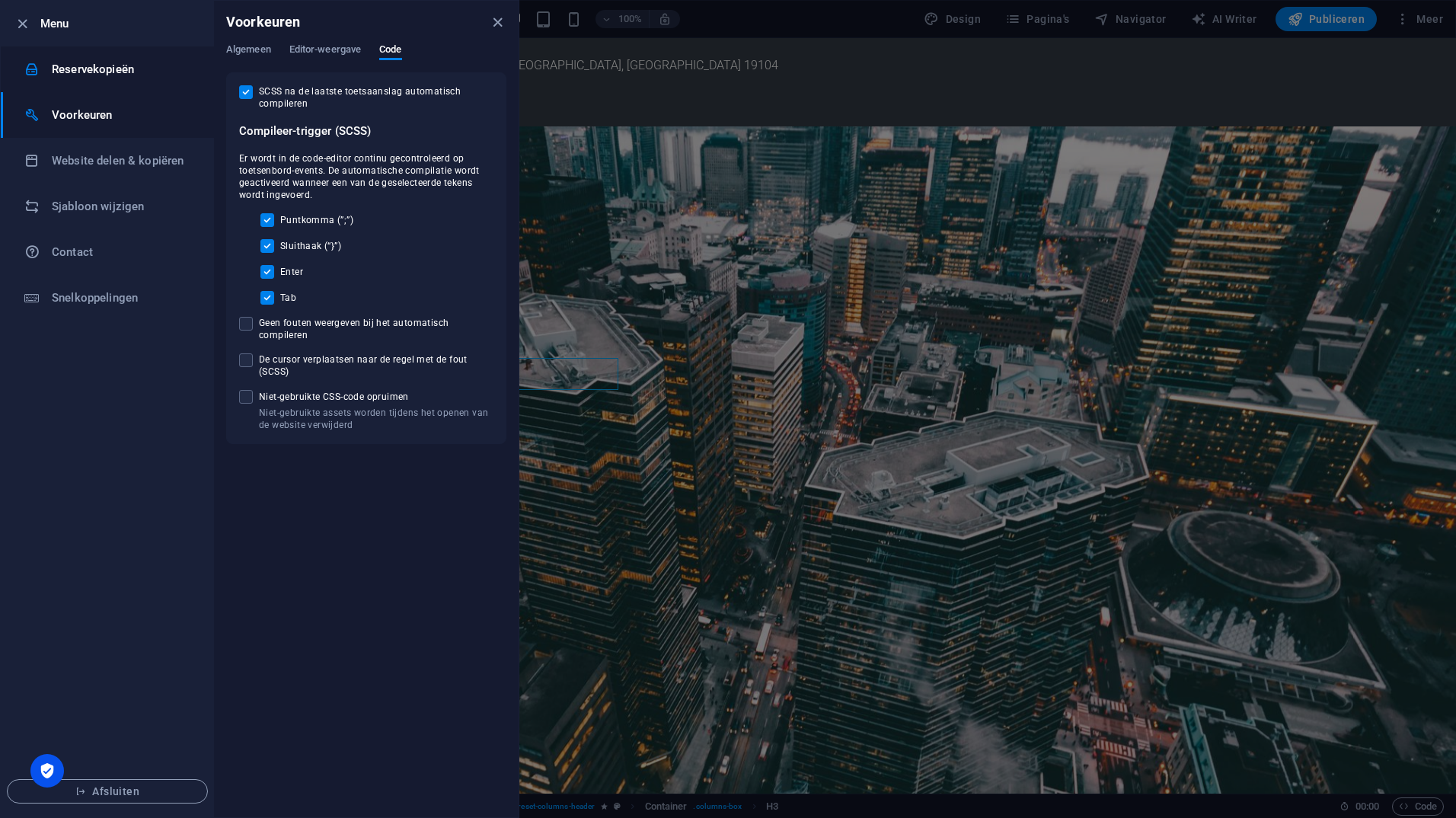 click on "Reservekopieën" at bounding box center [122, 69] 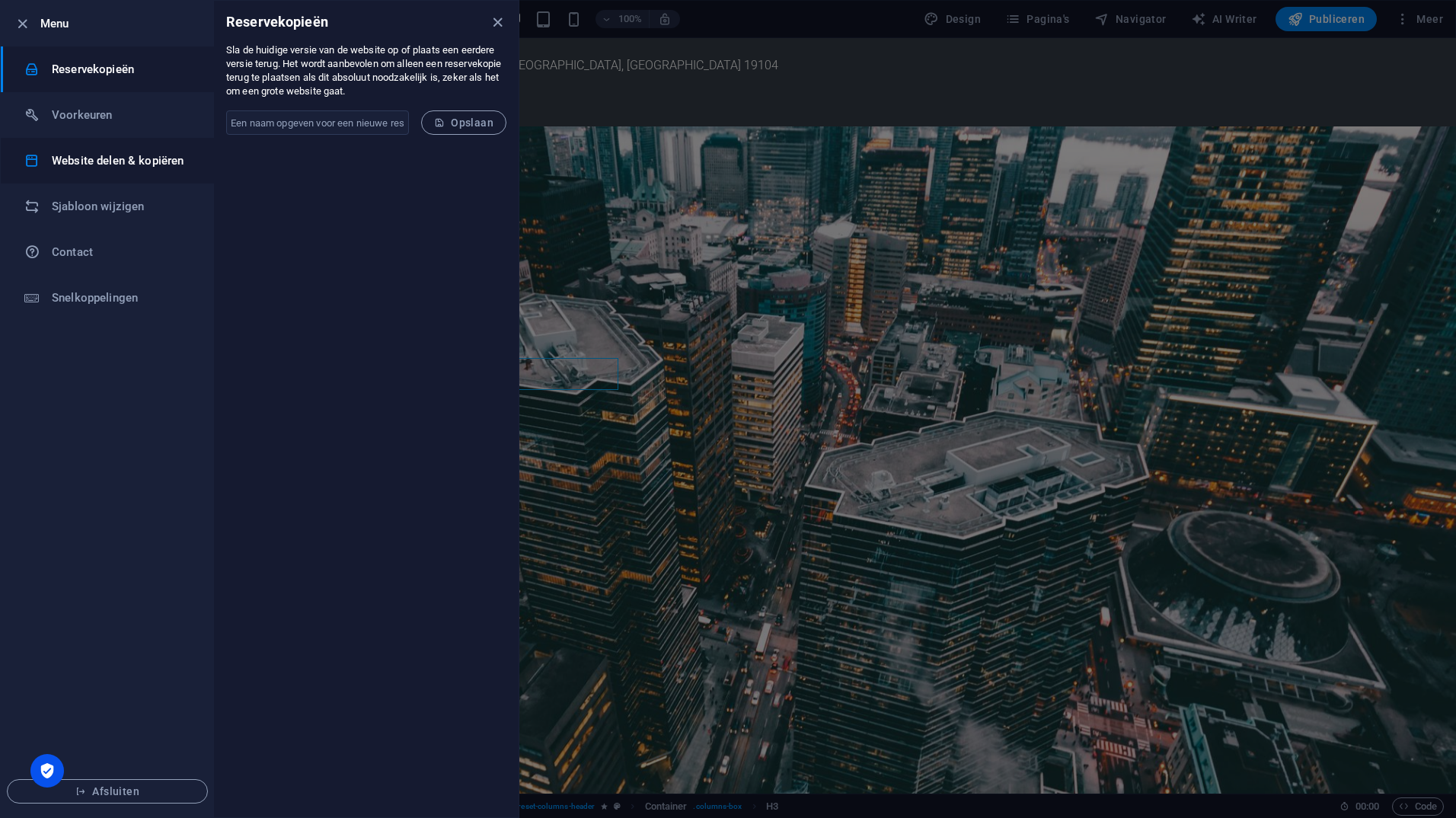 click on "Website delen & kopiëren" at bounding box center (122, 161) 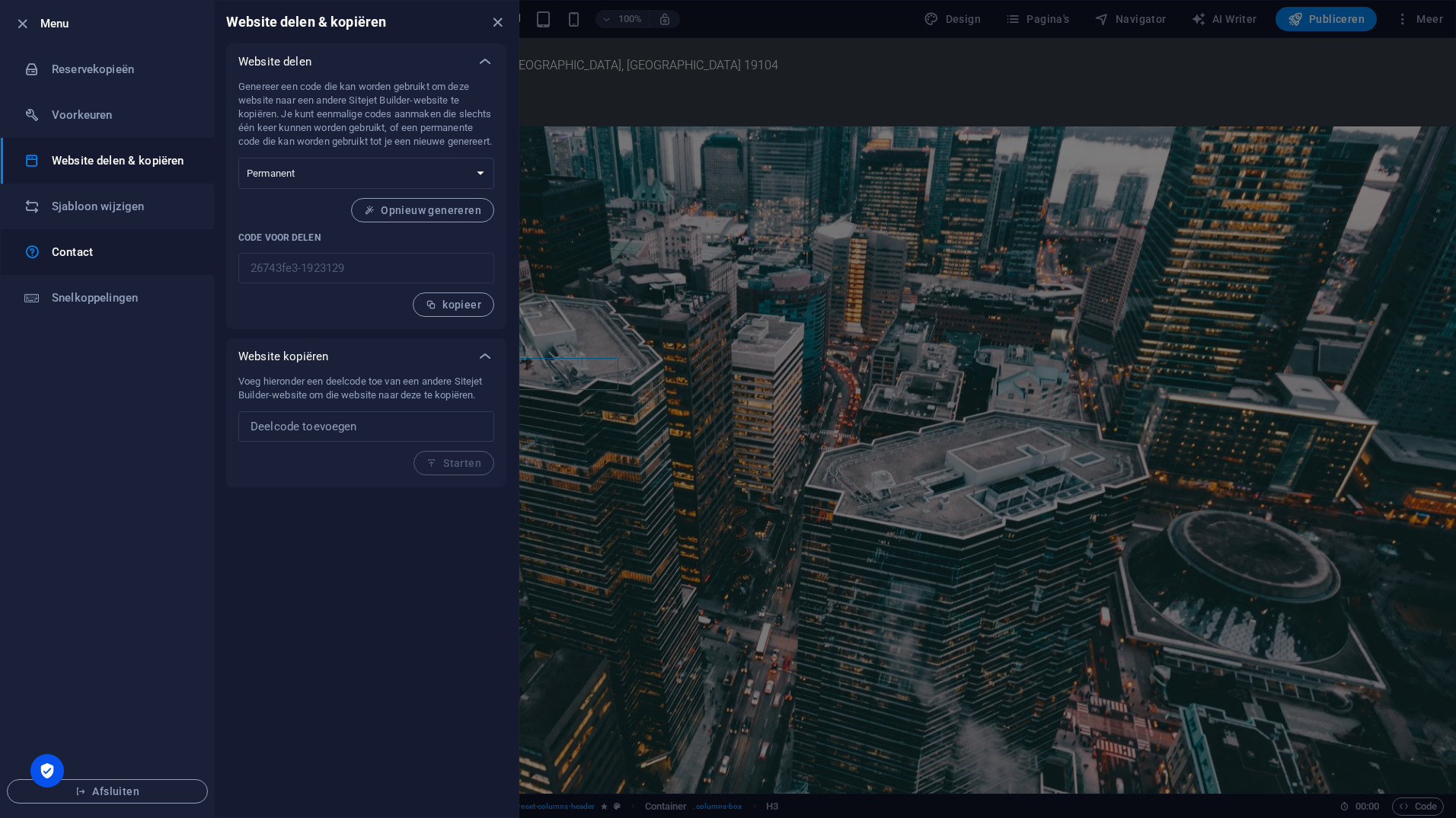 click on "Contact" at bounding box center [122, 252] 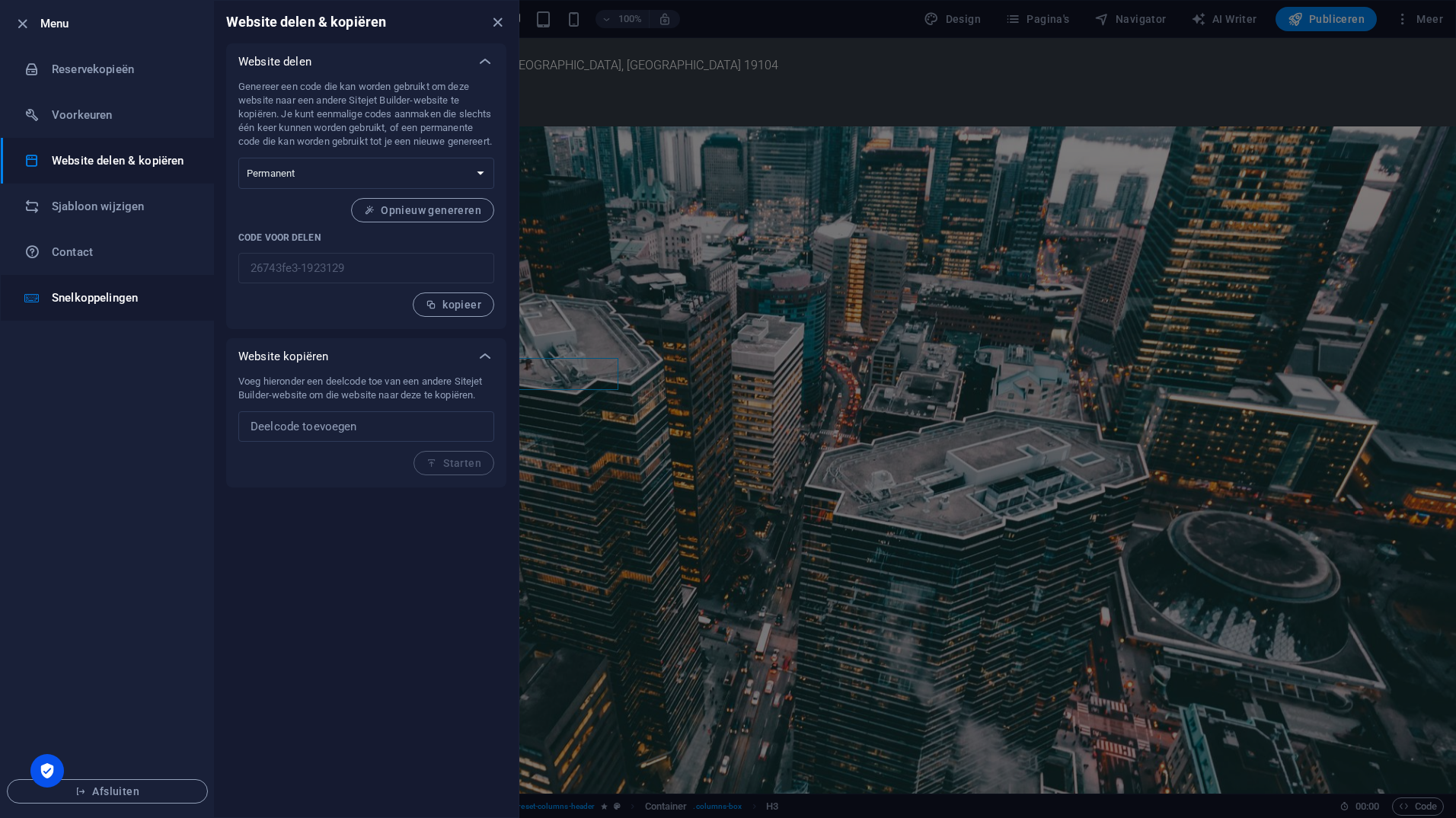 click on "Snelkoppelingen" at bounding box center [122, 298] 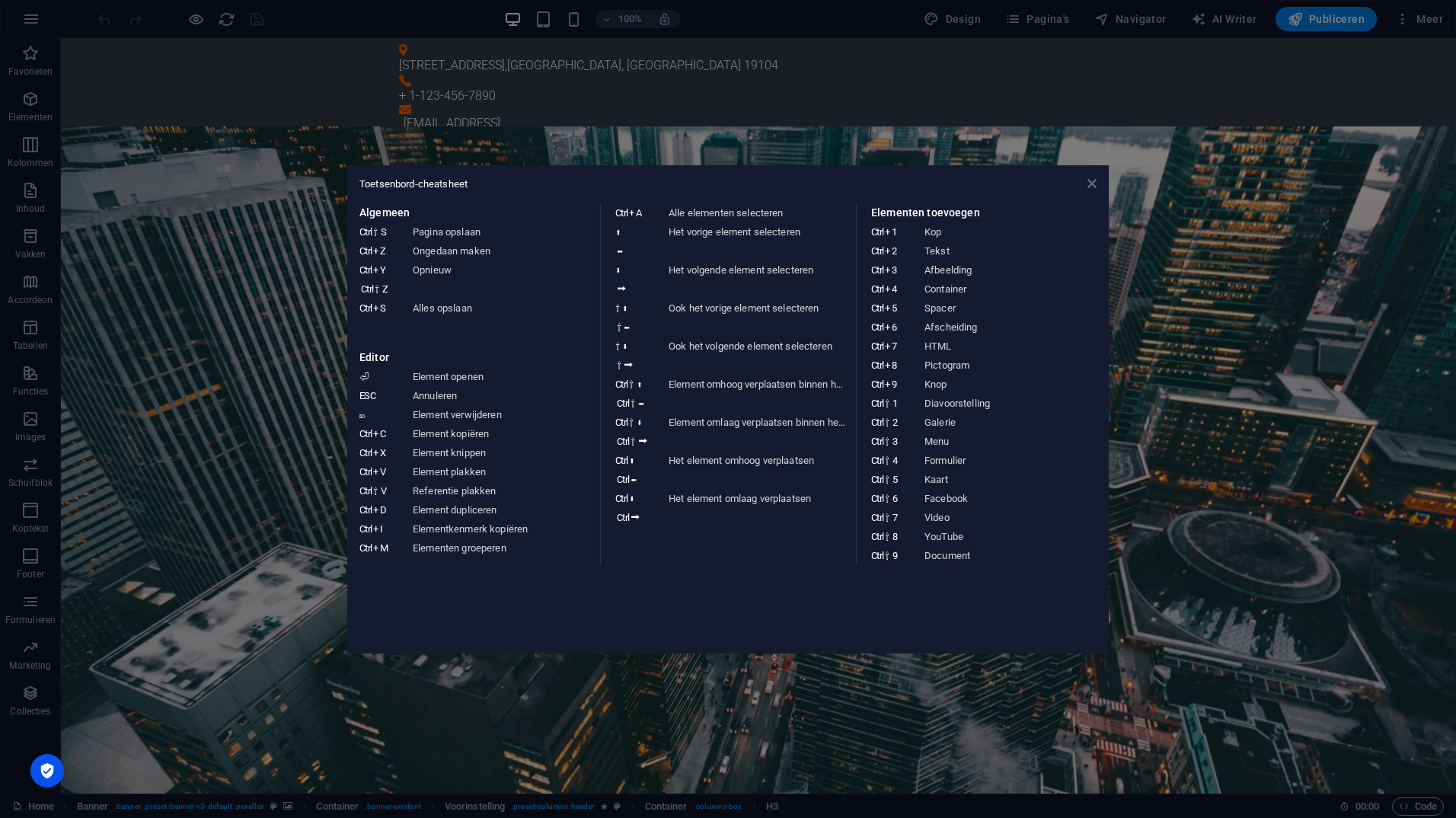 click at bounding box center [1092, 184] 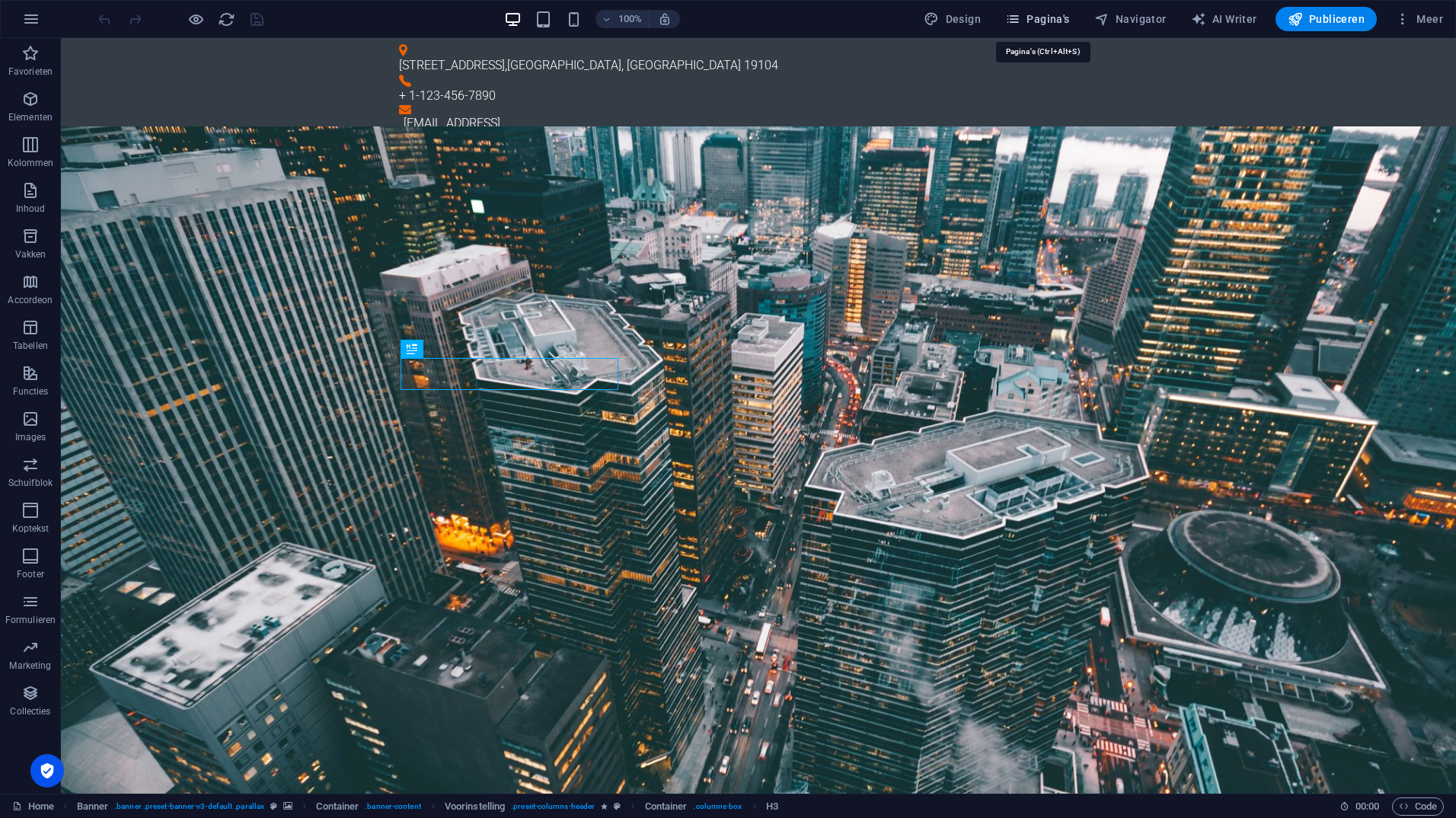 click on "Pagina's" at bounding box center [1037, 19] 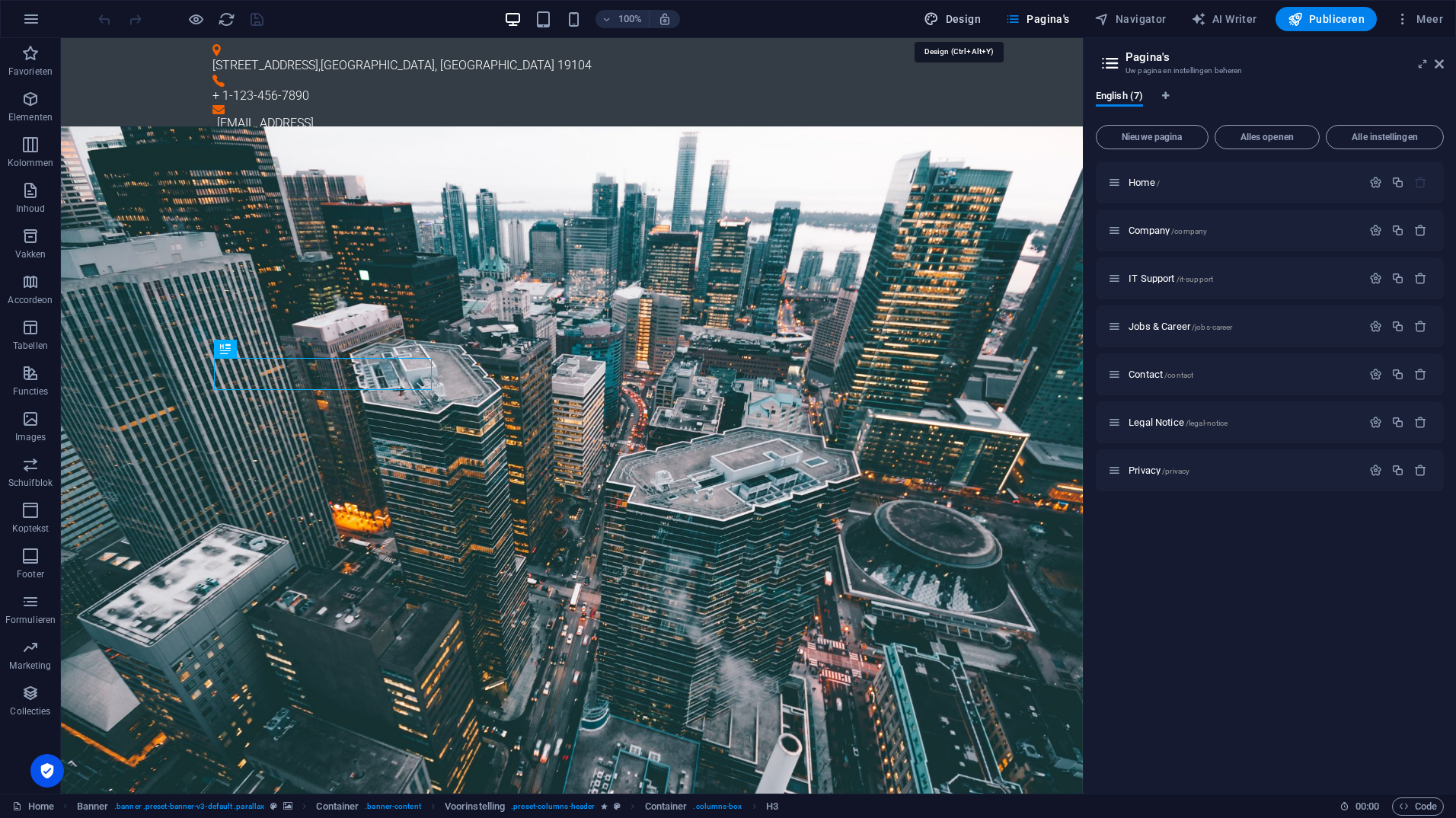 click on "Design" at bounding box center (952, 19) 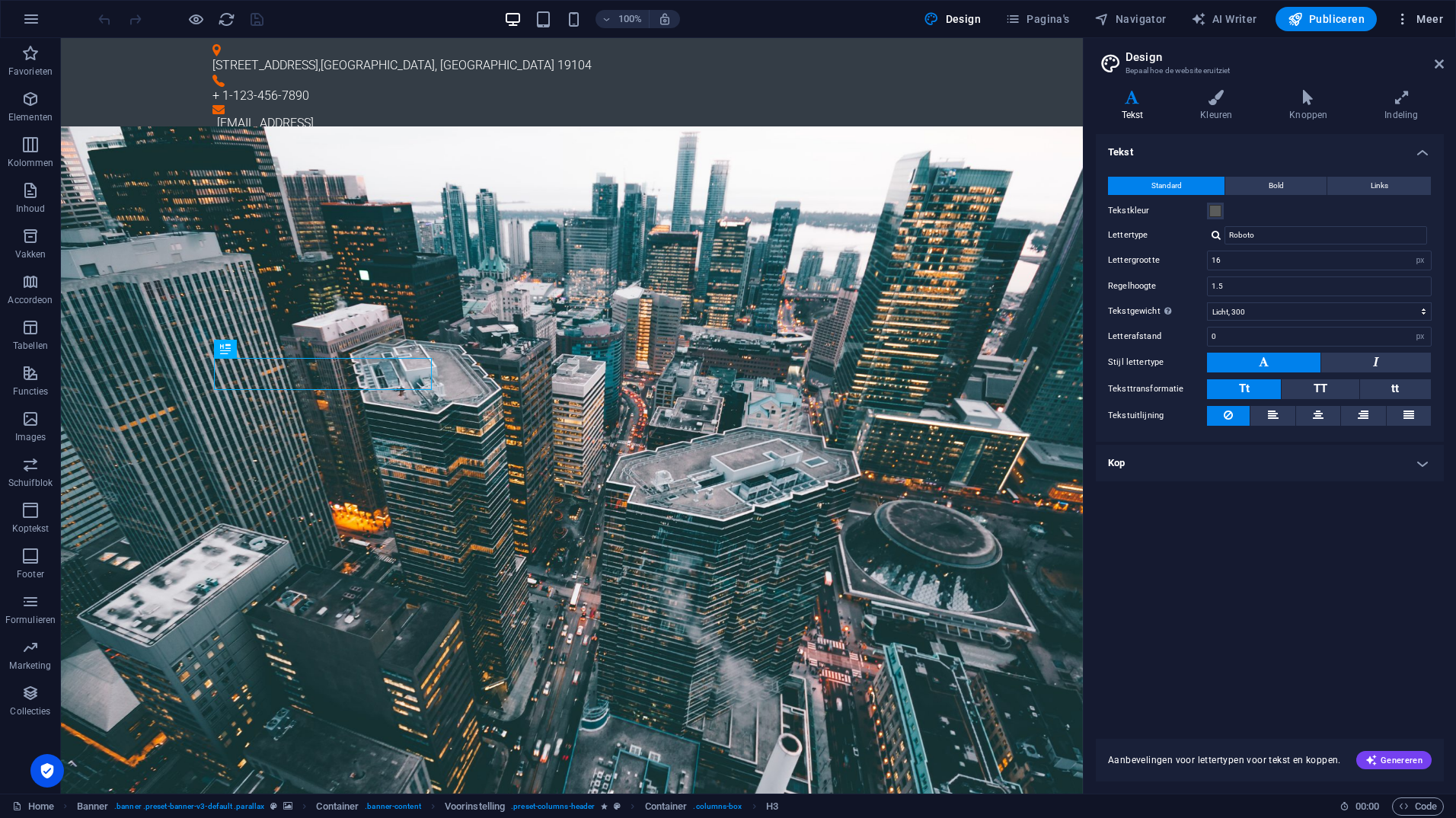 click on "Meer" at bounding box center (1419, 19) 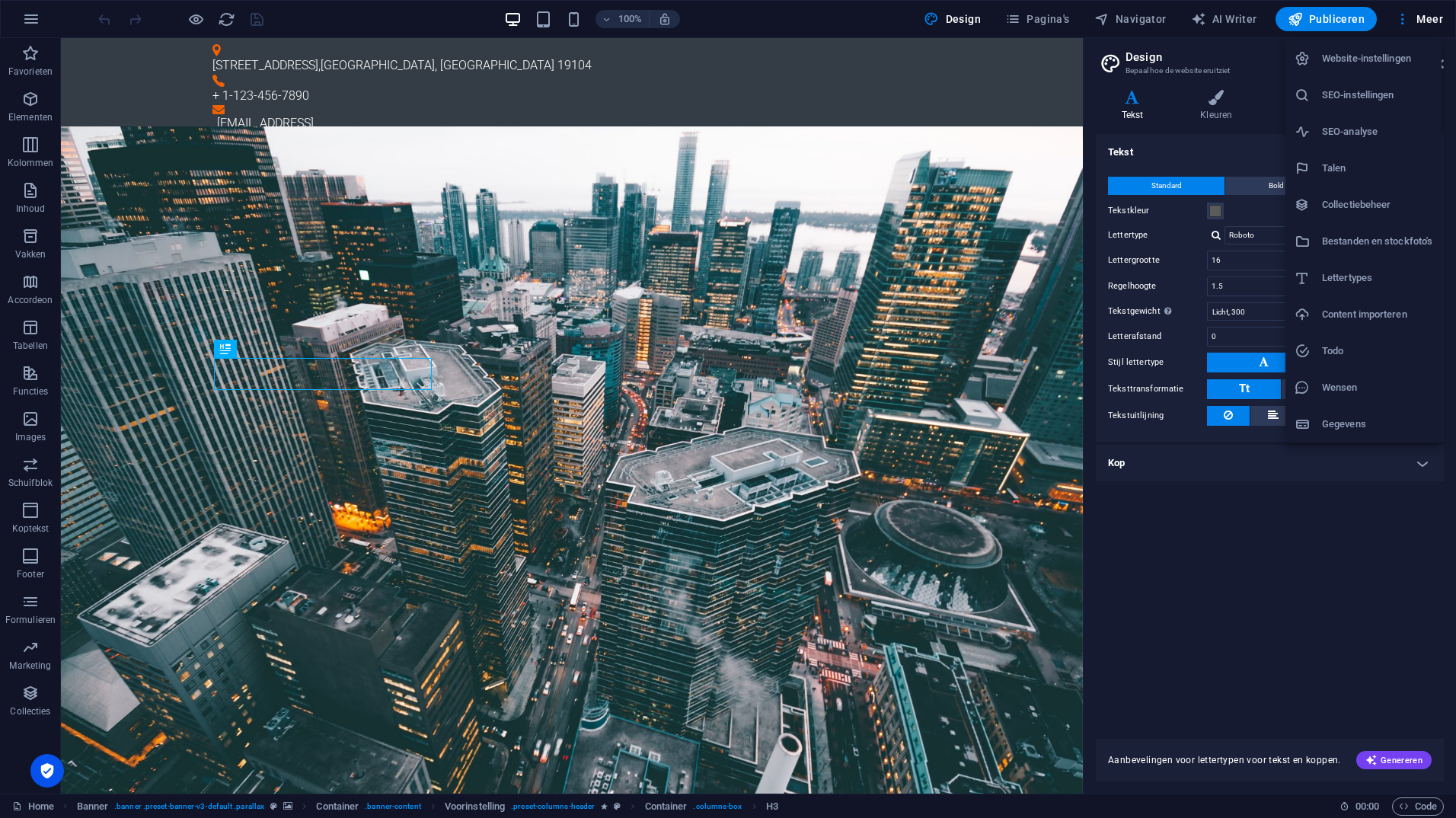 click on "Talen" at bounding box center [1377, 168] 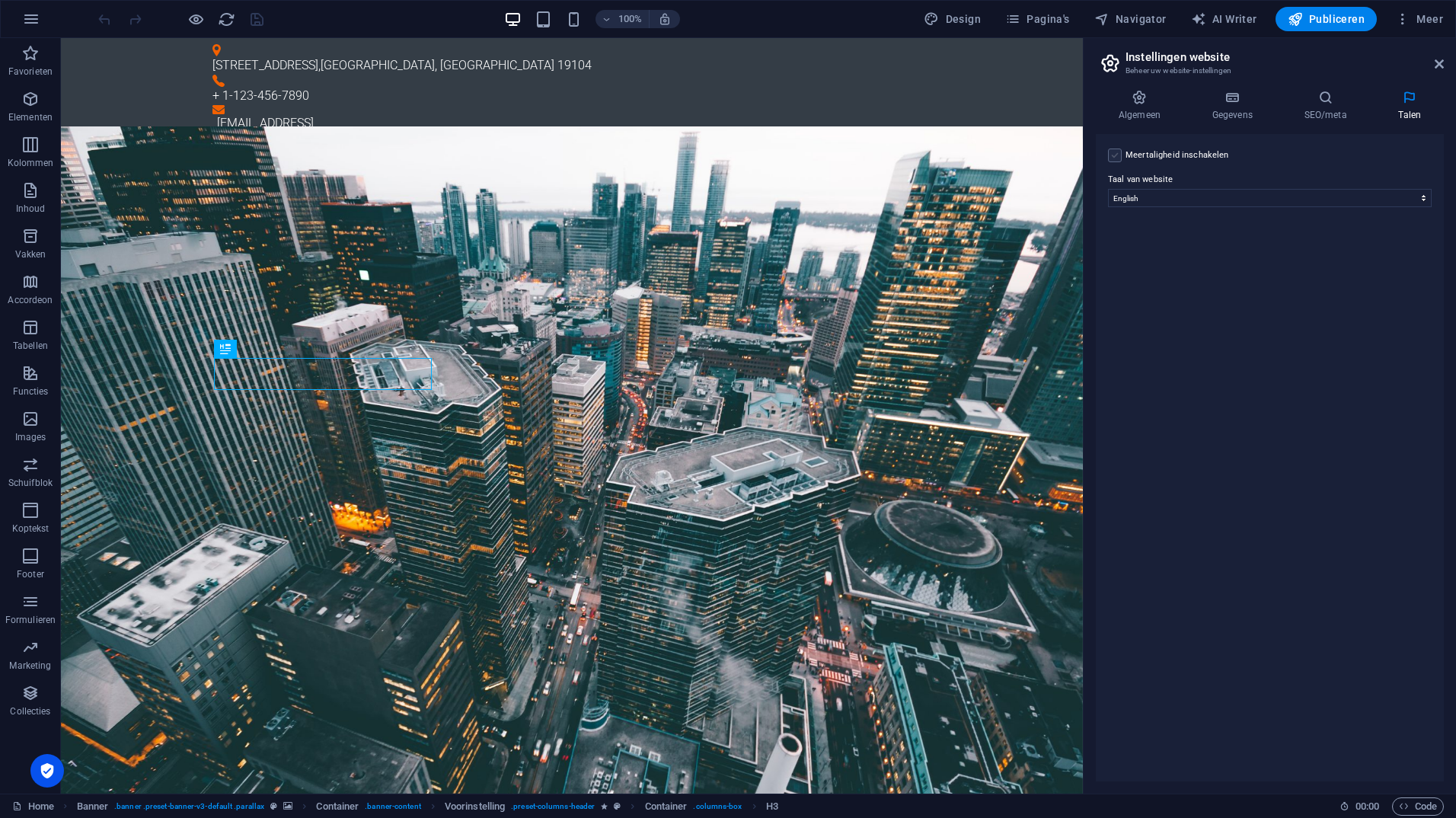 click at bounding box center [1115, 155] 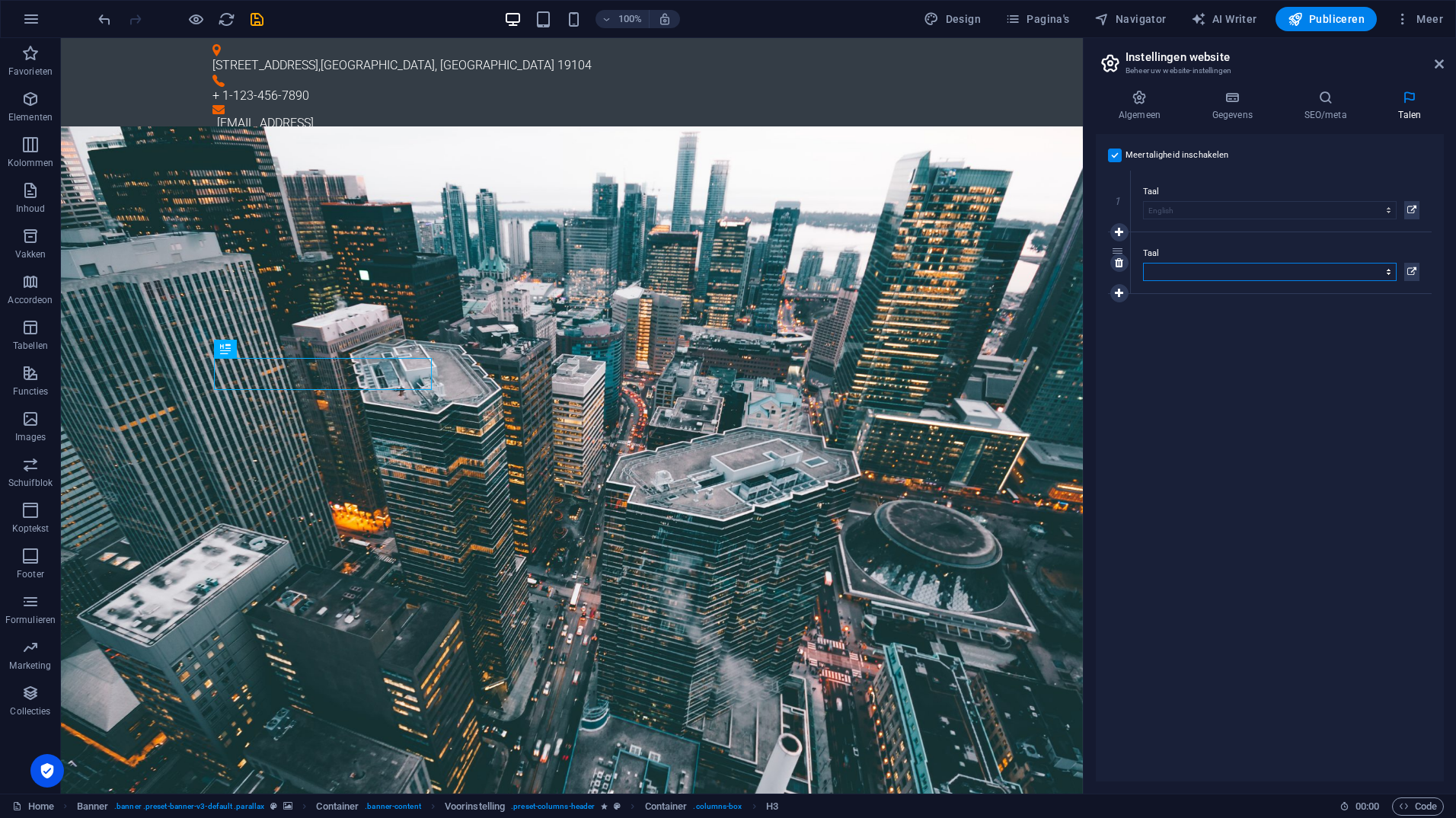 click on "Abkhazian Afar Afrikaans Akan [PERSON_NAME] Amharic Arabisch Aragonese Armenian Assamese Avaric Avestan Aymara [GEOGRAPHIC_DATA] Bambara Bashkir Basque Belarusian Bengaals Bihari languages Bislama Bokmål Bosnian Breton Bulgaars Burmese Catalaans Central Khmer Chamorro Chechen Chinees Church Slavic Chuvash Cornish Corsican Cree Deens Duits Dzongkha English Esperanto Estonian Ewe Faroese Farsi (Perzisch) Fijian Fins Frans Fulah Gaelic Galician Ganda Georgian Greenlandic Grieks Guaraní Gujarati Haitian Creole Hausa Herbreeuws Herero Hindi Hiri Motu Hongaars Icelandic Ido Igbo Indonesisch Interlingua Interlingue Inuktitut Inupiaq Irish Italiaans Japans Javanese Kannada Kanuri Kashmiri Kazakh Kikuyu Kinyarwanda Komi [GEOGRAPHIC_DATA] Koreaans Kroatisch Kurdish Kwanyama Kyrgyz Lao Latijns Lets Limburgish [GEOGRAPHIC_DATA] [GEOGRAPHIC_DATA] Luba-[GEOGRAPHIC_DATA] [GEOGRAPHIC_DATA] [GEOGRAPHIC_DATA] Malagasy Malay Malayalam Maldivian Maltees Manx Maori Marathi Marshallese Mongolian [GEOGRAPHIC_DATA] Navajo Ndonga Nederlands Nepali Noors [GEOGRAPHIC_DATA] Northern Sami Norwegian Nynorsk Nuosu" at bounding box center [1269, 272] 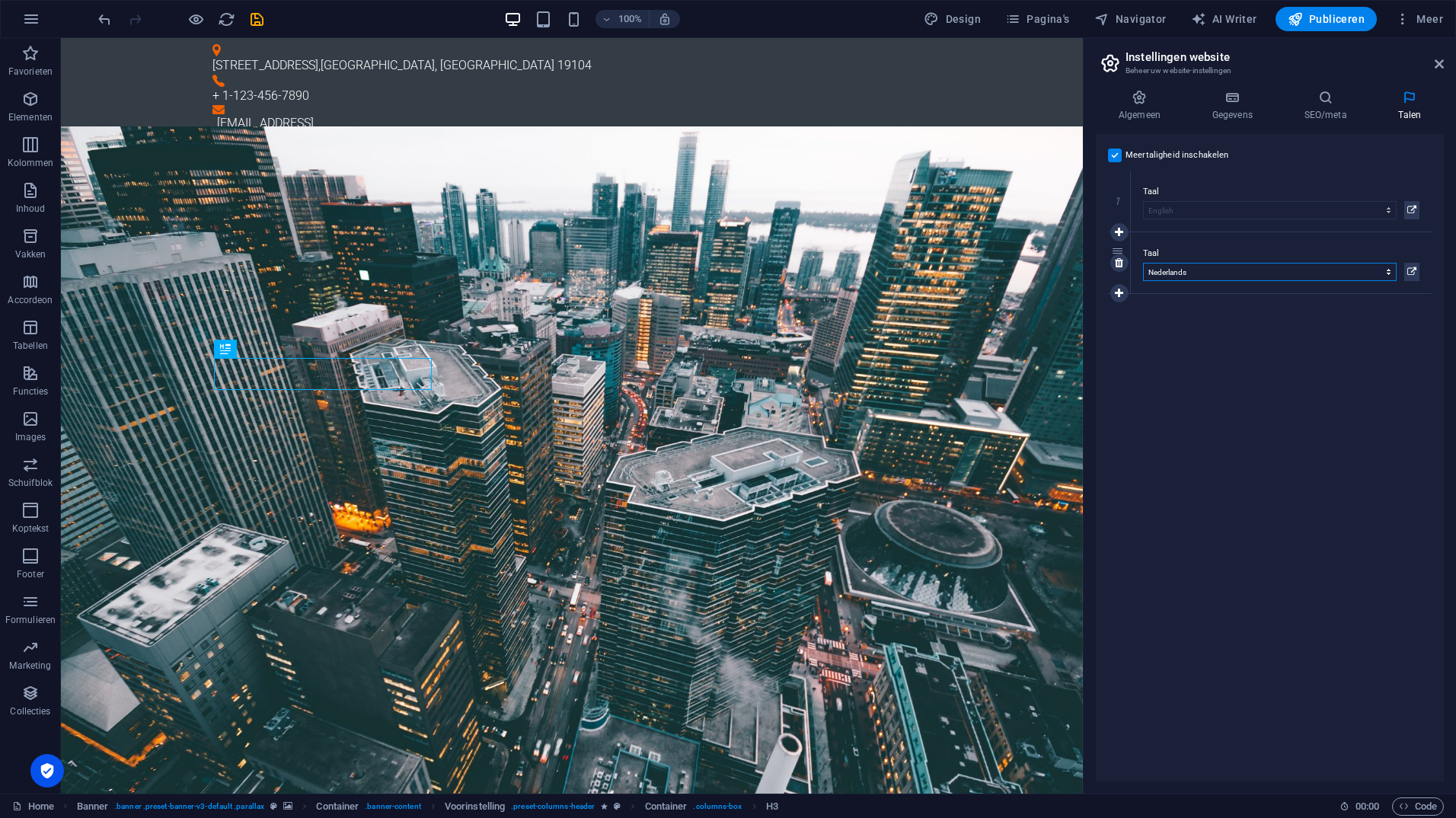 click on "Abkhazian Afar Afrikaans Akan [PERSON_NAME] Amharic Arabisch Aragonese Armenian Assamese Avaric Avestan Aymara [GEOGRAPHIC_DATA] Bambara Bashkir Basque Belarusian Bengaals Bihari languages Bislama Bokmål Bosnian Breton Bulgaars Burmese Catalaans Central Khmer Chamorro Chechen Chinees Church Slavic Chuvash Cornish Corsican Cree Deens Duits Dzongkha English Esperanto Estonian Ewe Faroese Farsi (Perzisch) Fijian Fins Frans Fulah Gaelic Galician Ganda Georgian Greenlandic Grieks Guaraní Gujarati Haitian Creole Hausa Herbreeuws Herero Hindi Hiri Motu Hongaars Icelandic Ido Igbo Indonesisch Interlingua Interlingue Inuktitut Inupiaq Irish Italiaans Japans Javanese Kannada Kanuri Kashmiri Kazakh Kikuyu Kinyarwanda Komi [GEOGRAPHIC_DATA] Koreaans Kroatisch Kurdish Kwanyama Kyrgyz Lao Latijns Lets Limburgish [GEOGRAPHIC_DATA] [GEOGRAPHIC_DATA] Luba-[GEOGRAPHIC_DATA] [GEOGRAPHIC_DATA] [GEOGRAPHIC_DATA] Malagasy Malay Malayalam Maldivian Maltees Manx Maori Marathi Marshallese Mongolian [GEOGRAPHIC_DATA] Navajo Ndonga Nederlands Nepali Noors [GEOGRAPHIC_DATA] Northern Sami Norwegian Nynorsk Nuosu" at bounding box center [1269, 272] 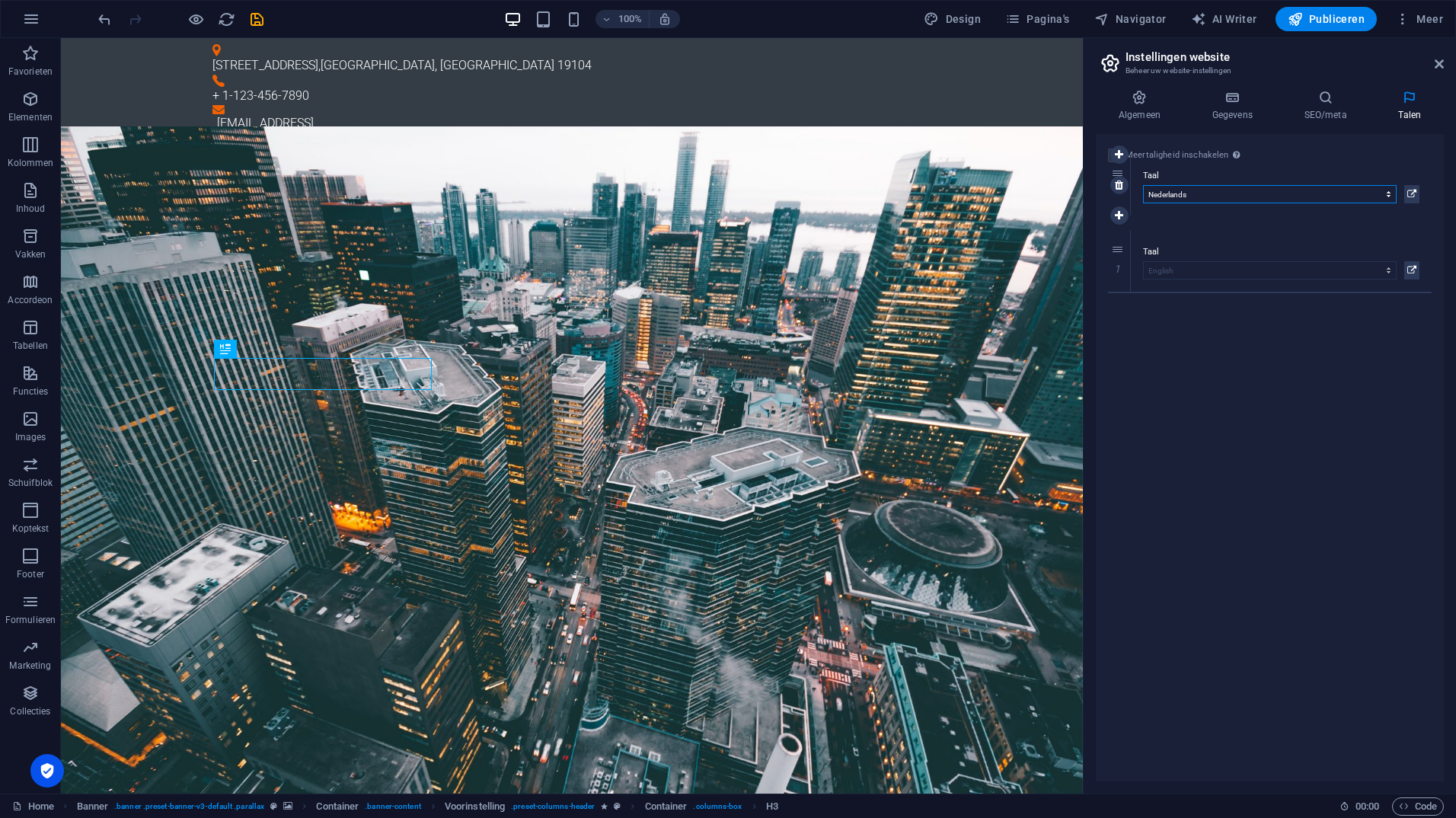 drag, startPoint x: 1116, startPoint y: 274, endPoint x: 1116, endPoint y: 197, distance: 77 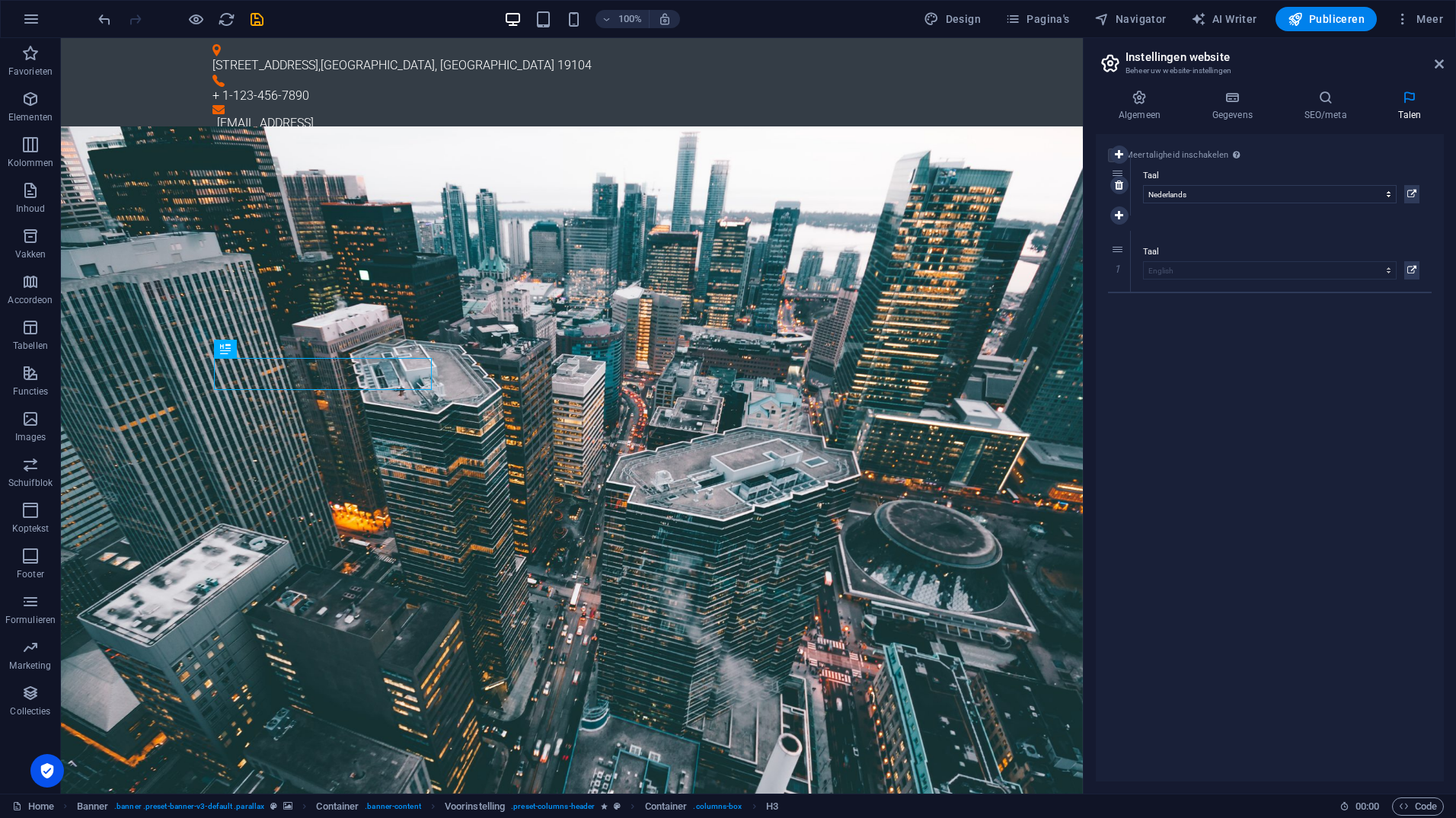 select on "111" 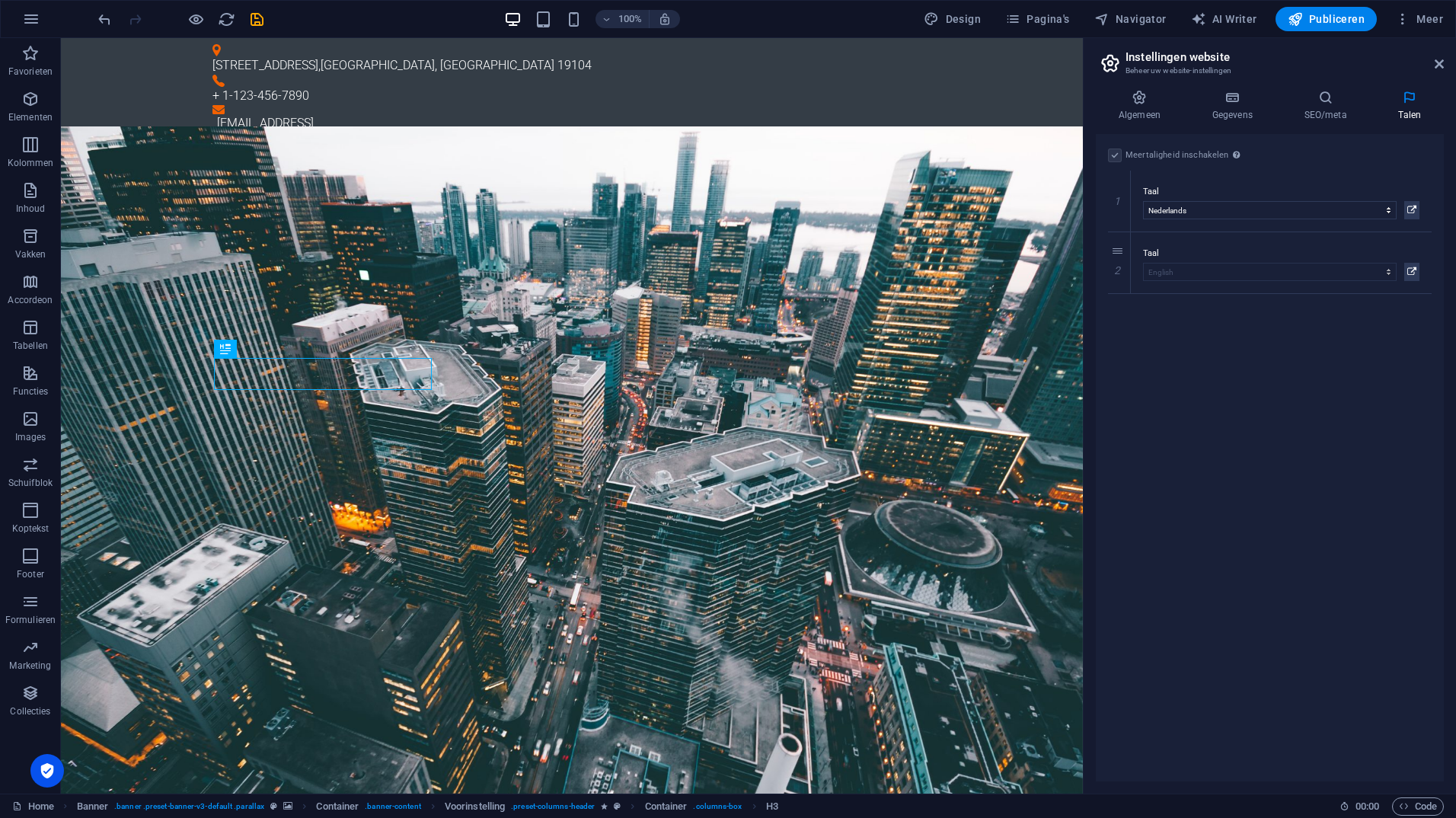 click on "Meertaligheid inschakelen Om meertaligheid uit te schakelen, verwijder je alle talen totdat er nog maar één overblijft. Taal van website Abkhazian Afar Afrikaans Akan [PERSON_NAME] Amharic Arabisch Aragonese Armenian Assamese Avaric Avestan Aymara Azerbaijani Bambara Bashkir Basque Belarusian Bengaals Bihari languages Bislama Bokmål Bosnian Breton Bulgaars Burmese Catalaans Central Khmer Chamorro Chechen Chinees Church Slavic Chuvash Cornish Corsican Cree Deens Duits Dzongkha English Esperanto Estonian Ewe Faroese Farsi (Perzisch) Fijian Fins Frans Fulah Gaelic Galician Ganda Georgian Greenlandic Grieks Guaraní Gujarati Haitian Creole Hausa Herbreeuws Herero Hindi Hiri Motu Hongaars Icelandic Ido Igbo Indonesisch Interlingua Interlingue Inuktitut Inupiaq Irish Italiaans Japans Javanese Kannada Kanuri Kashmiri Kazakh Kikuyu Kinyarwanda Komi [GEOGRAPHIC_DATA] Koreaans Kroatisch Kurdish Kwanyama Kyrgyz Lao Latijns Lets Limburgish Lingala [GEOGRAPHIC_DATA] Luba-[GEOGRAPHIC_DATA] [GEOGRAPHIC_DATA] Macedonisch Malagasy Malay Malayalam Maldivian Manx 1" at bounding box center (1269, 458) 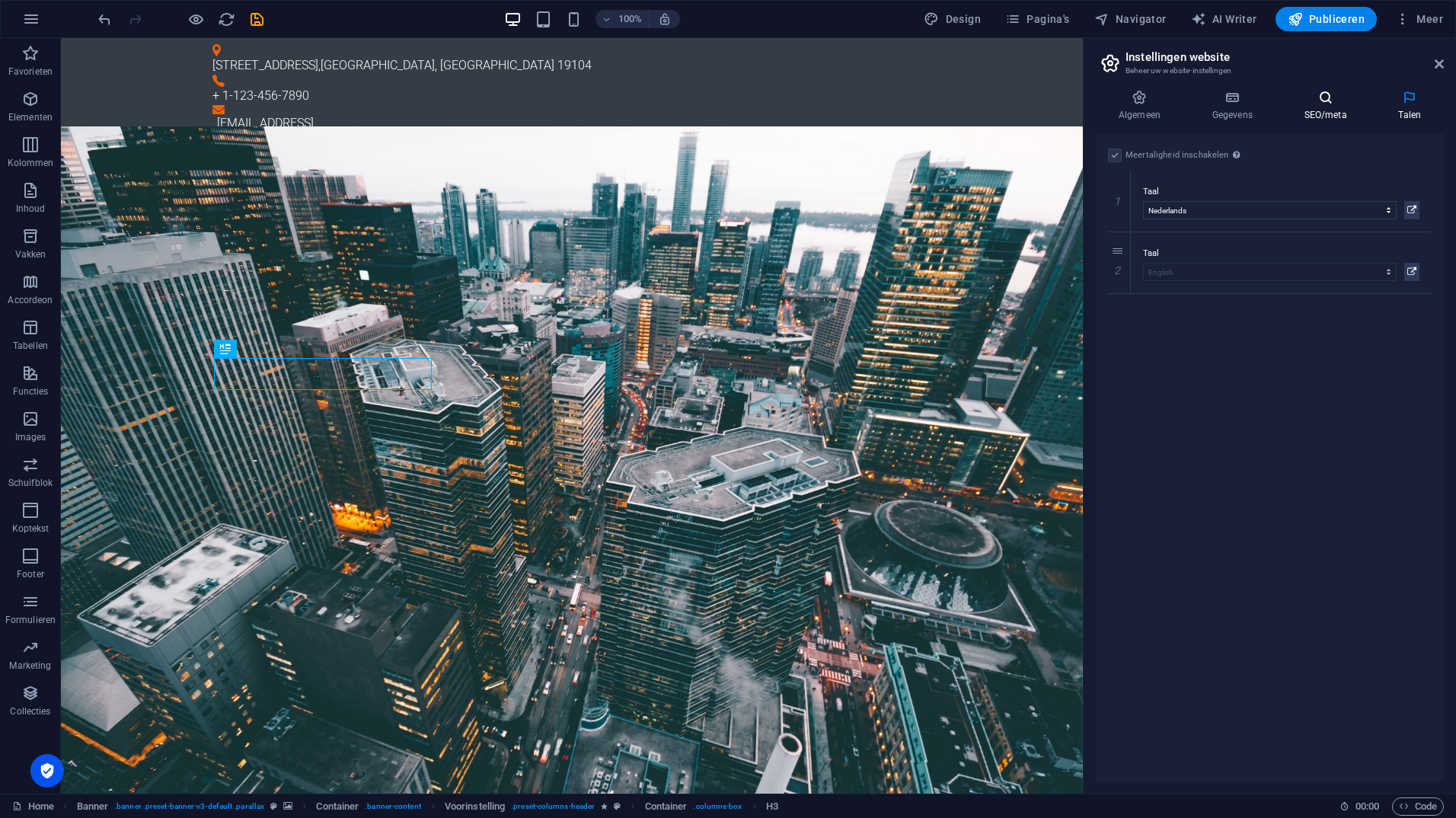 click on "SEO/meta" at bounding box center [1329, 106] 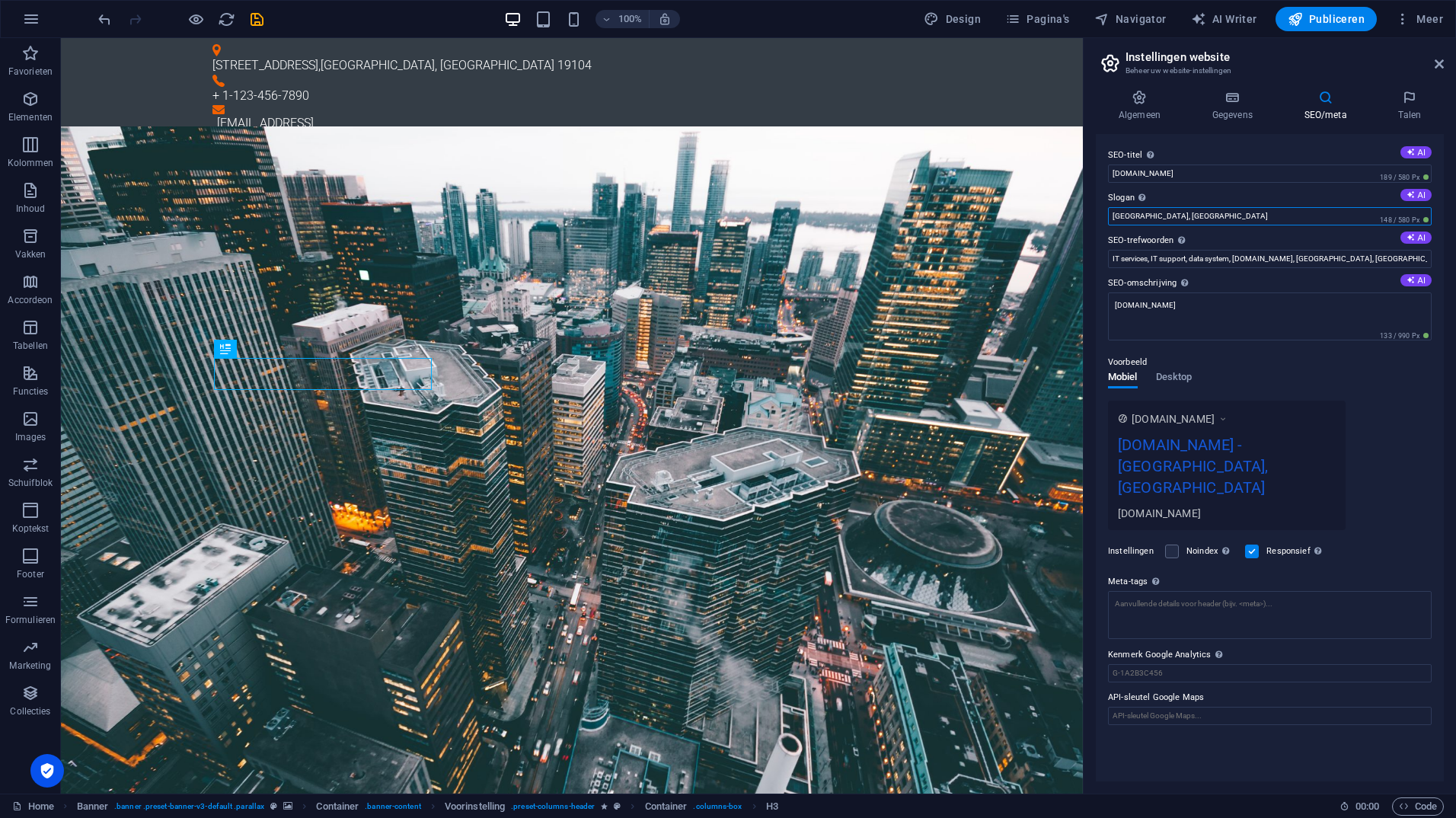drag, startPoint x: 1171, startPoint y: 216, endPoint x: 1107, endPoint y: 221, distance: 64.19502 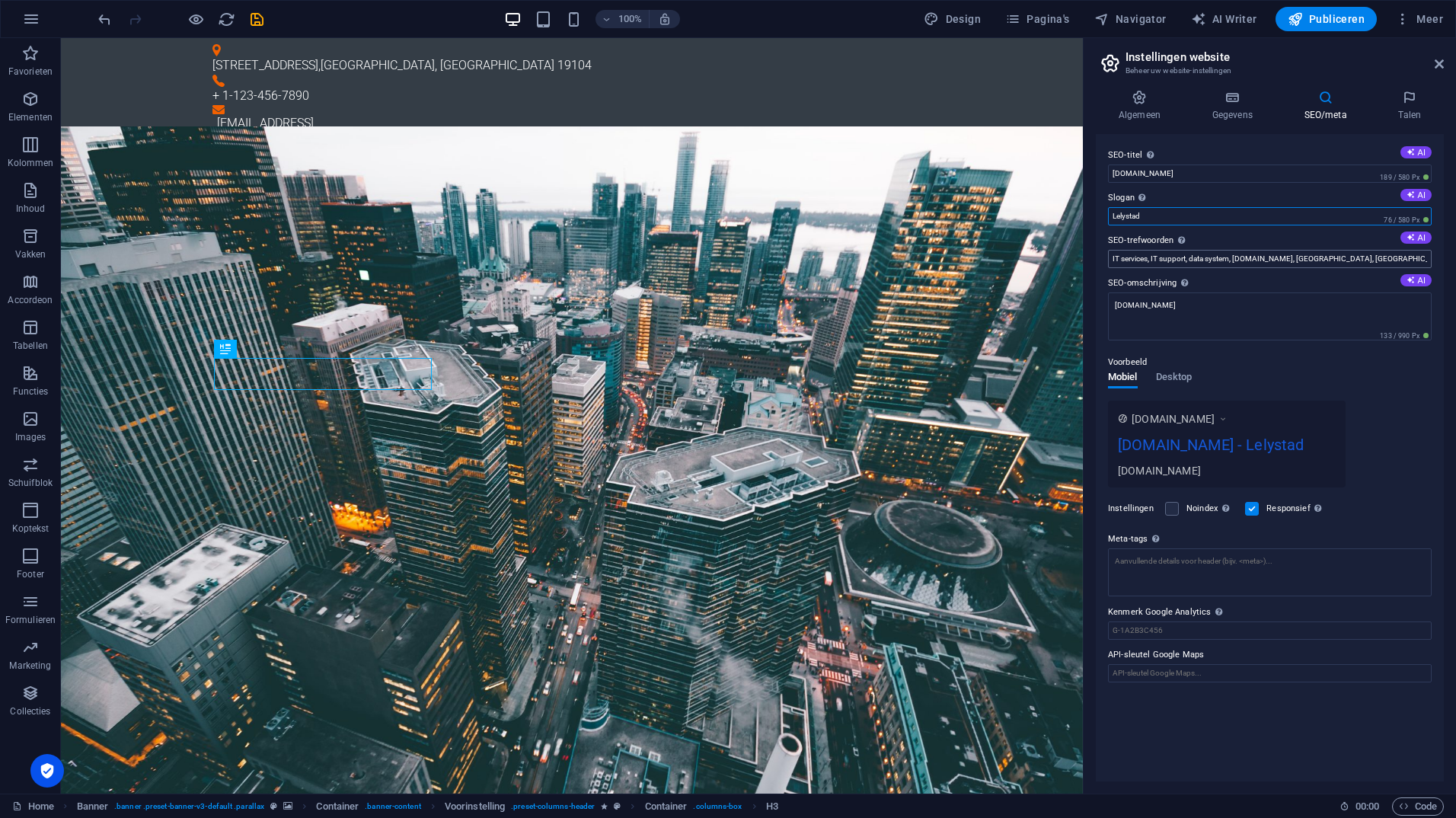 type on "Lelystad" 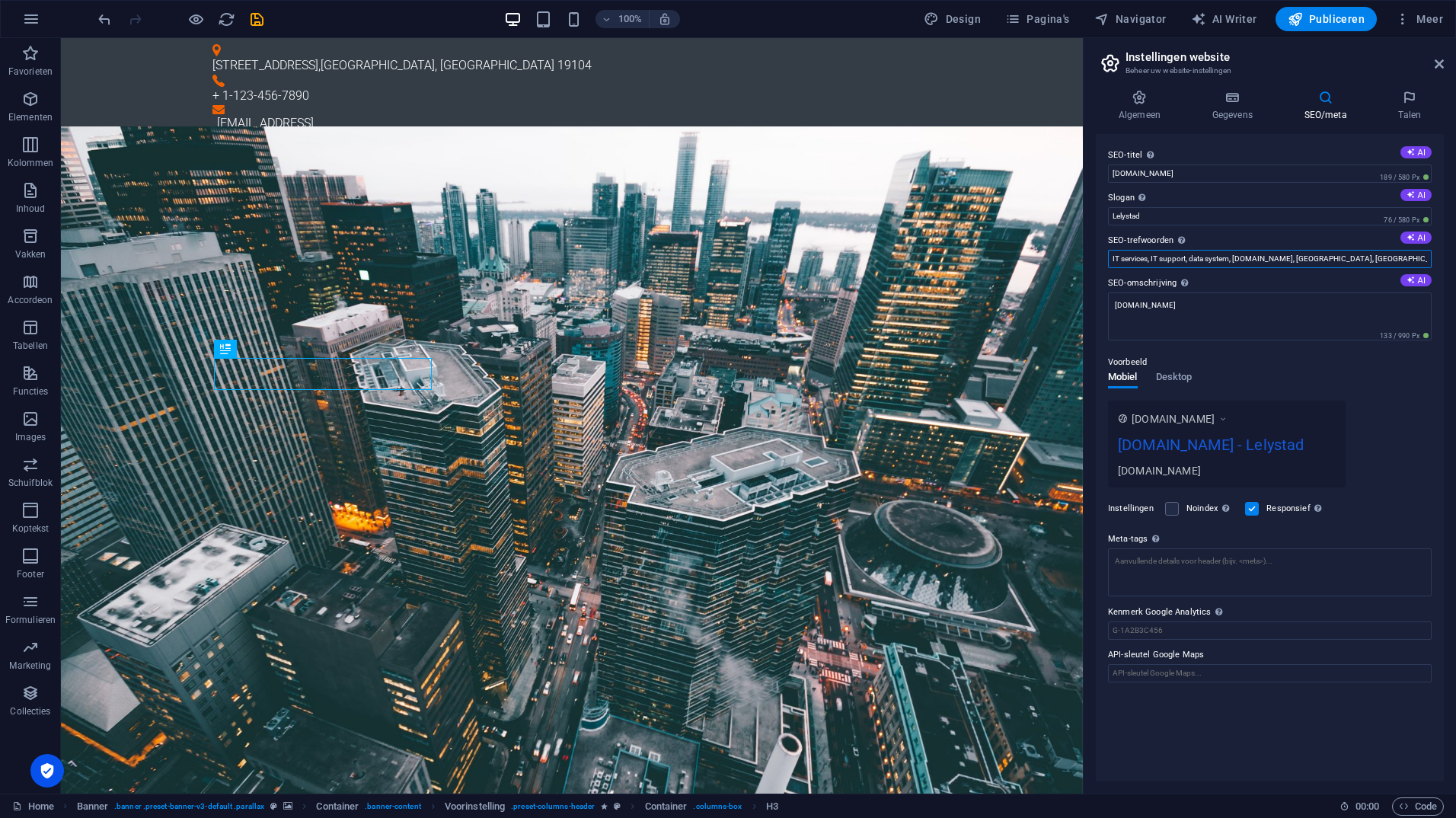 click on "IT services, IT support, data system, [DOMAIN_NAME], [GEOGRAPHIC_DATA], [GEOGRAPHIC_DATA]" at bounding box center (1269, 259) 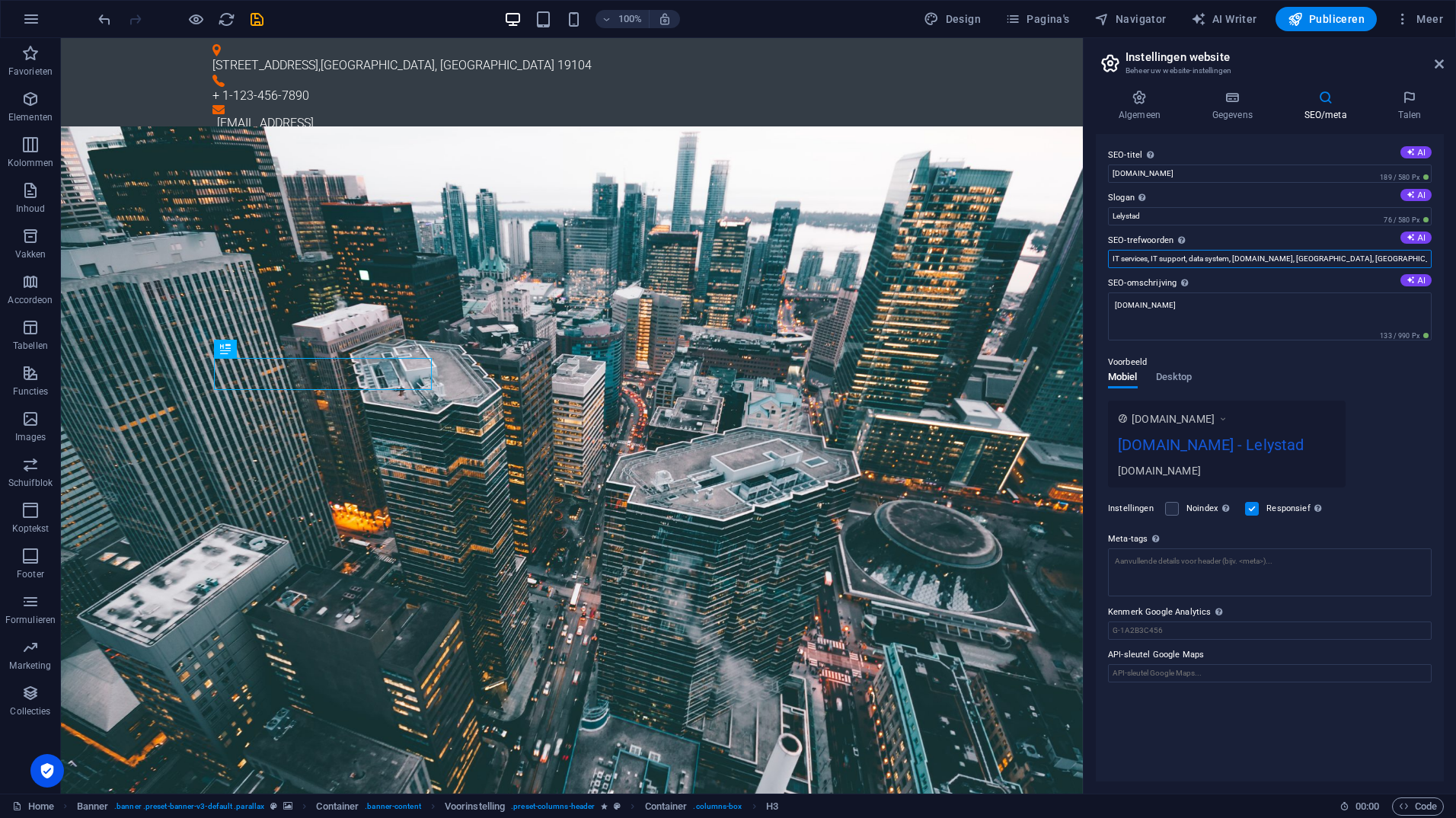 drag, startPoint x: 1380, startPoint y: 260, endPoint x: 1107, endPoint y: 257, distance: 273.01648 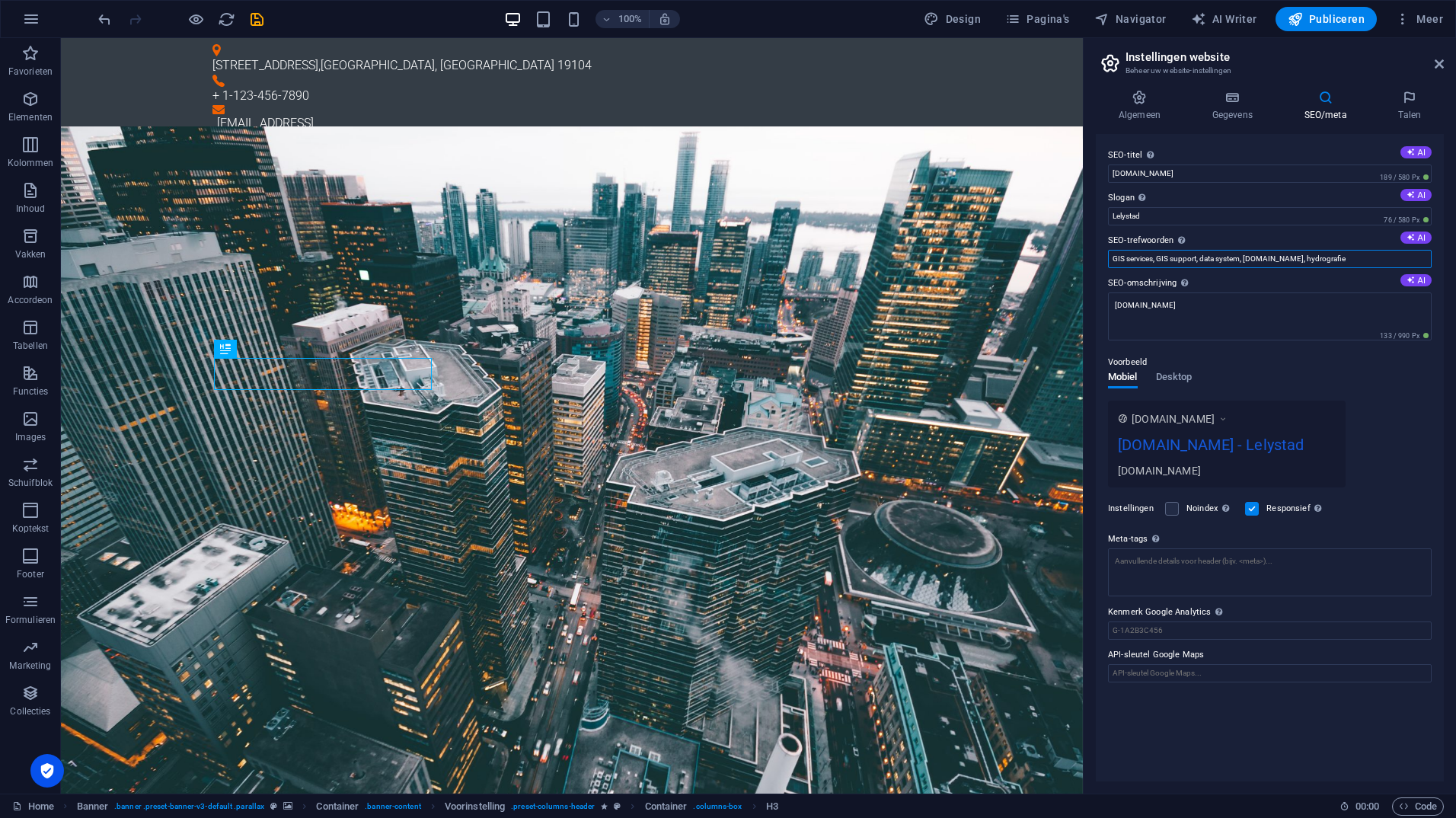 type on "GIS services, GIS support, data system, [DOMAIN_NAME], hydrografie" 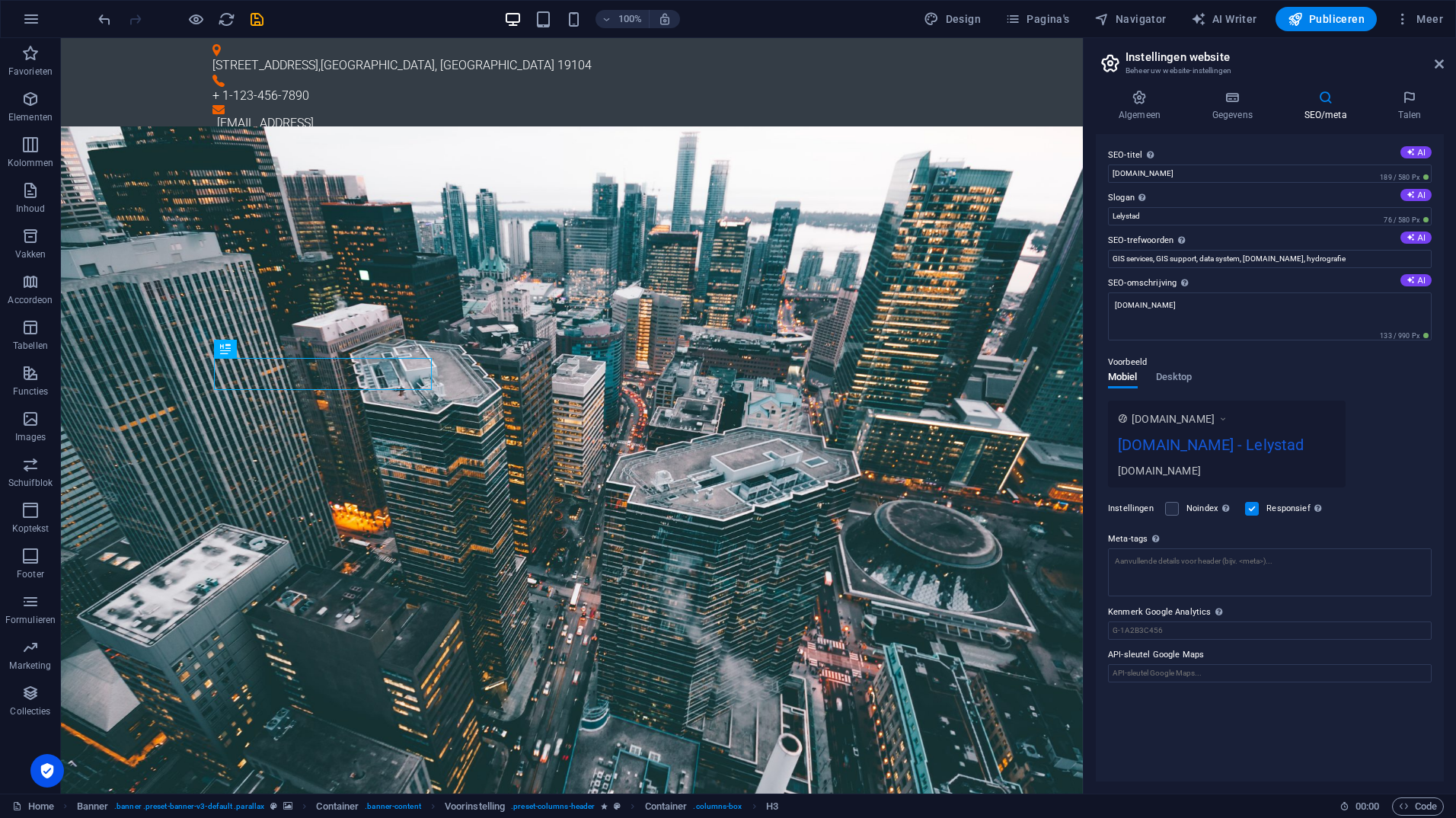 click on "Voorbeeld Mobiel Desktop [DOMAIN_NAME] [DOMAIN_NAME] - Lelystad [DOMAIN_NAME]" at bounding box center [1269, 414] 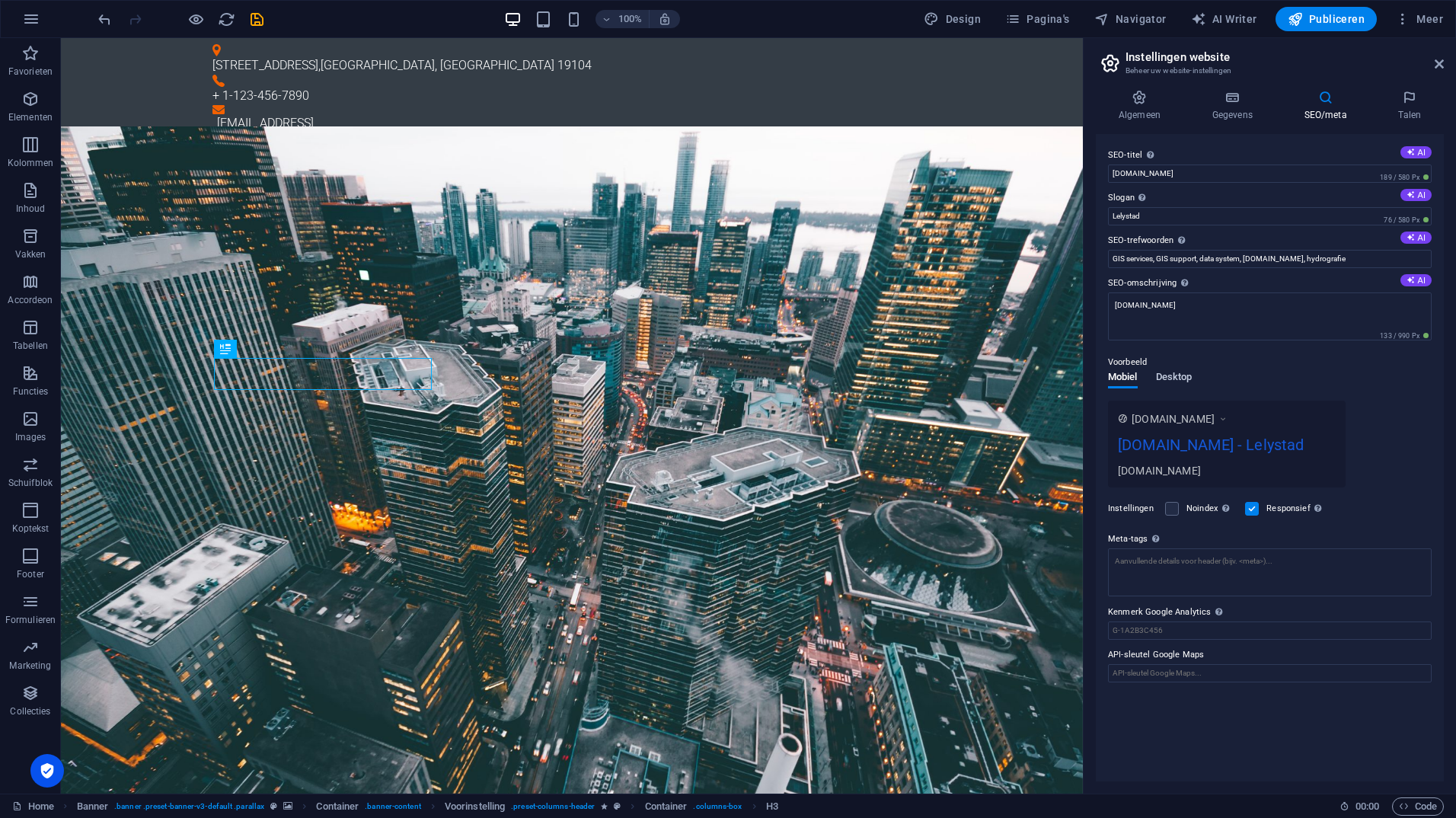 click on "Desktop" at bounding box center [1174, 379] 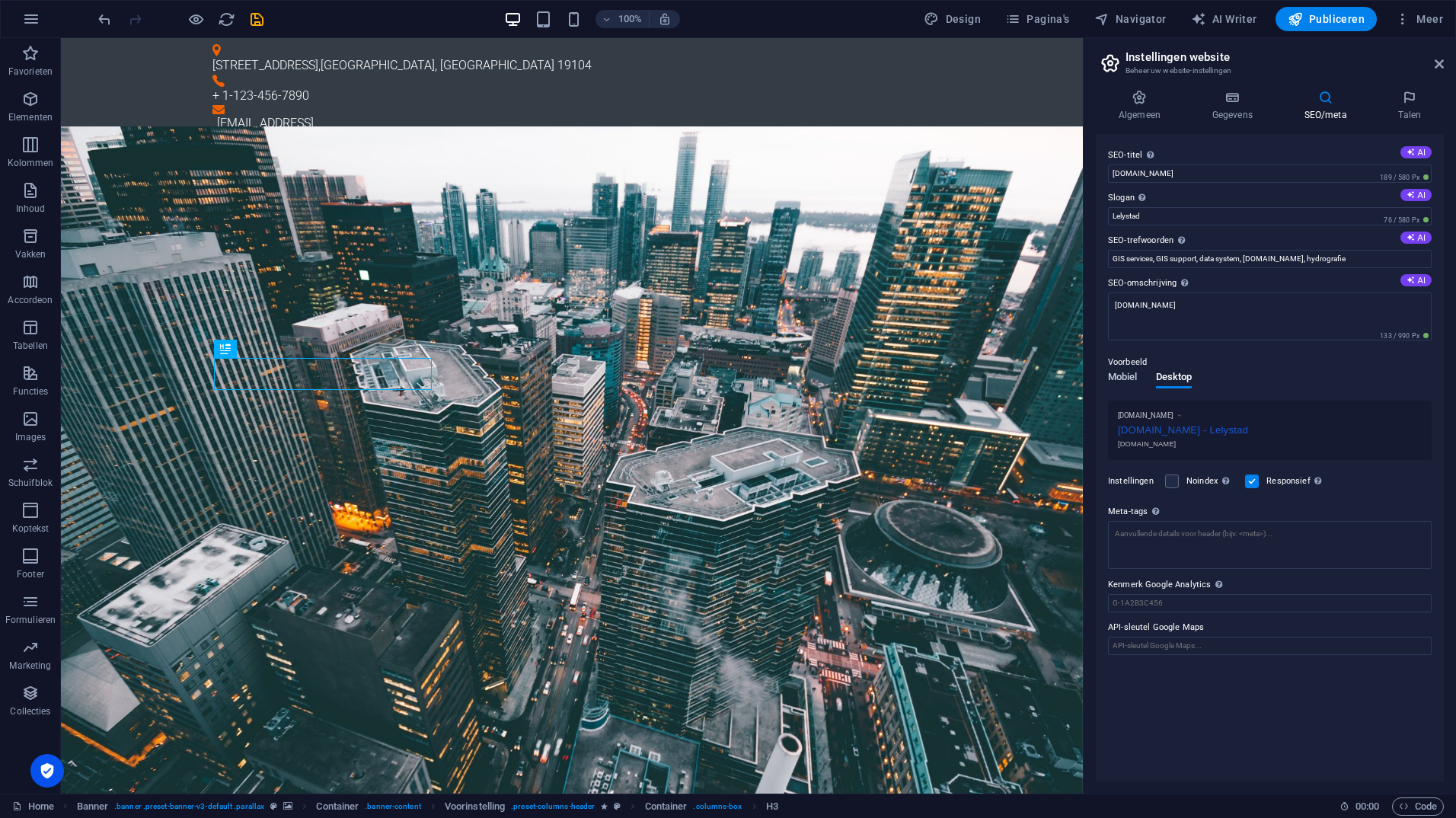 click on "Mobiel" at bounding box center [1122, 379] 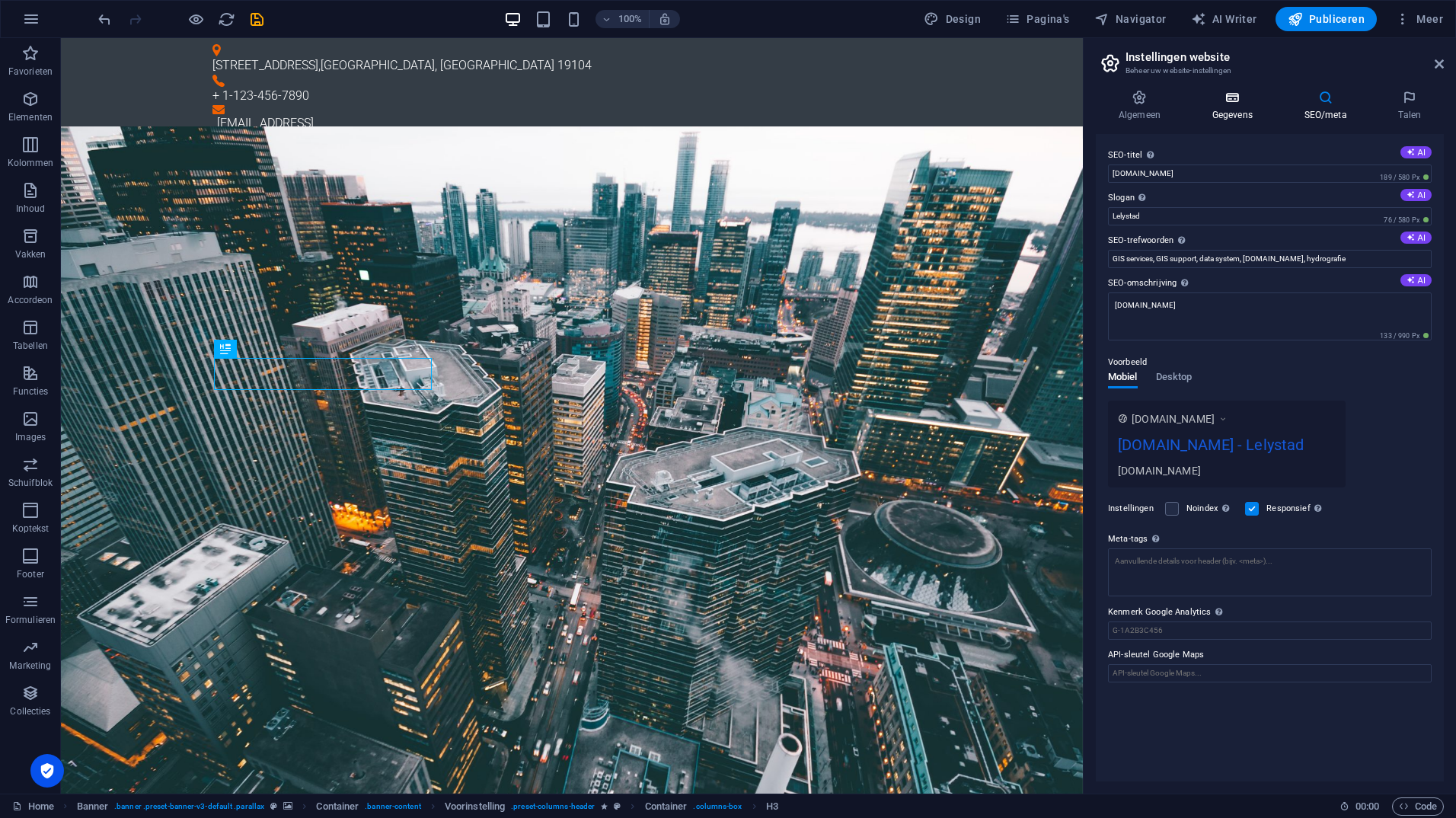 click at bounding box center [1232, 97] 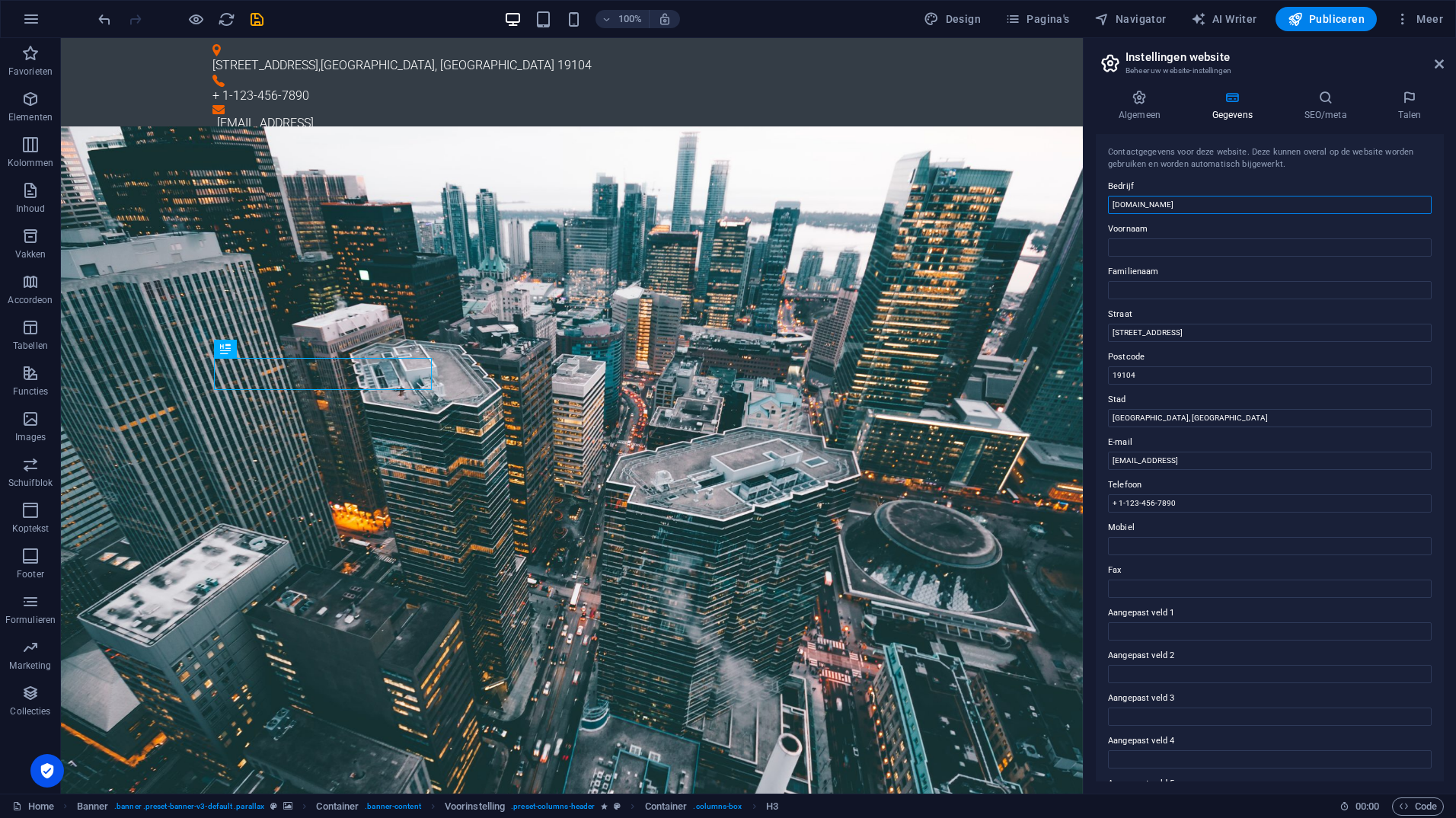 click on "[DOMAIN_NAME]" at bounding box center [1269, 205] 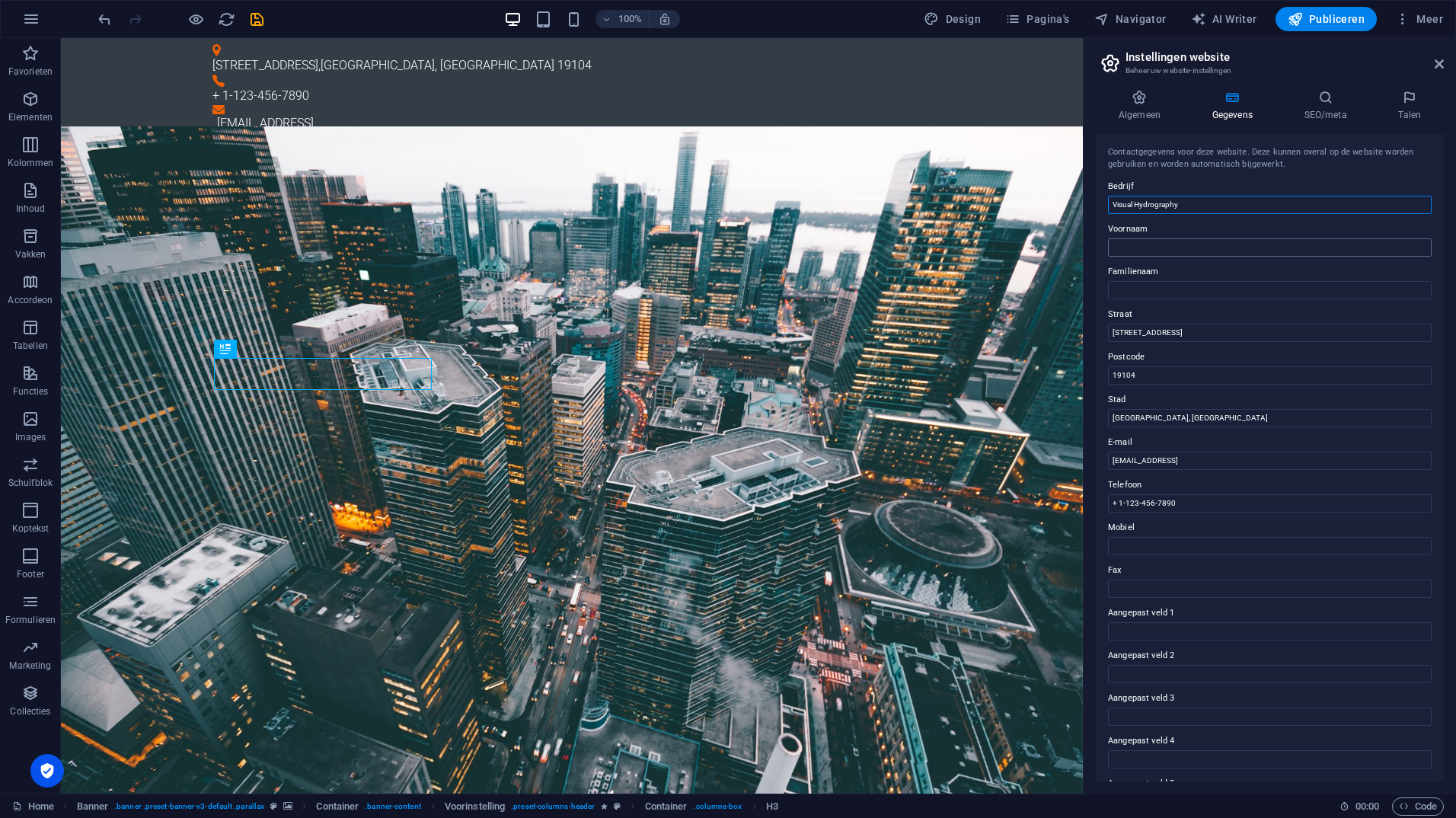type on "Visual Hydrography" 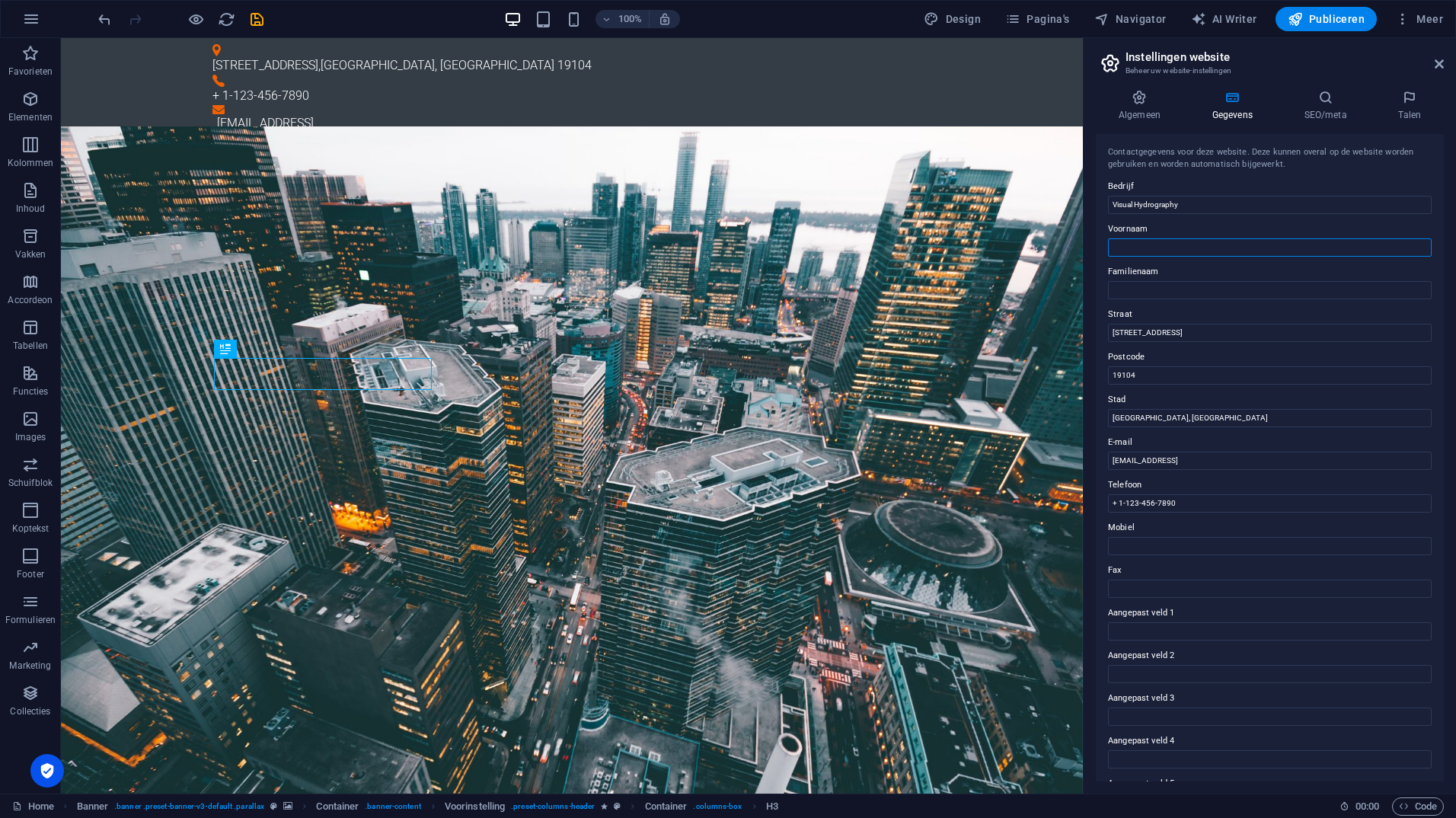 click on "Voornaam" at bounding box center (1269, 248) 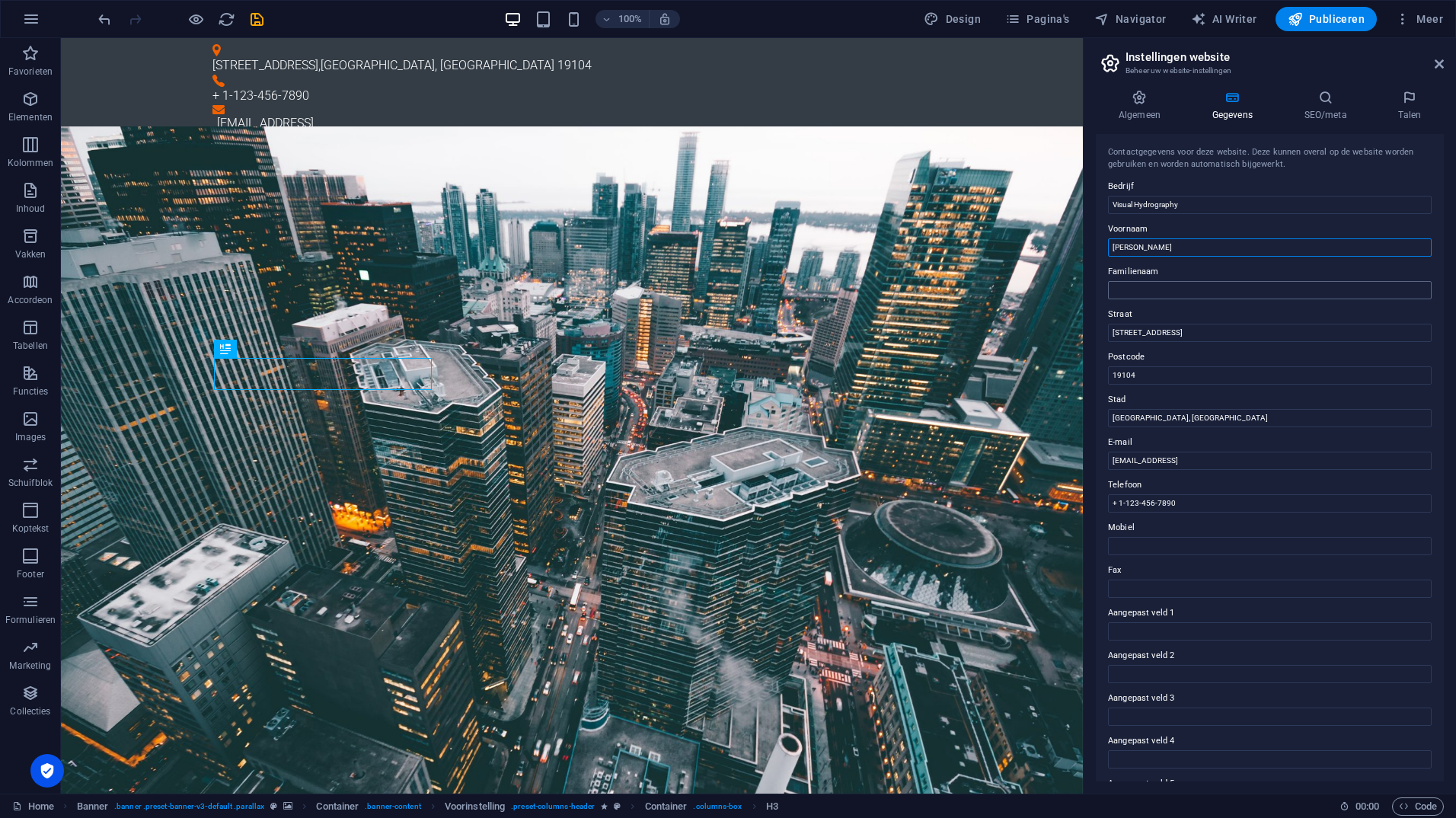 type on "[PERSON_NAME]" 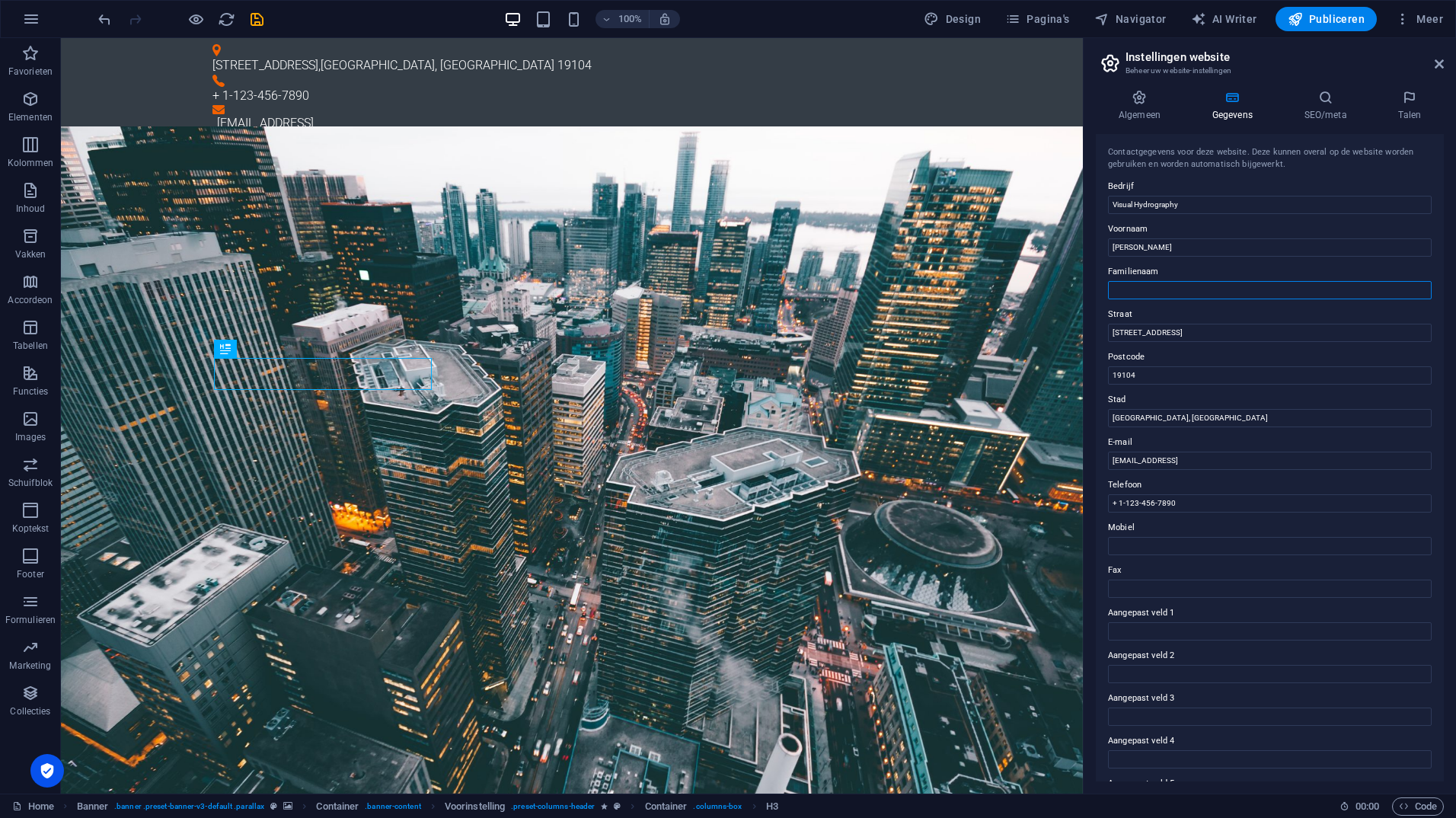 click on "Familienaam" at bounding box center [1269, 290] 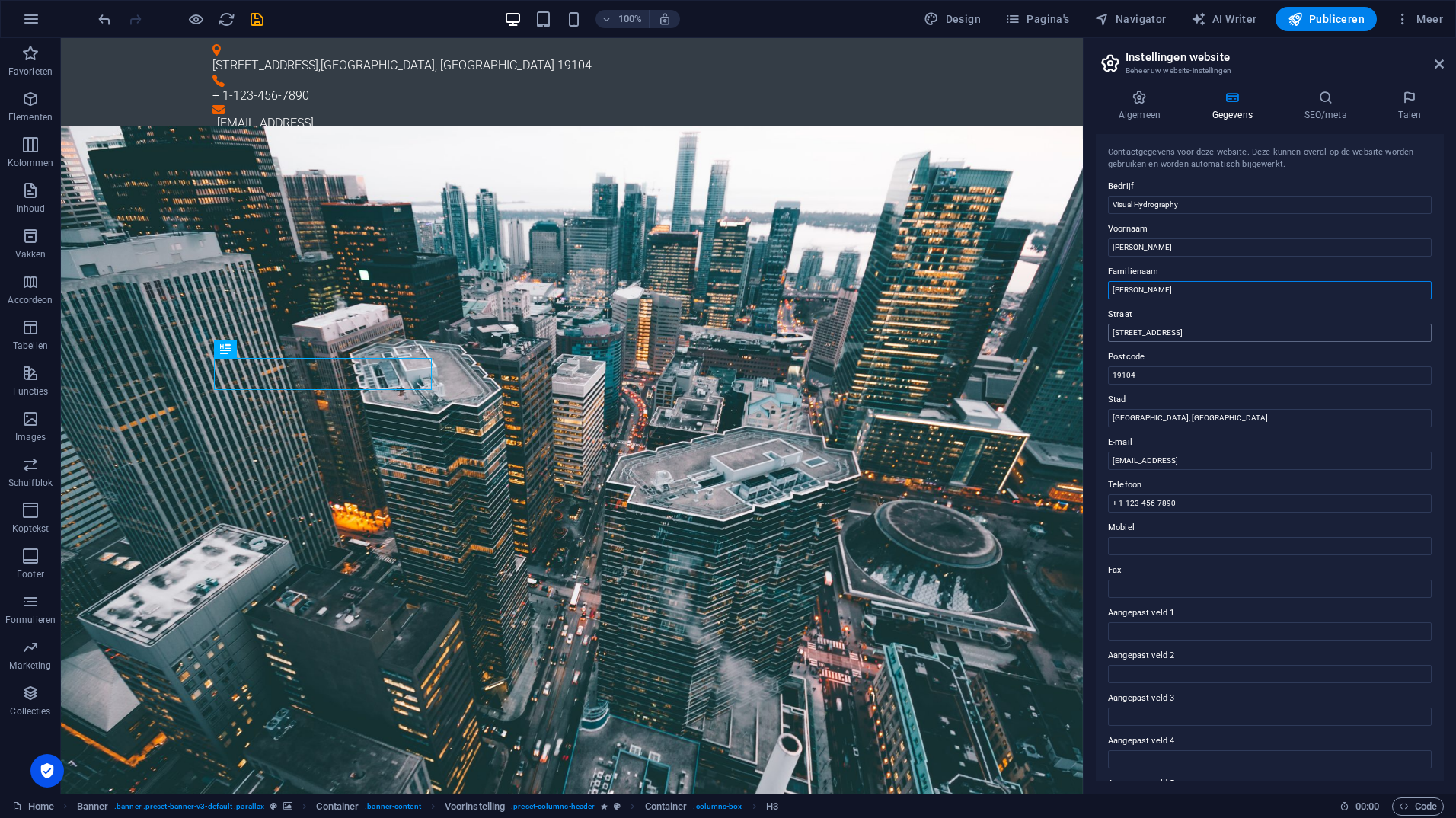 type on "[PERSON_NAME]" 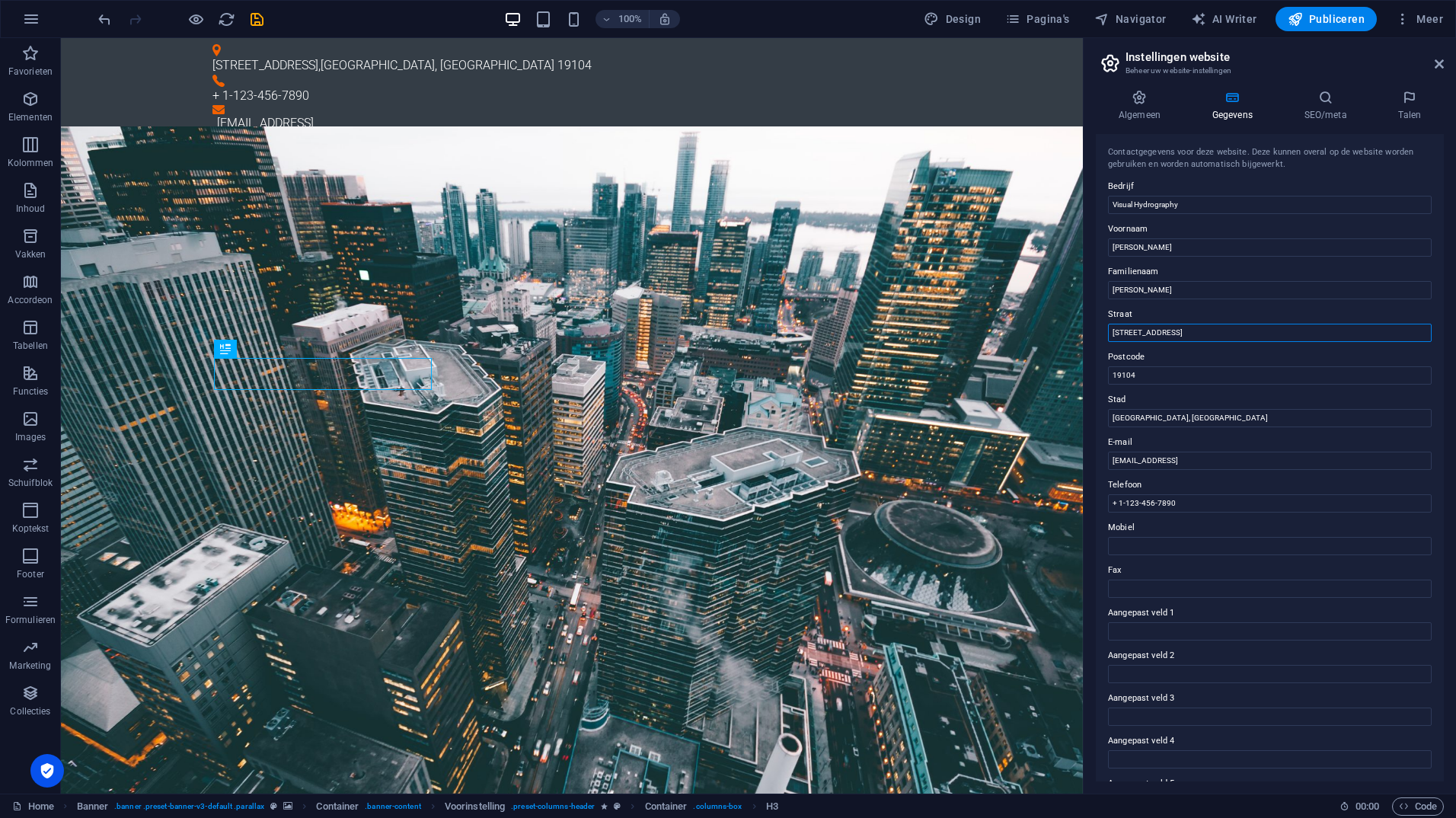 drag, startPoint x: 1176, startPoint y: 334, endPoint x: 1103, endPoint y: 337, distance: 73.0616 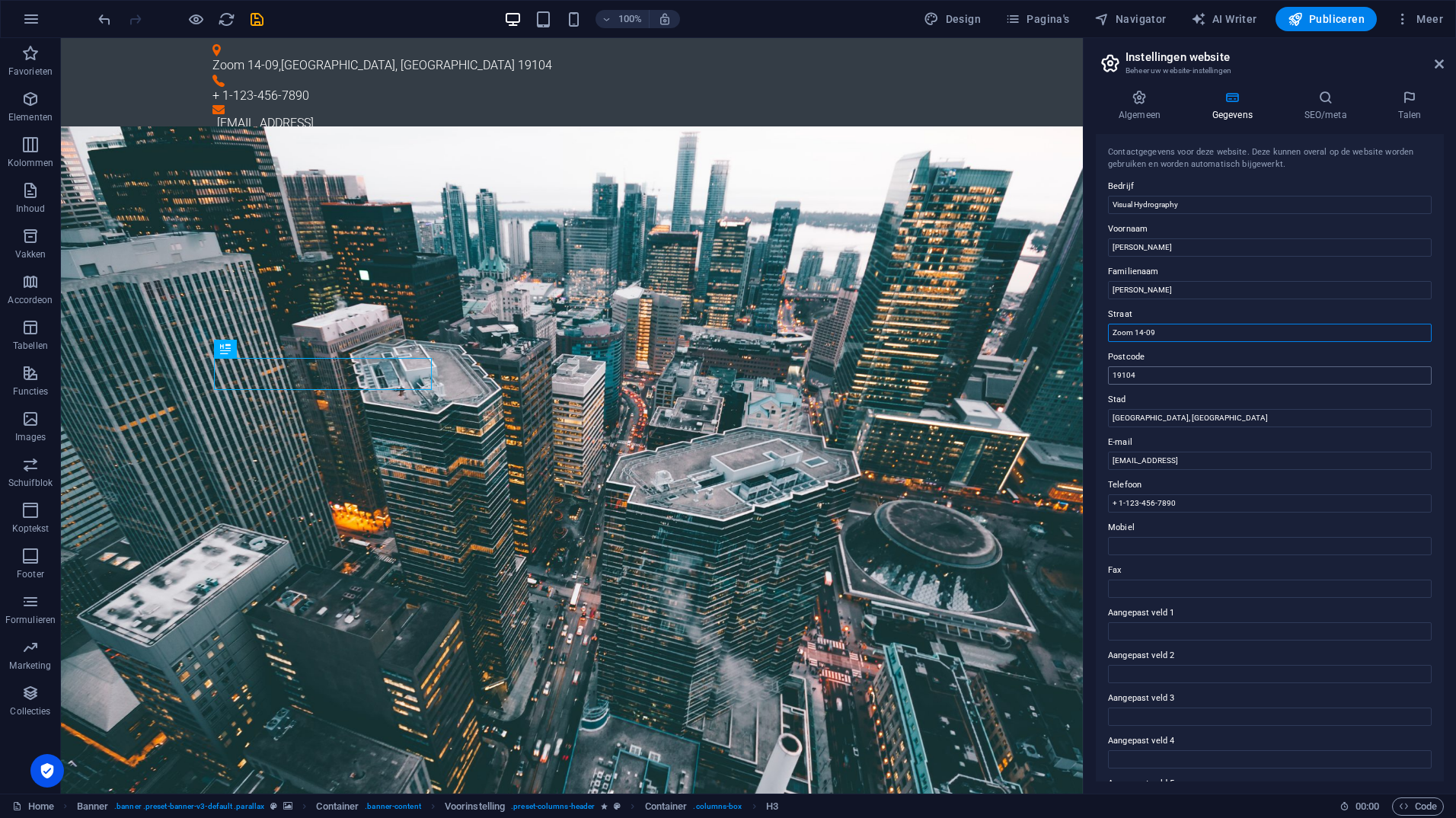 type on "Zoom 14-09" 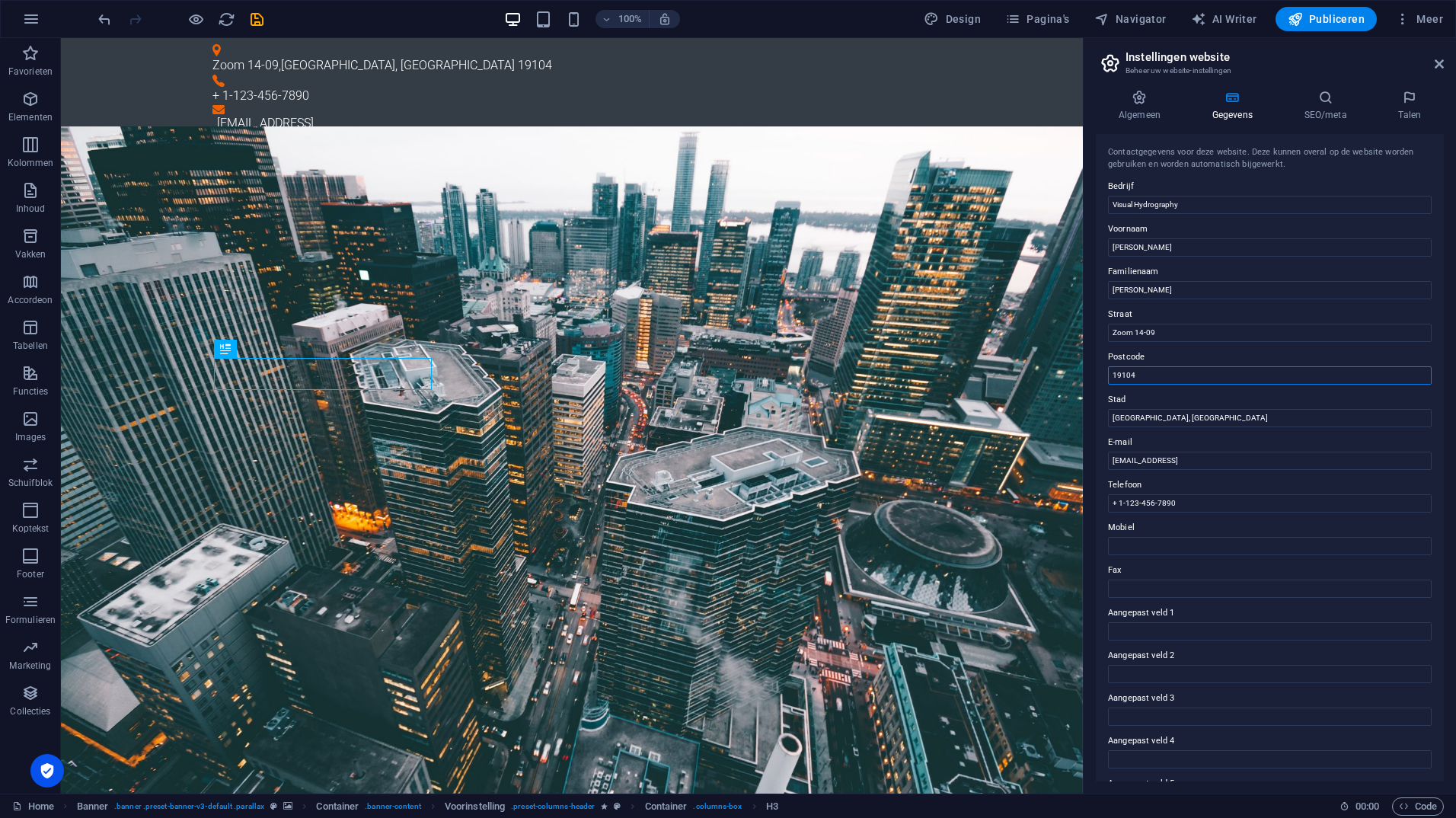 drag, startPoint x: 1145, startPoint y: 371, endPoint x: 1097, endPoint y: 373, distance: 48.04165 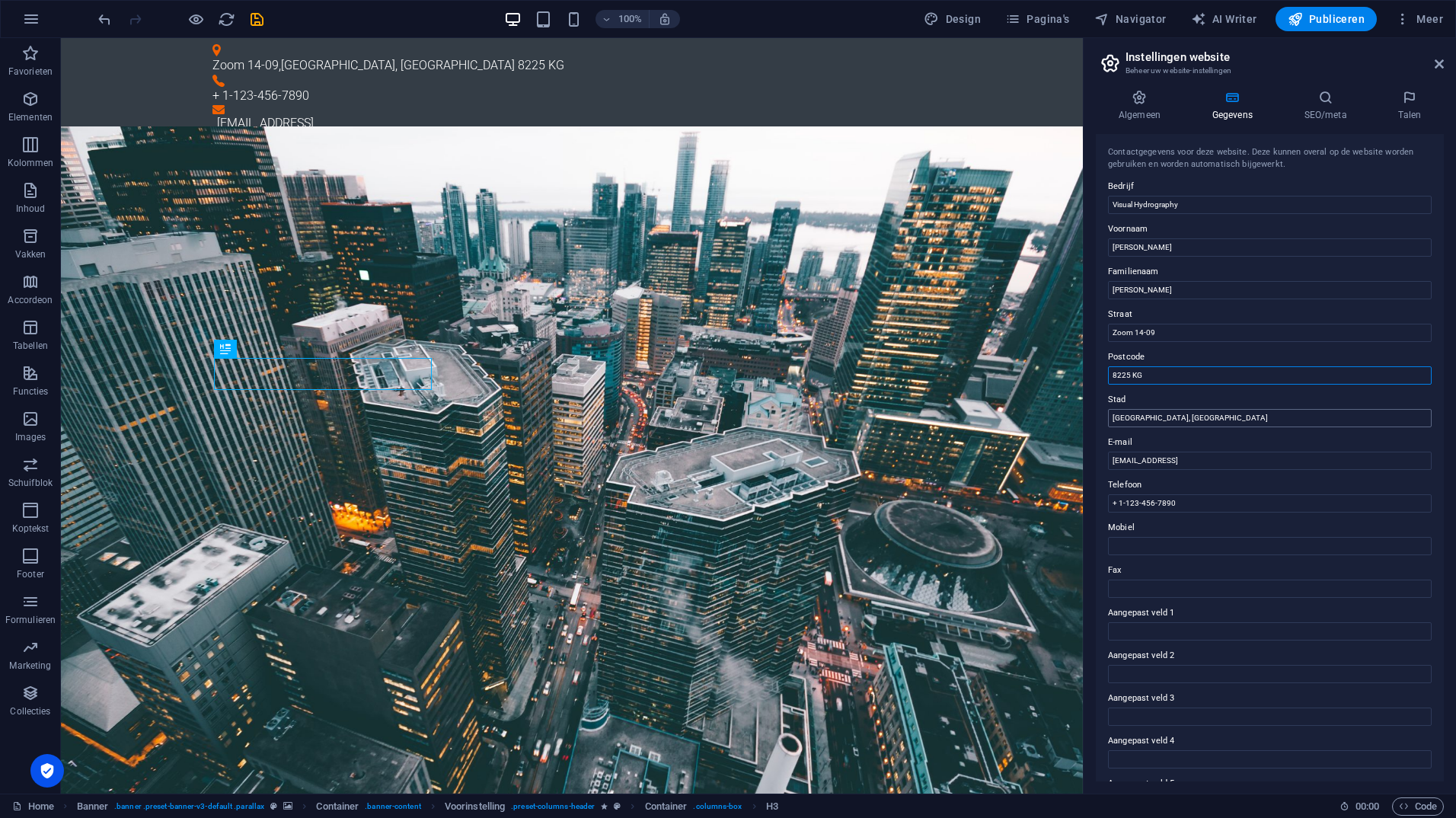 type on "8225 KG" 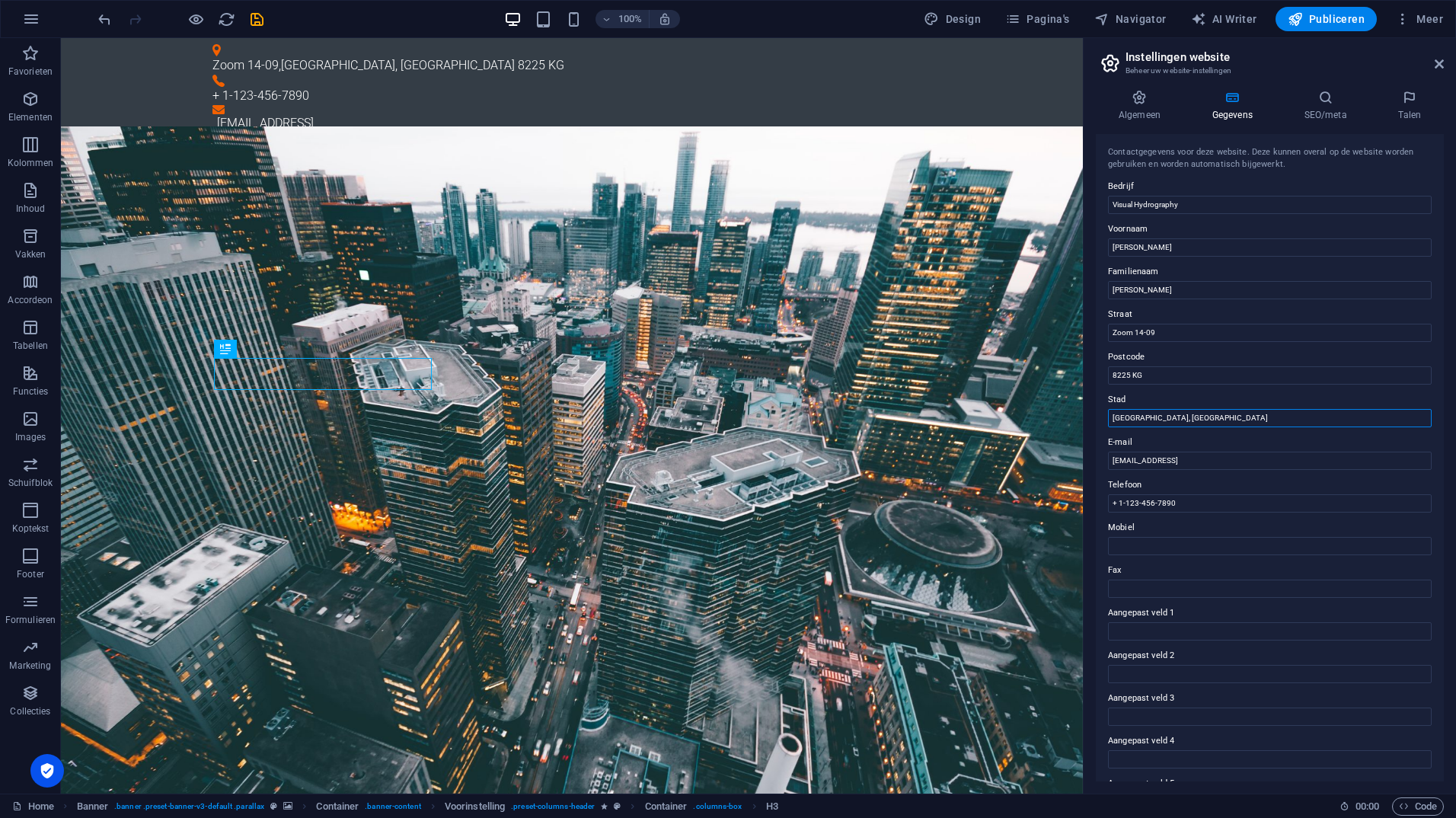 drag, startPoint x: 1180, startPoint y: 420, endPoint x: 1099, endPoint y: 430, distance: 81.61495 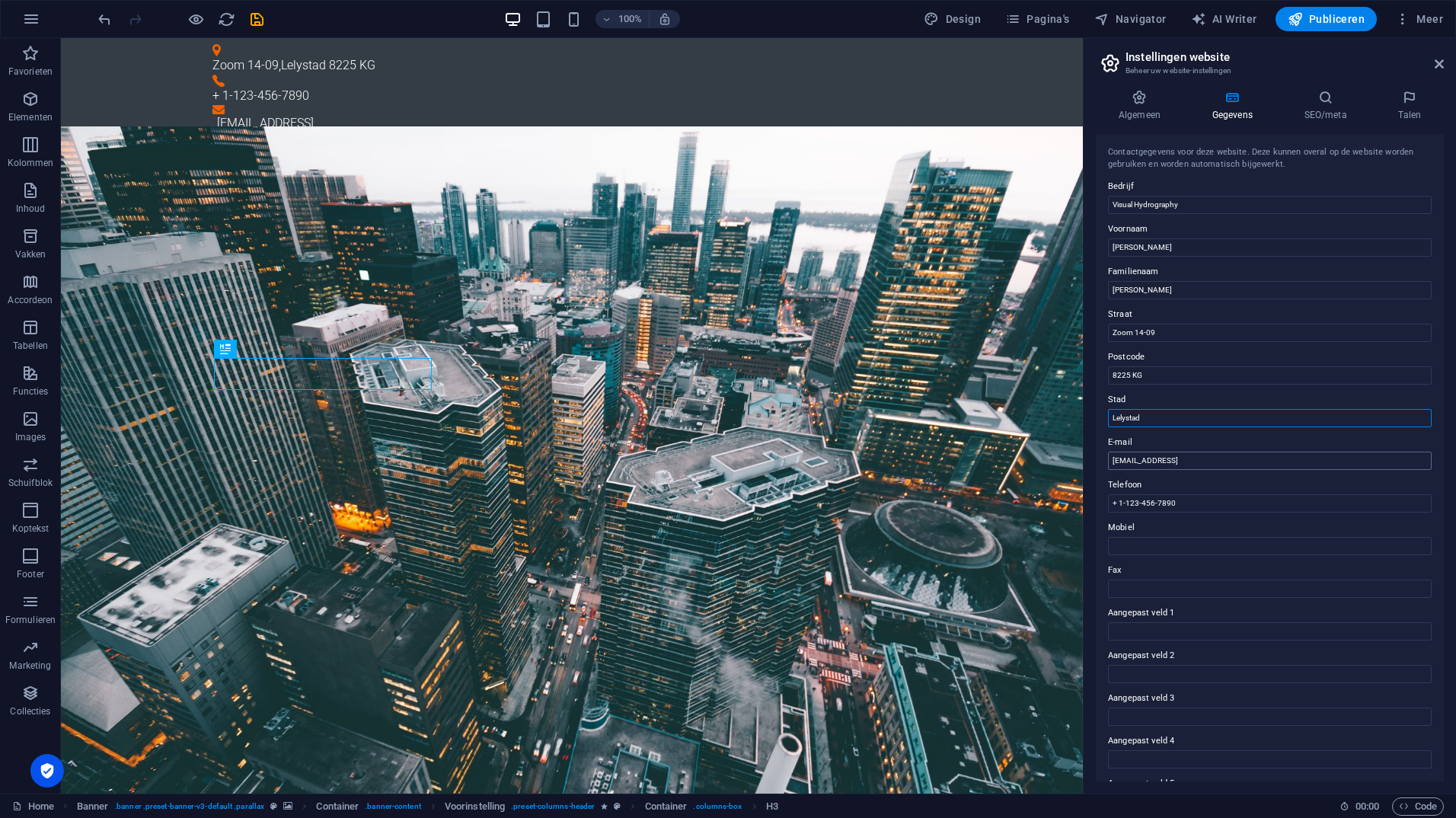 type on "Lelystad" 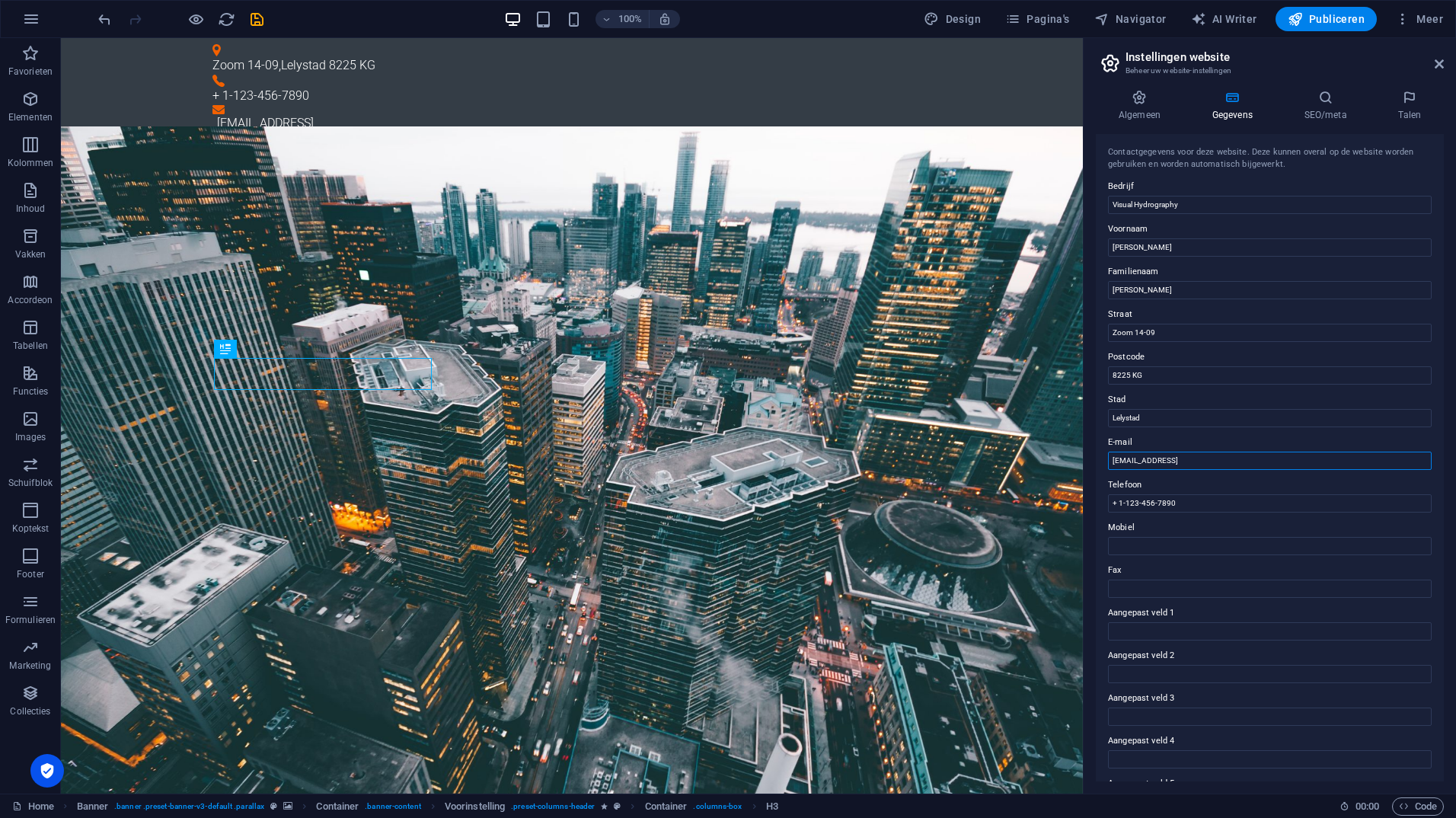 drag, startPoint x: 1295, startPoint y: 460, endPoint x: 1100, endPoint y: 468, distance: 195.164 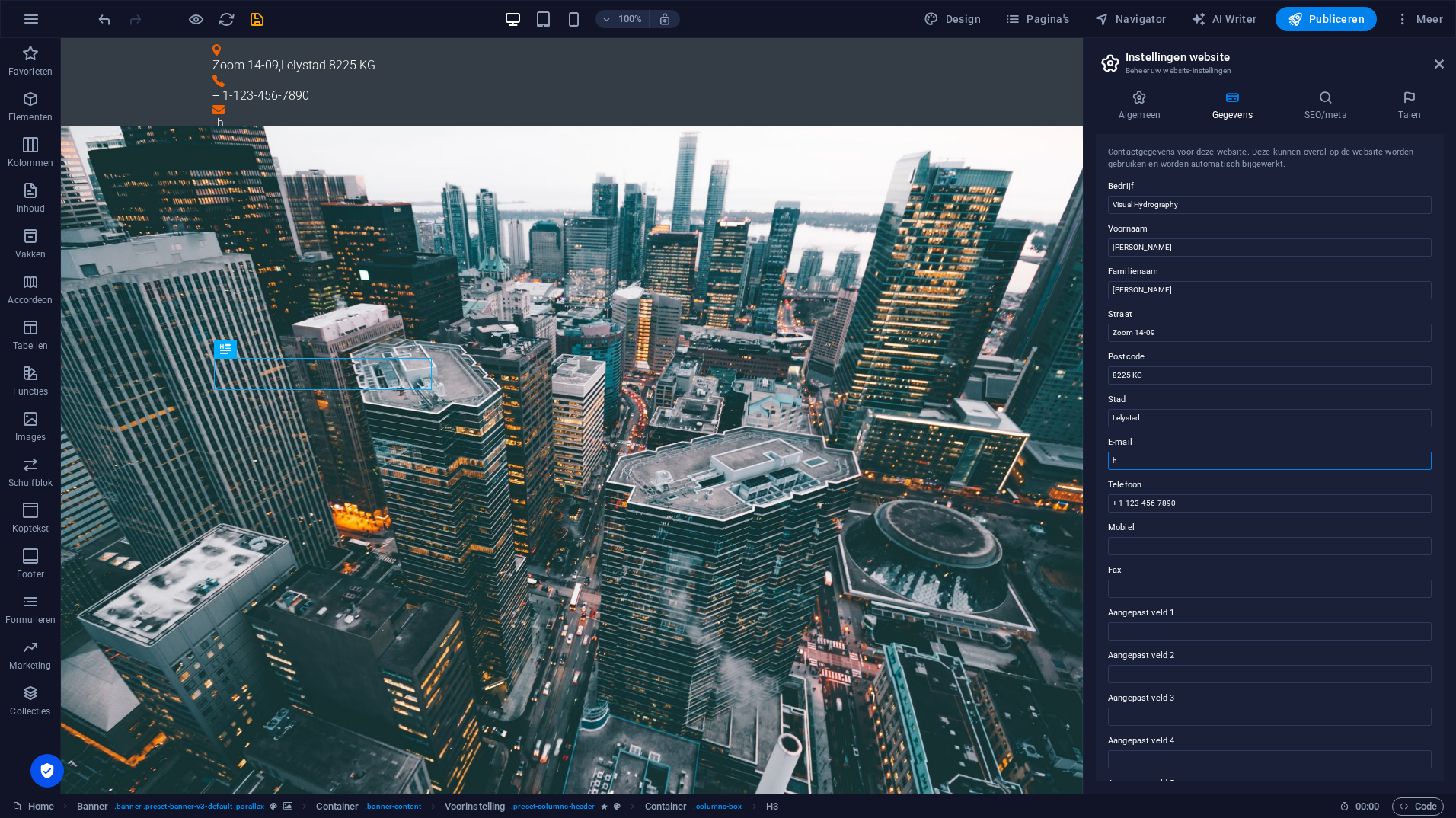 type on "[EMAIL_ADDRESS][DOMAIN_NAME]" 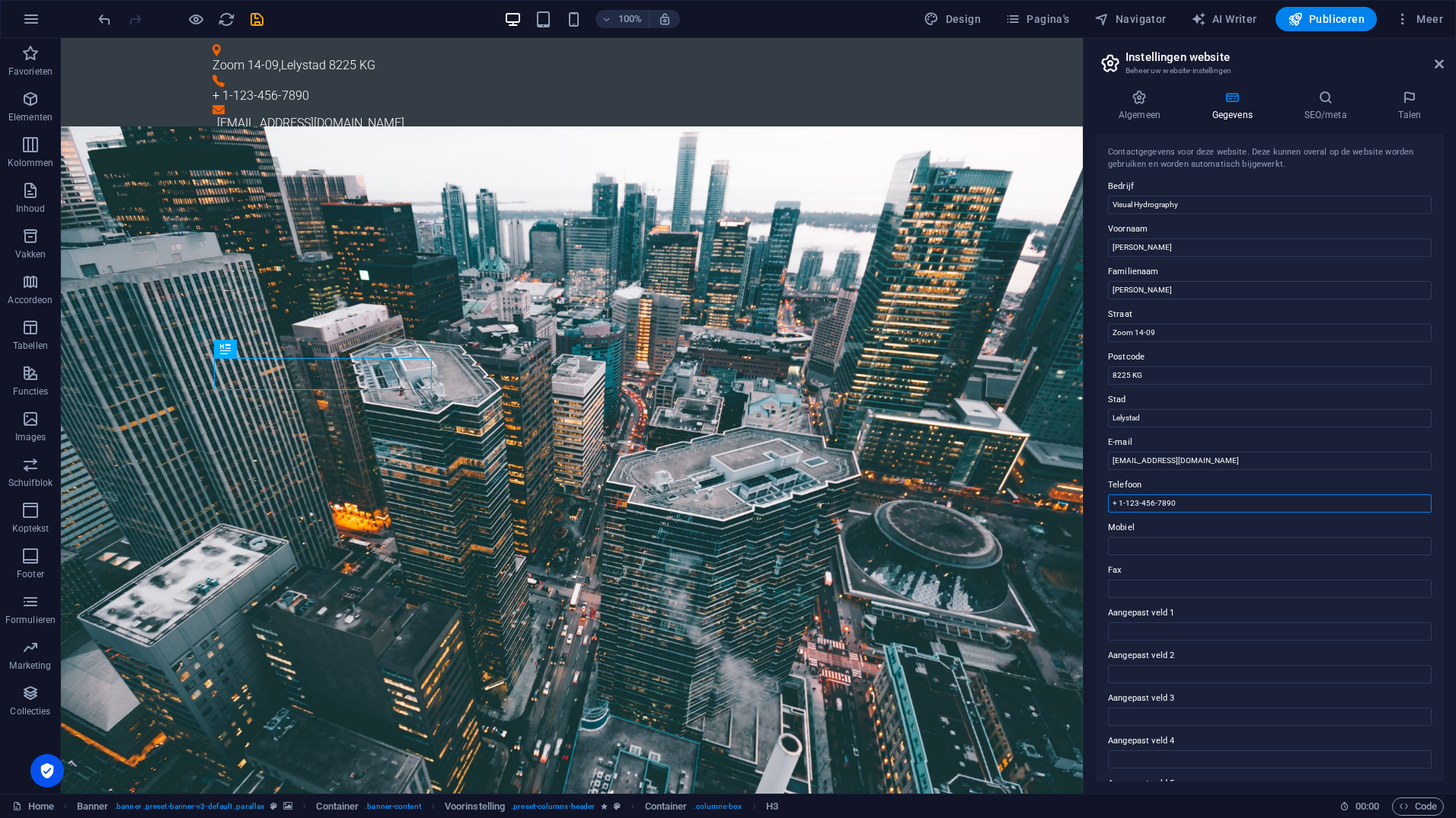 click on "+ 1-123-456-7890" at bounding box center [1269, 503] 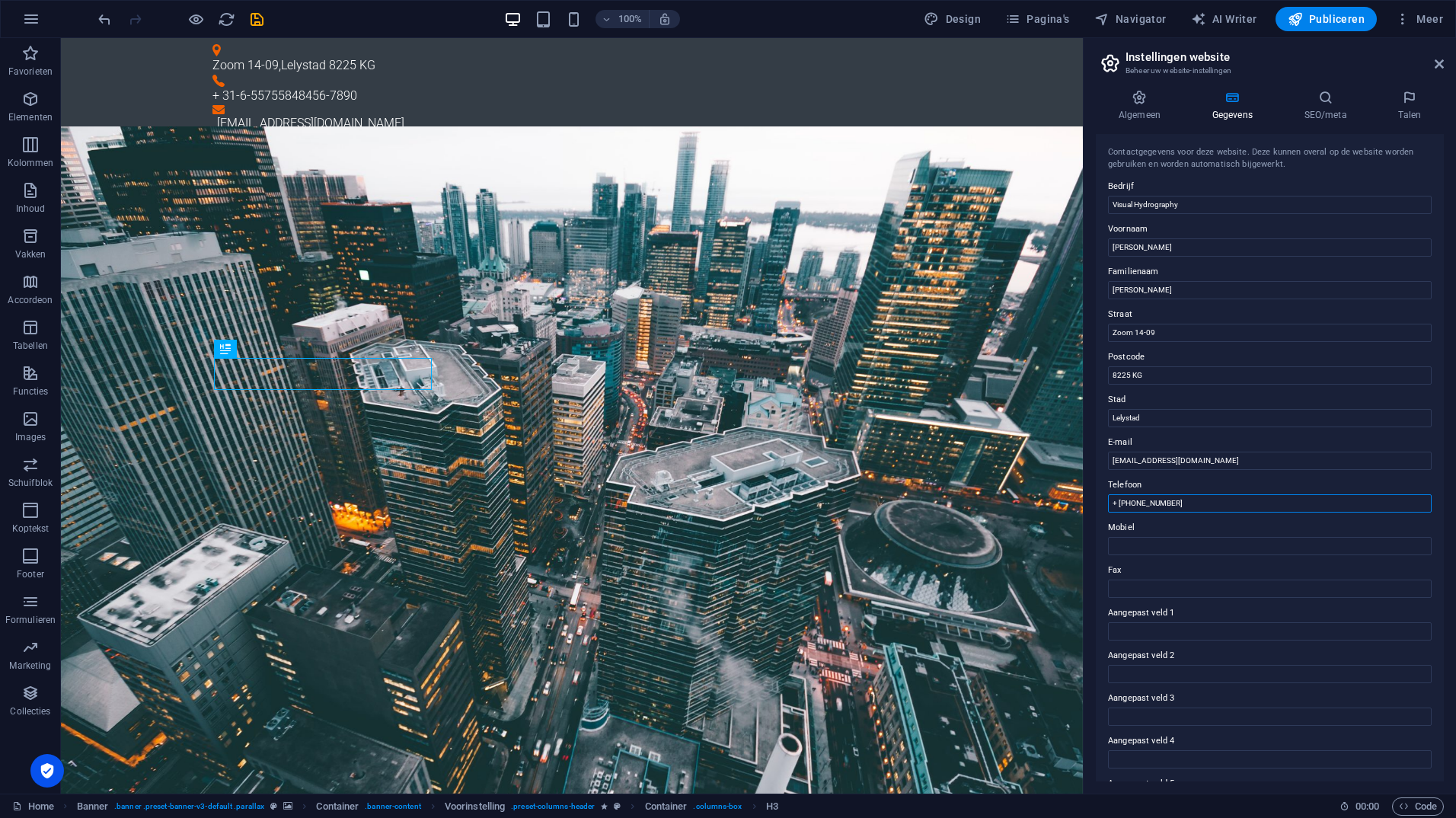 type on "+ [PHONE_NUMBER]" 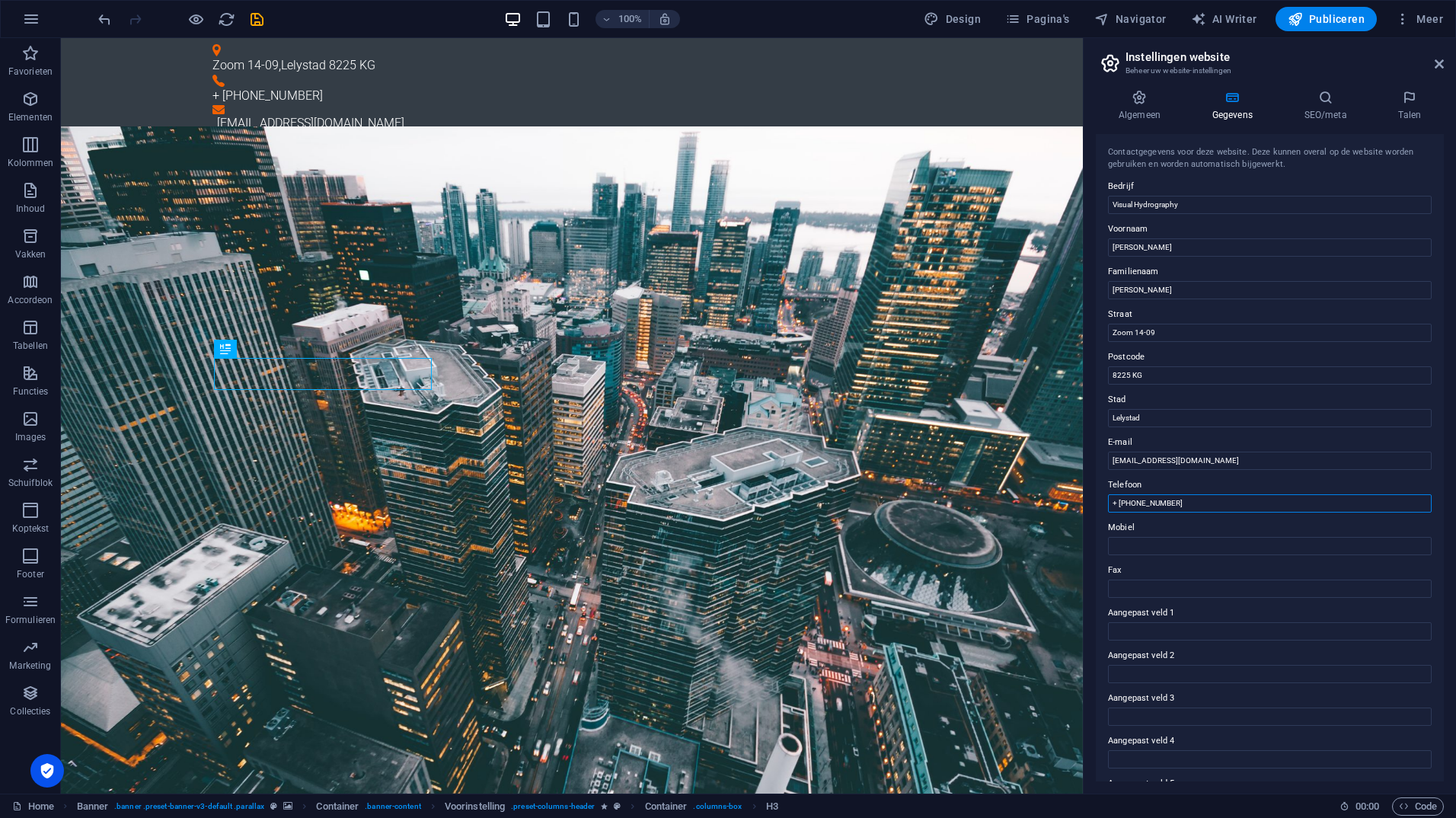 drag, startPoint x: 1177, startPoint y: 505, endPoint x: 1102, endPoint y: 513, distance: 75.42546 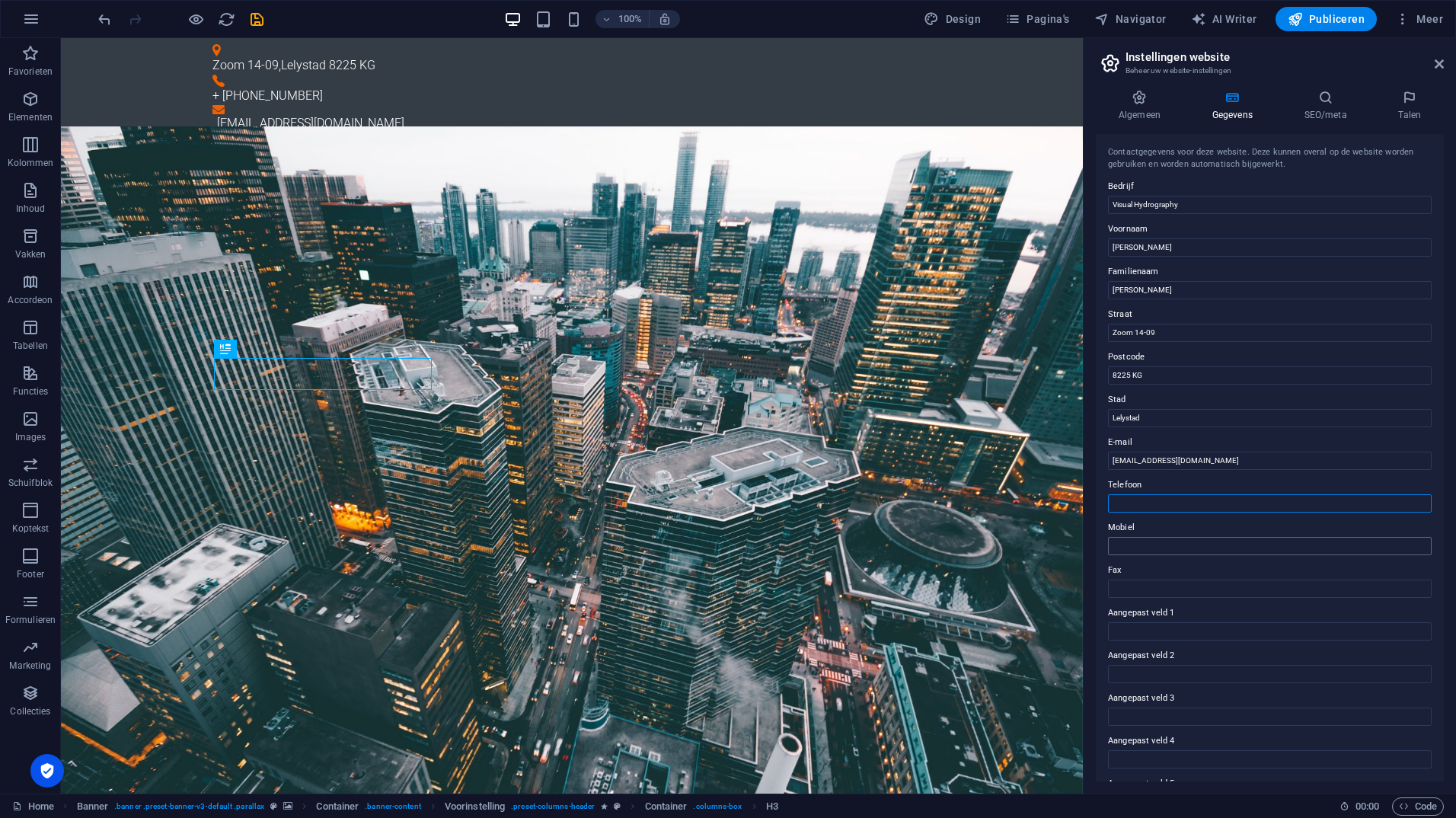 type 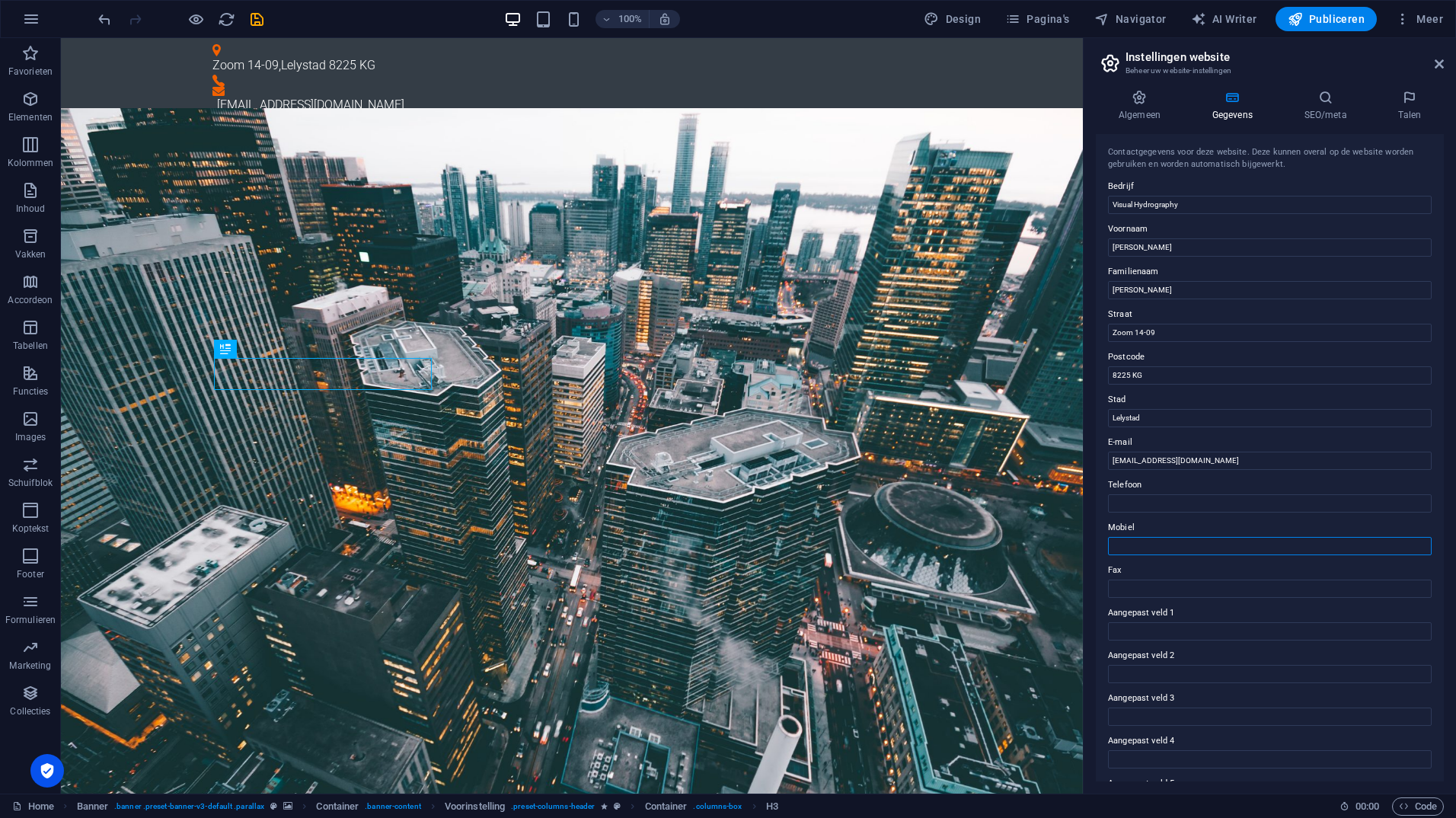 click on "Mobiel" at bounding box center [1269, 546] 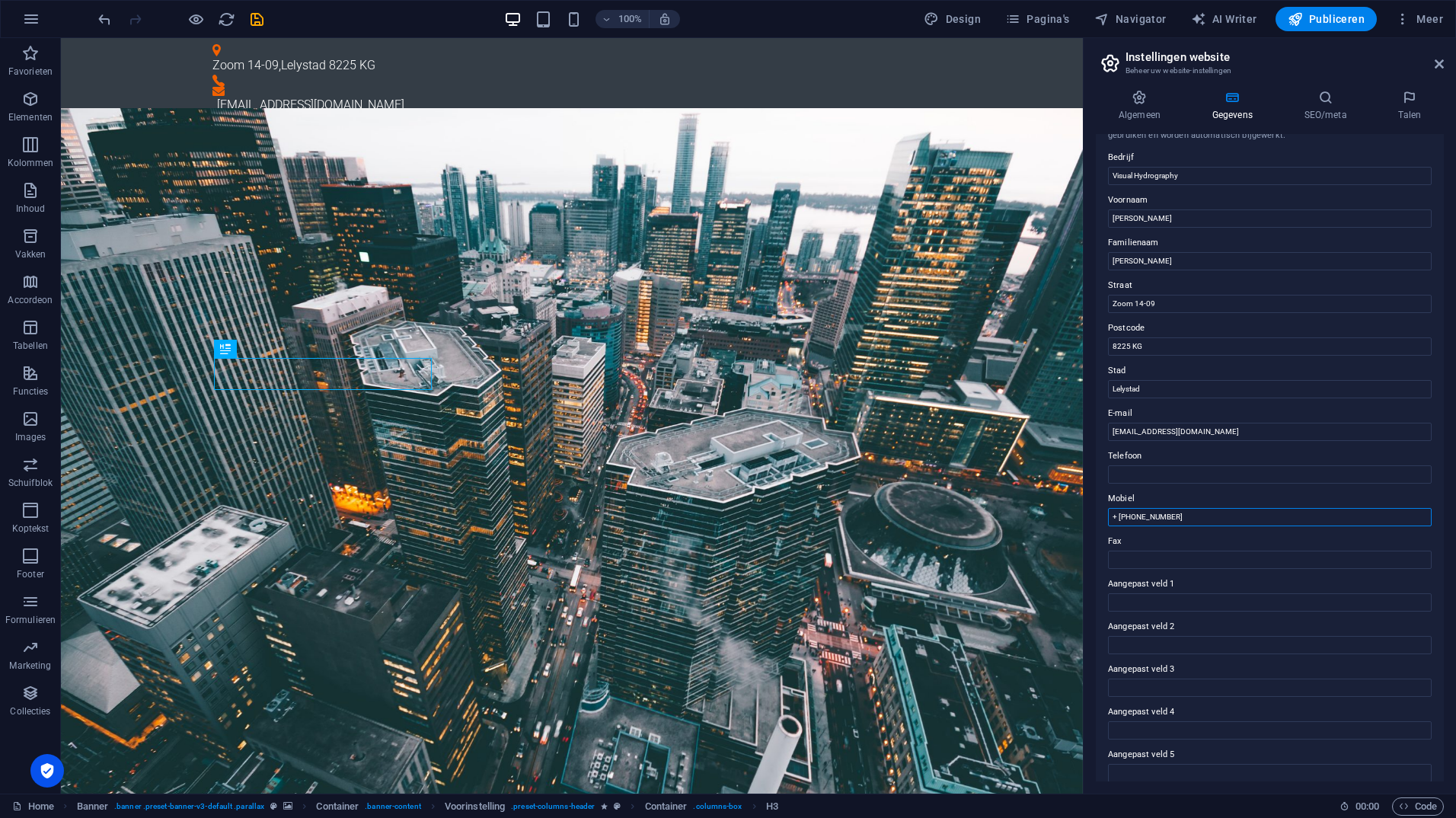 scroll, scrollTop: 0, scrollLeft: 0, axis: both 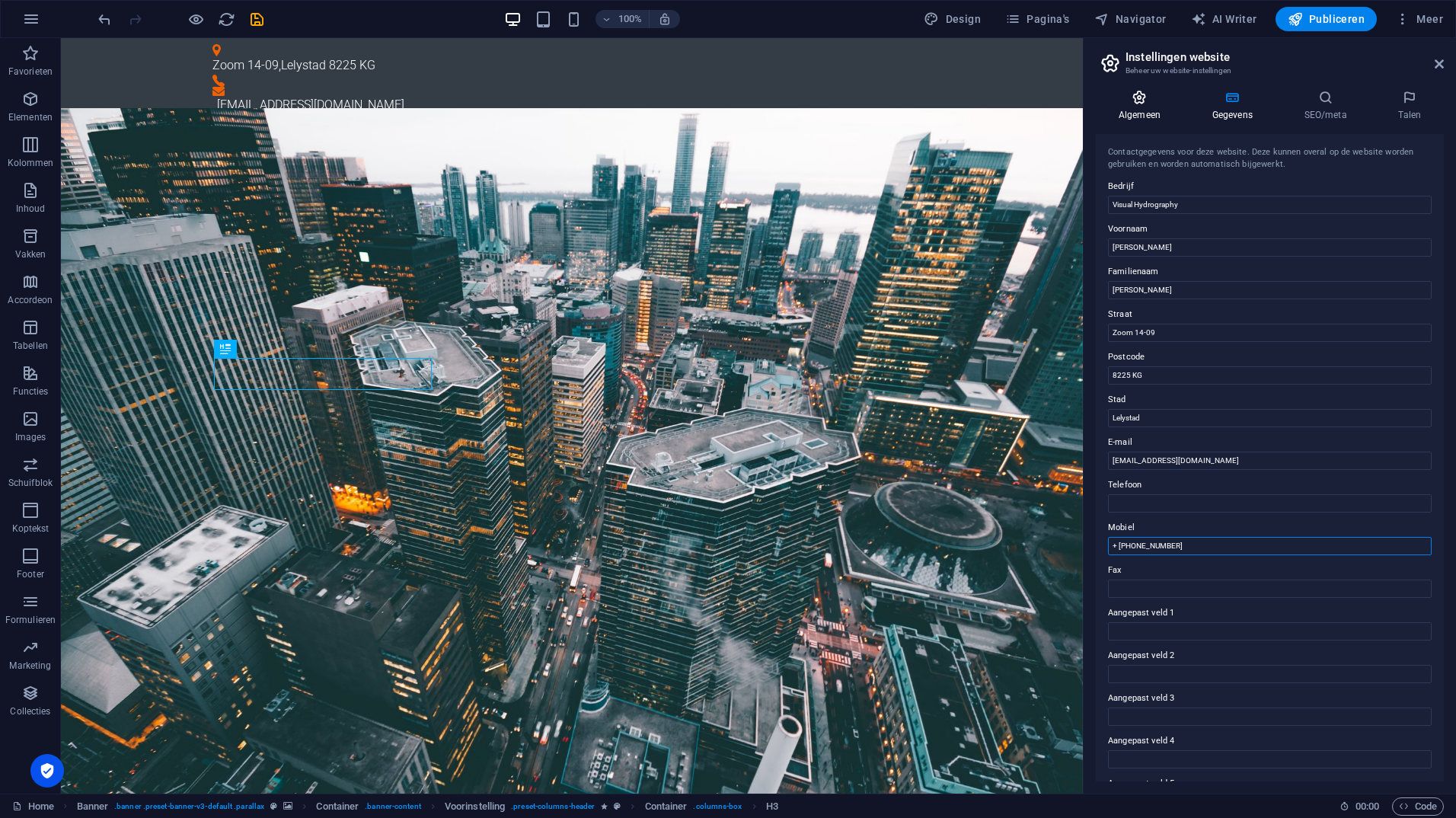 type on "+ [PHONE_NUMBER]" 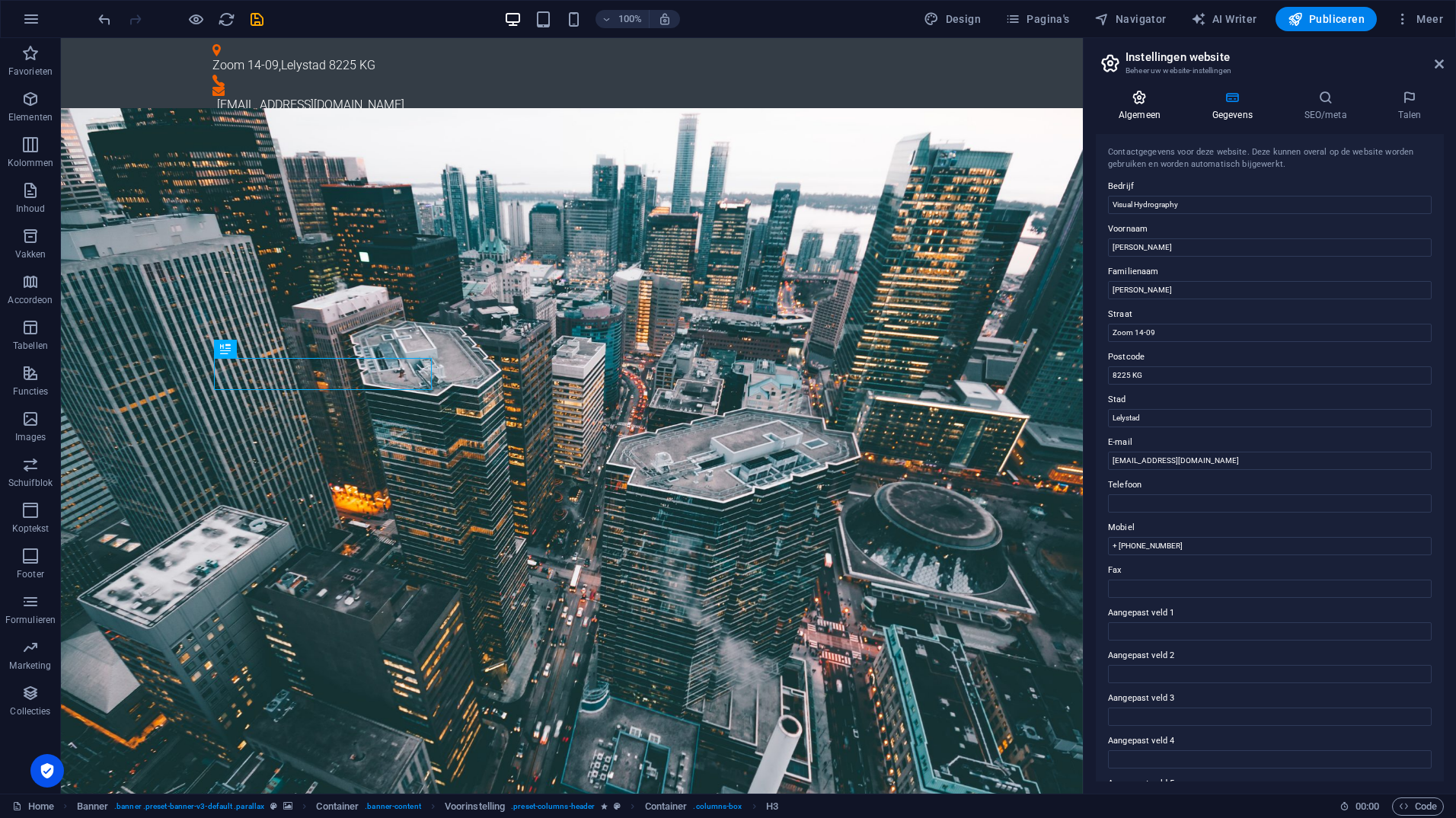click at bounding box center (1139, 97) 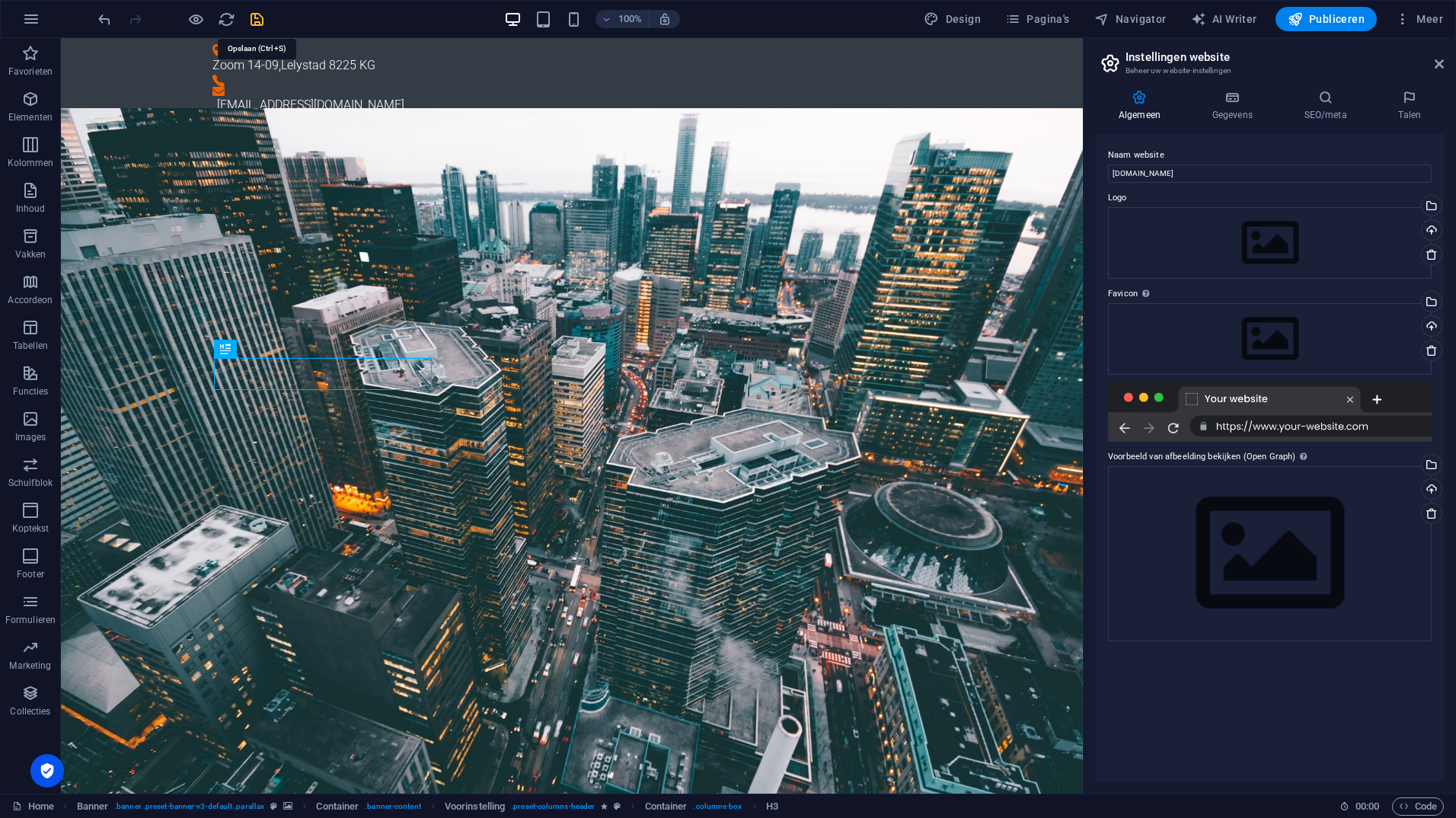 click at bounding box center (257, 19) 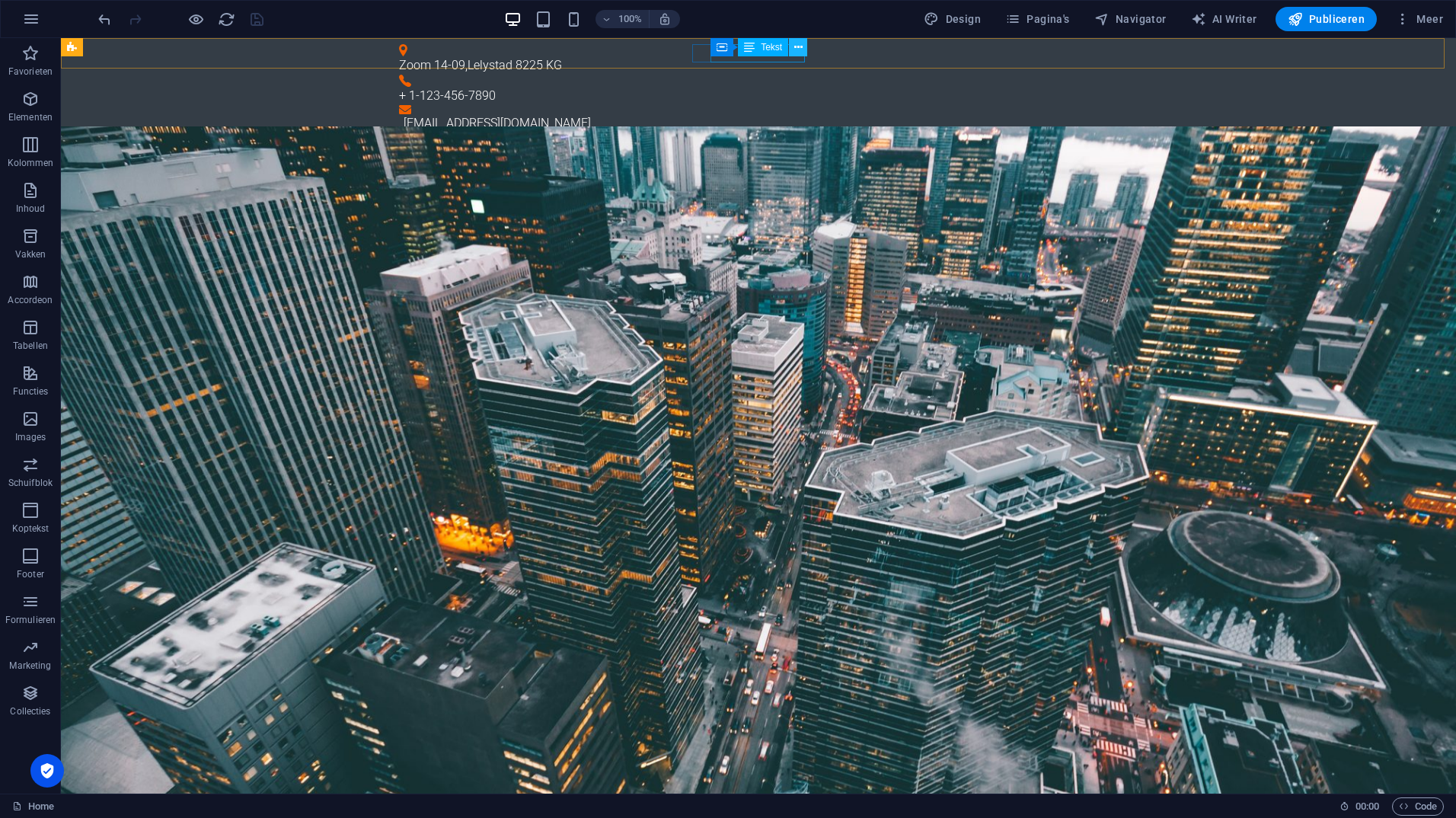 click at bounding box center (798, 47) 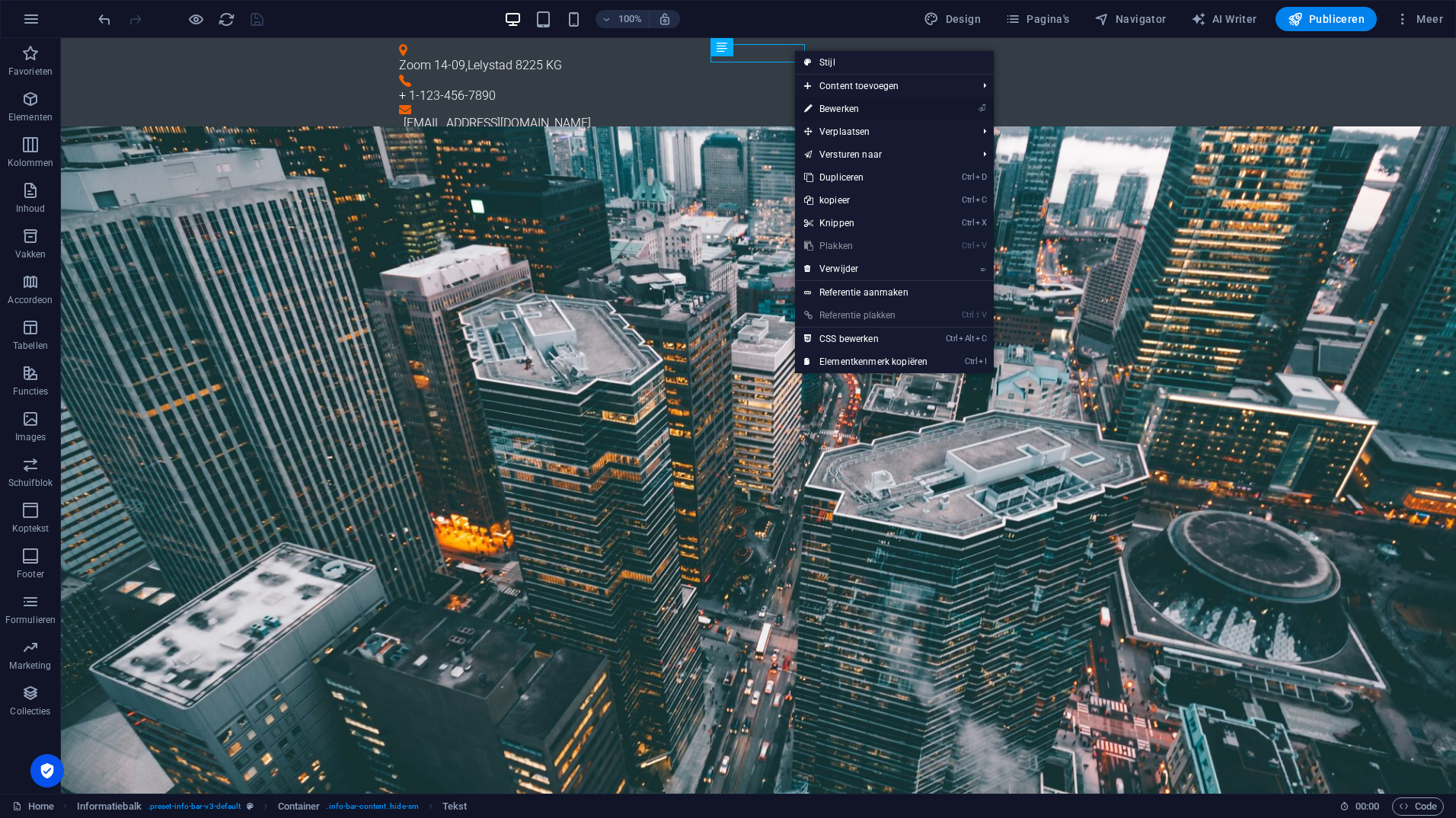 click on "⏎  Bewerken" at bounding box center (866, 109) 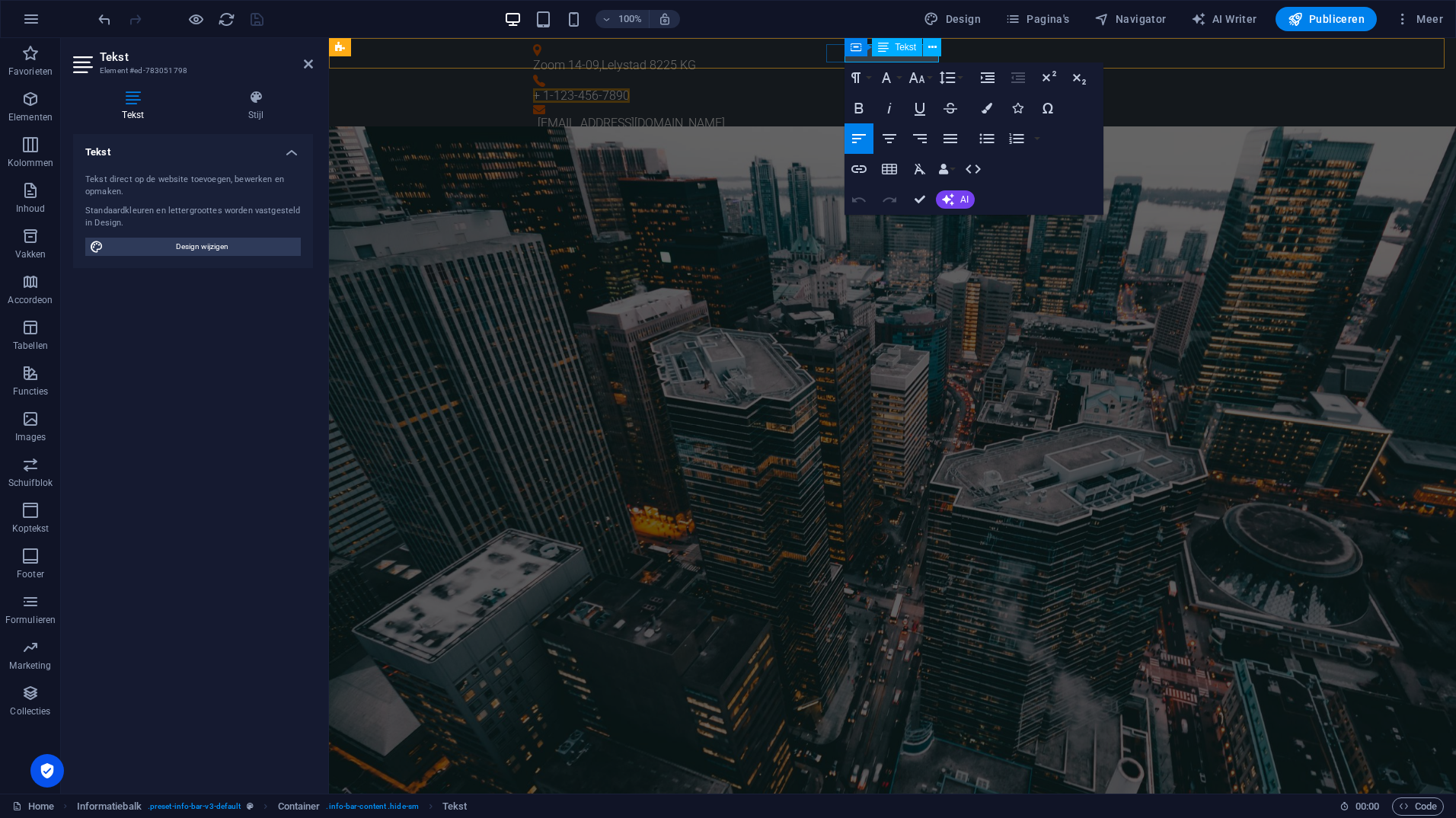 click on "Tekst" at bounding box center (905, 47) 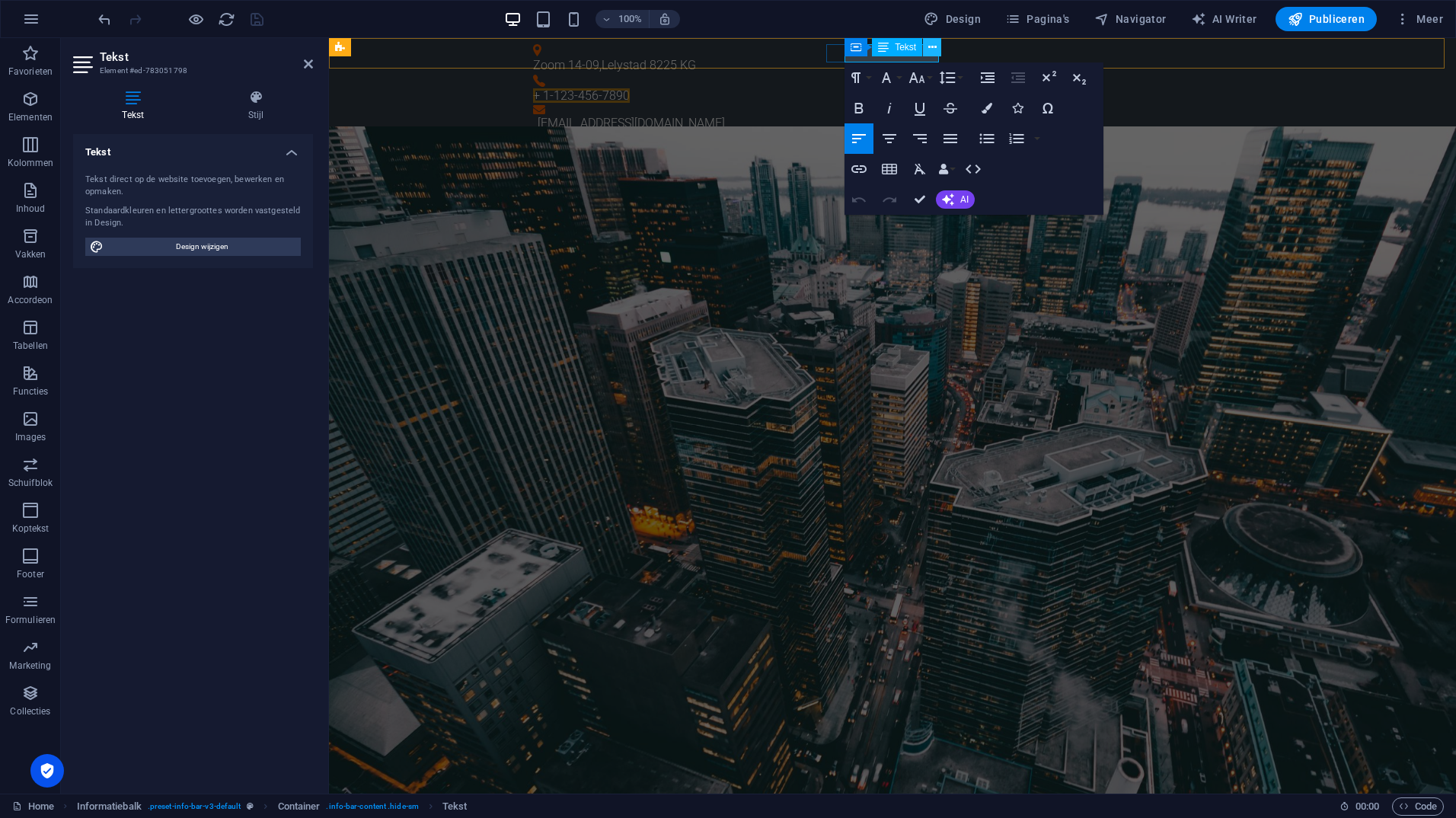 click at bounding box center (932, 47) 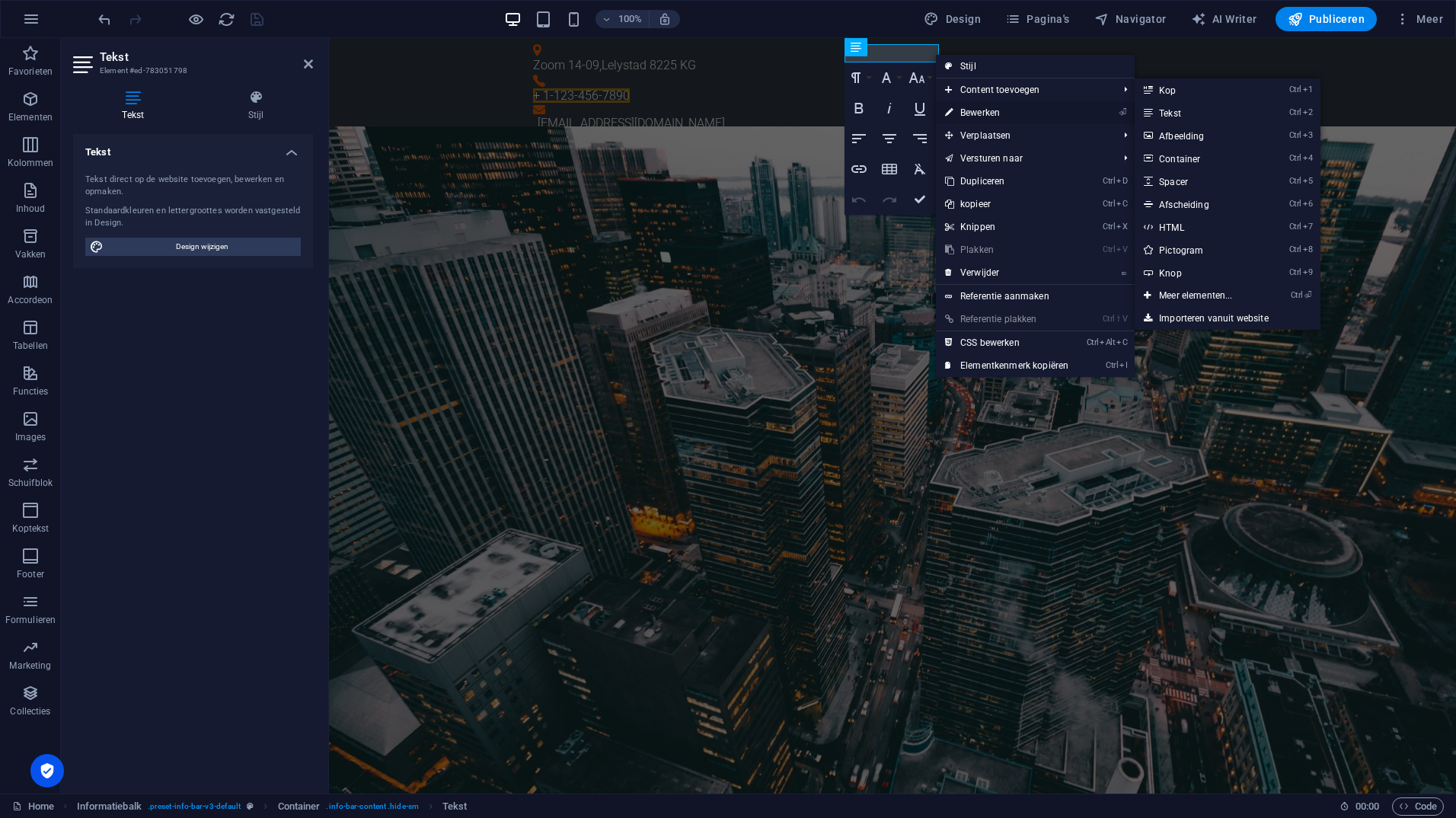 click on "⏎  Bewerken" at bounding box center (1007, 113) 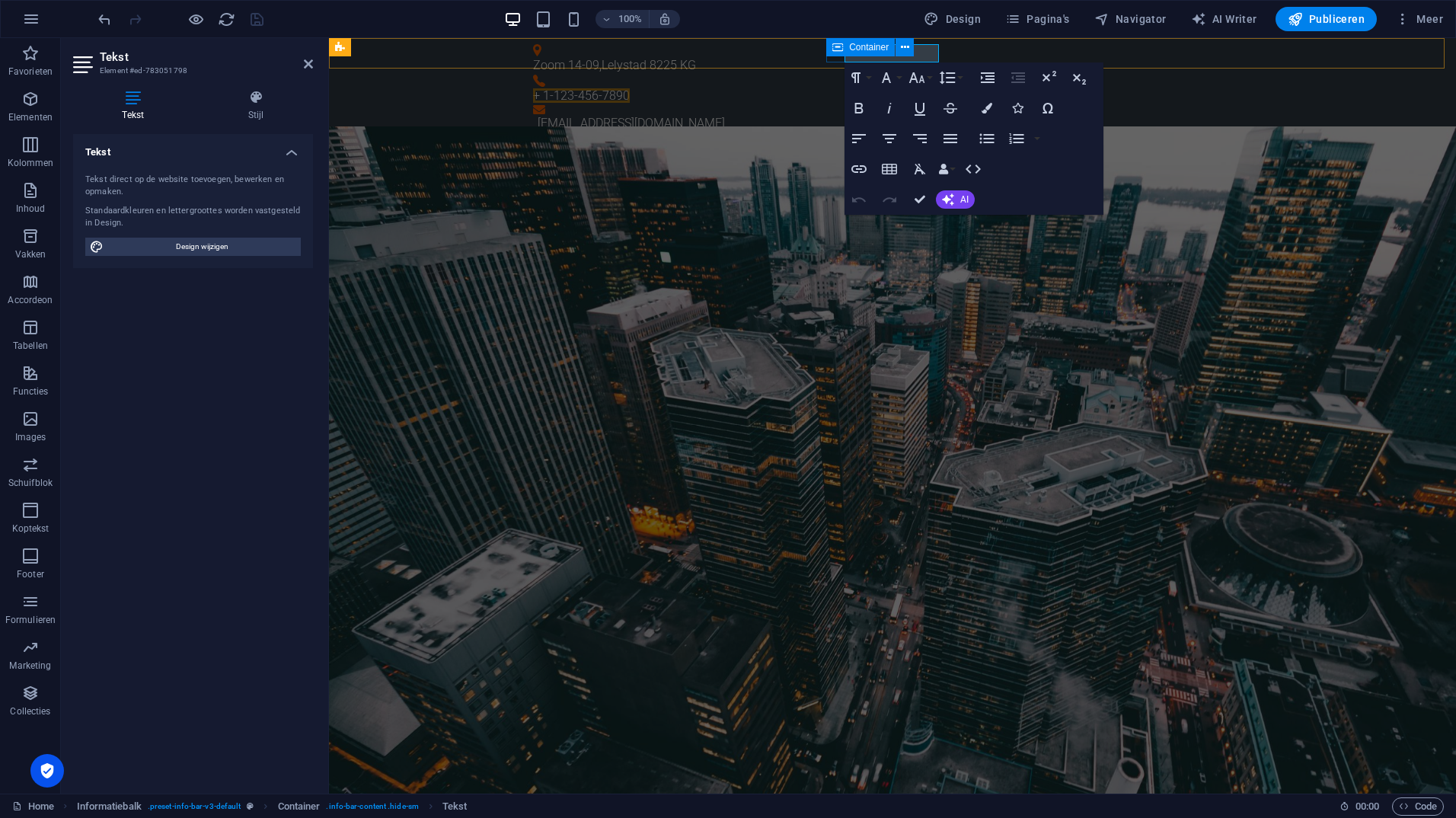 click on "Container" at bounding box center (869, 47) 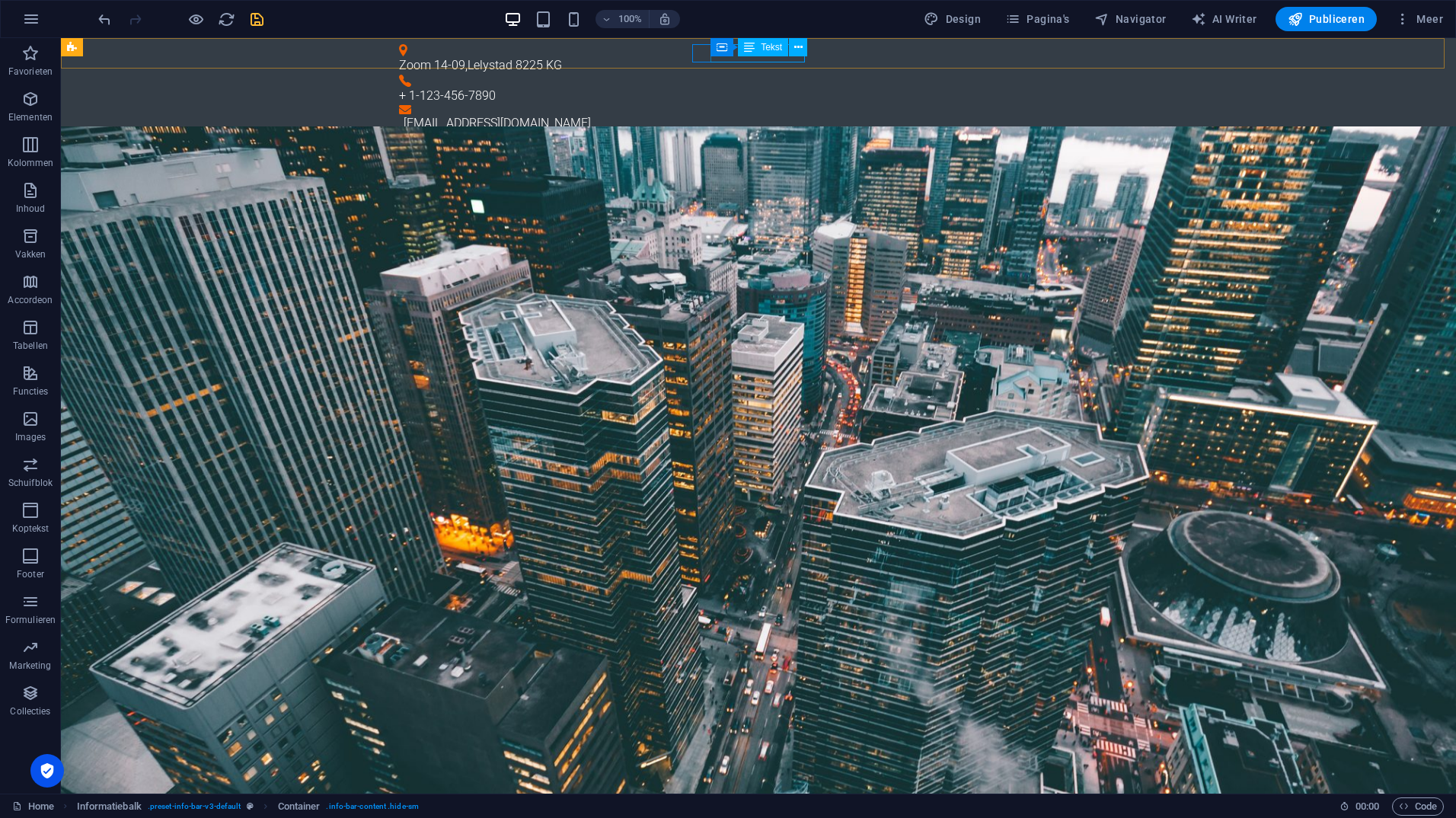 click on "Tekst" at bounding box center [763, 47] 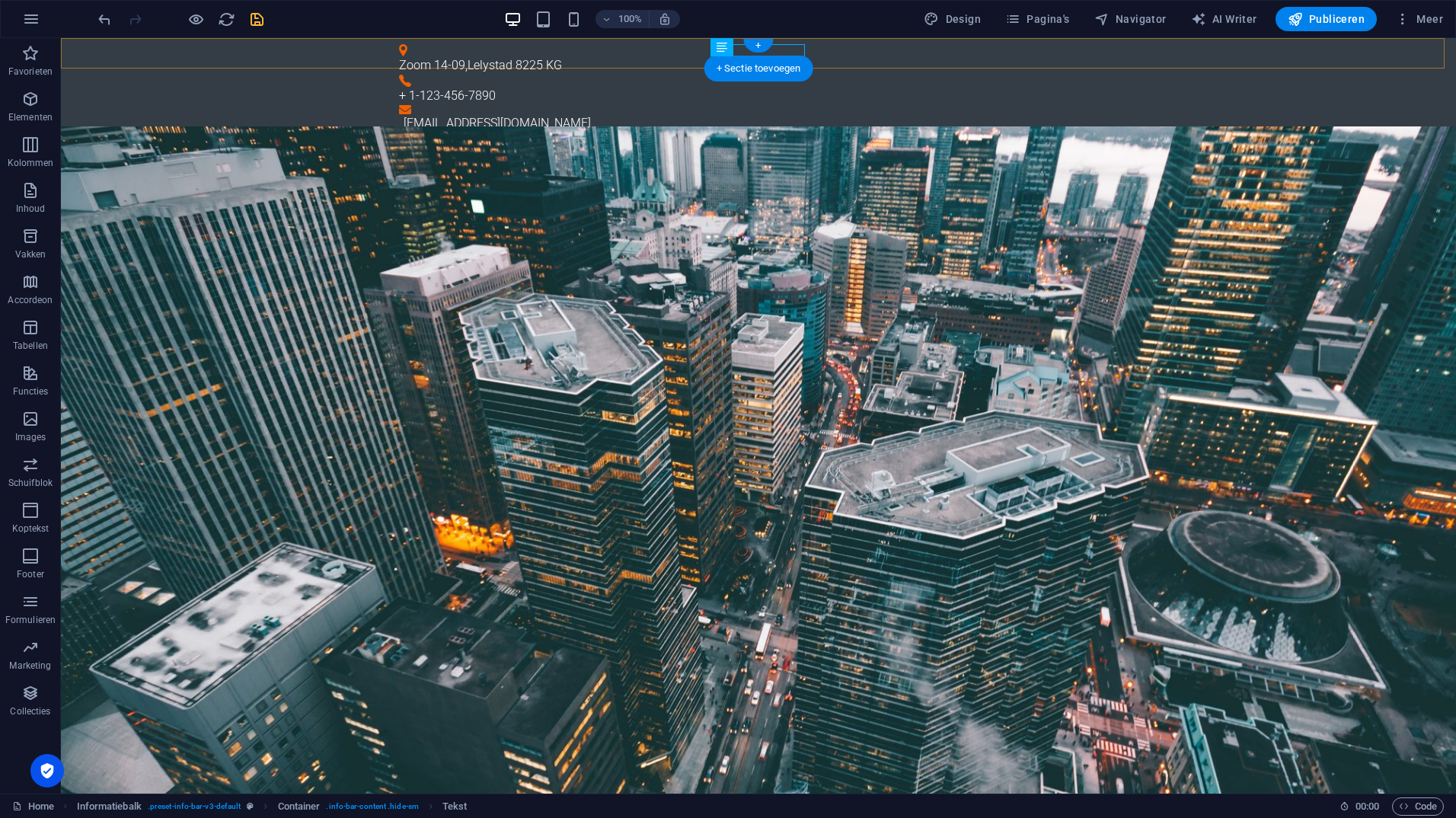 click on "+ Sectie toevoegen" at bounding box center (758, 69) 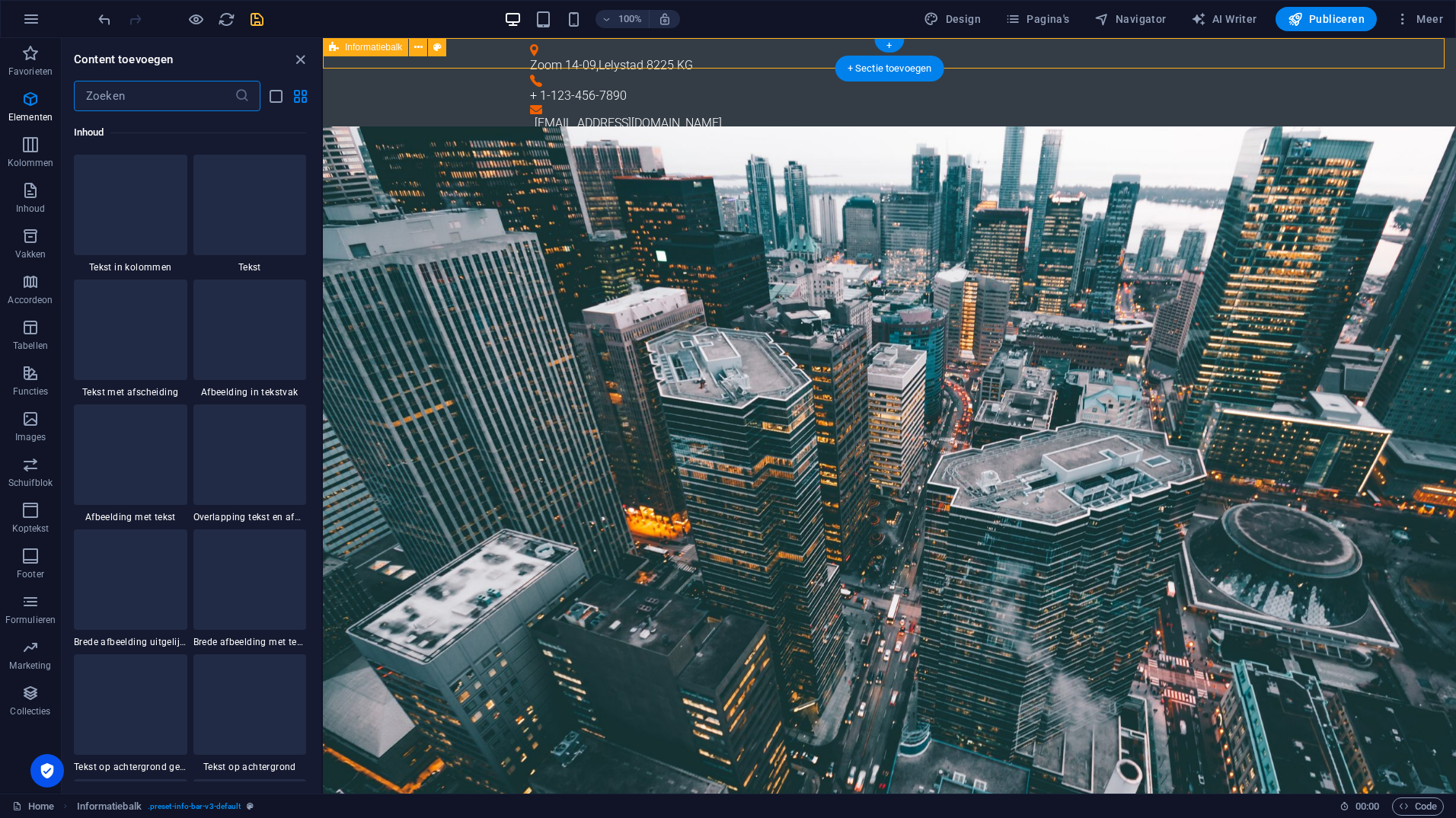 scroll, scrollTop: 2665, scrollLeft: 0, axis: vertical 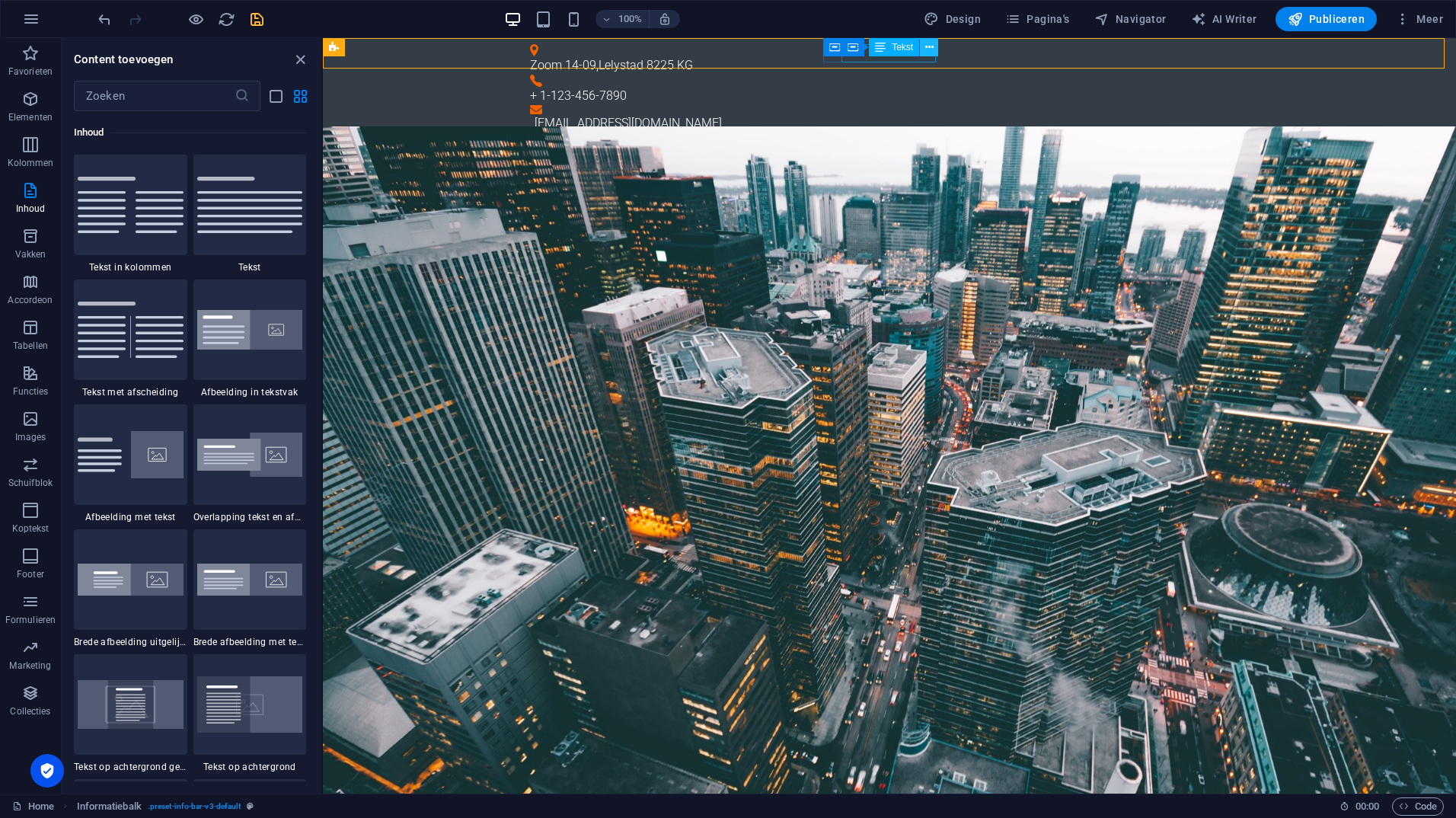click at bounding box center (929, 47) 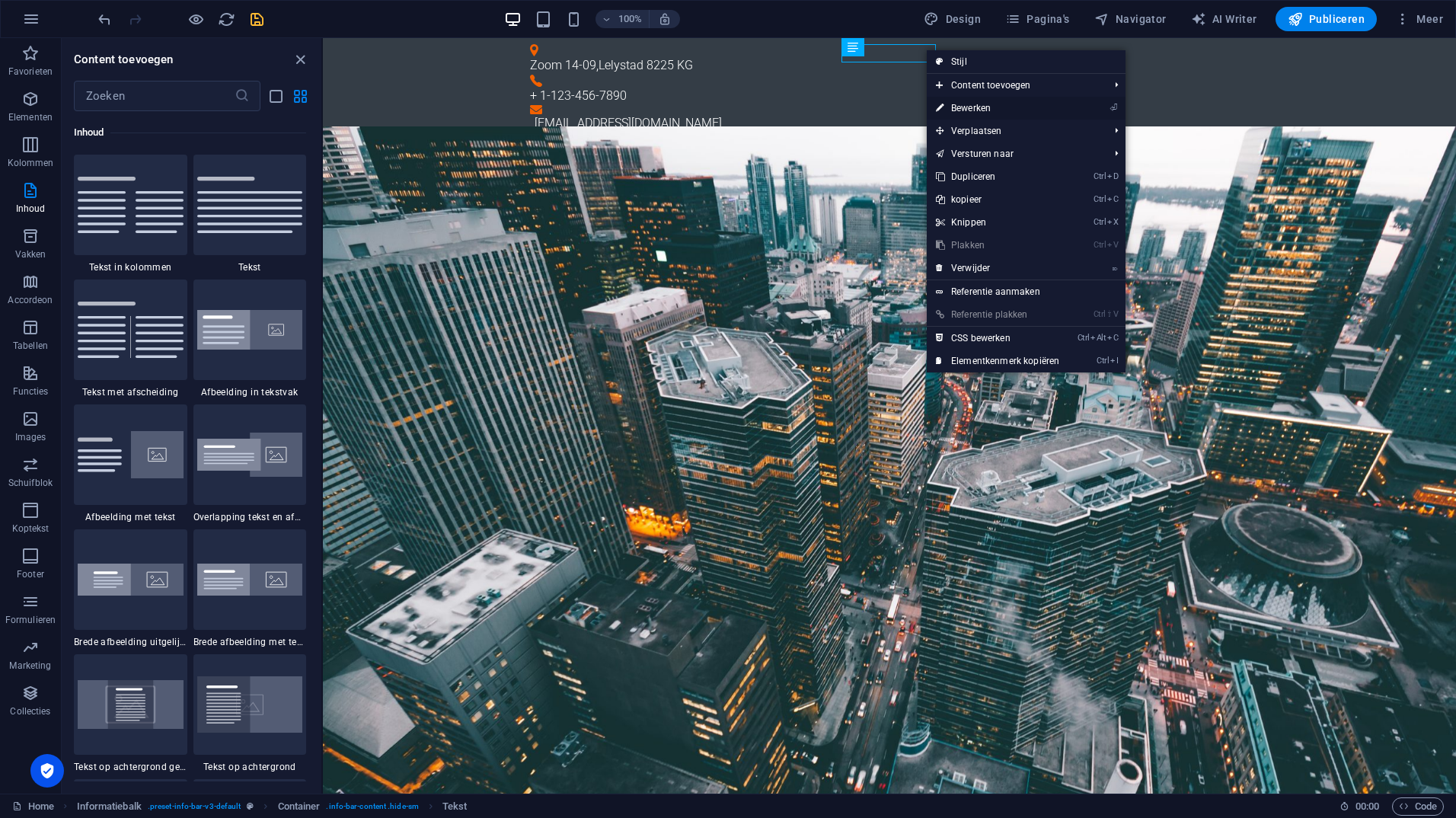 click on "⏎  Bewerken" at bounding box center [998, 108] 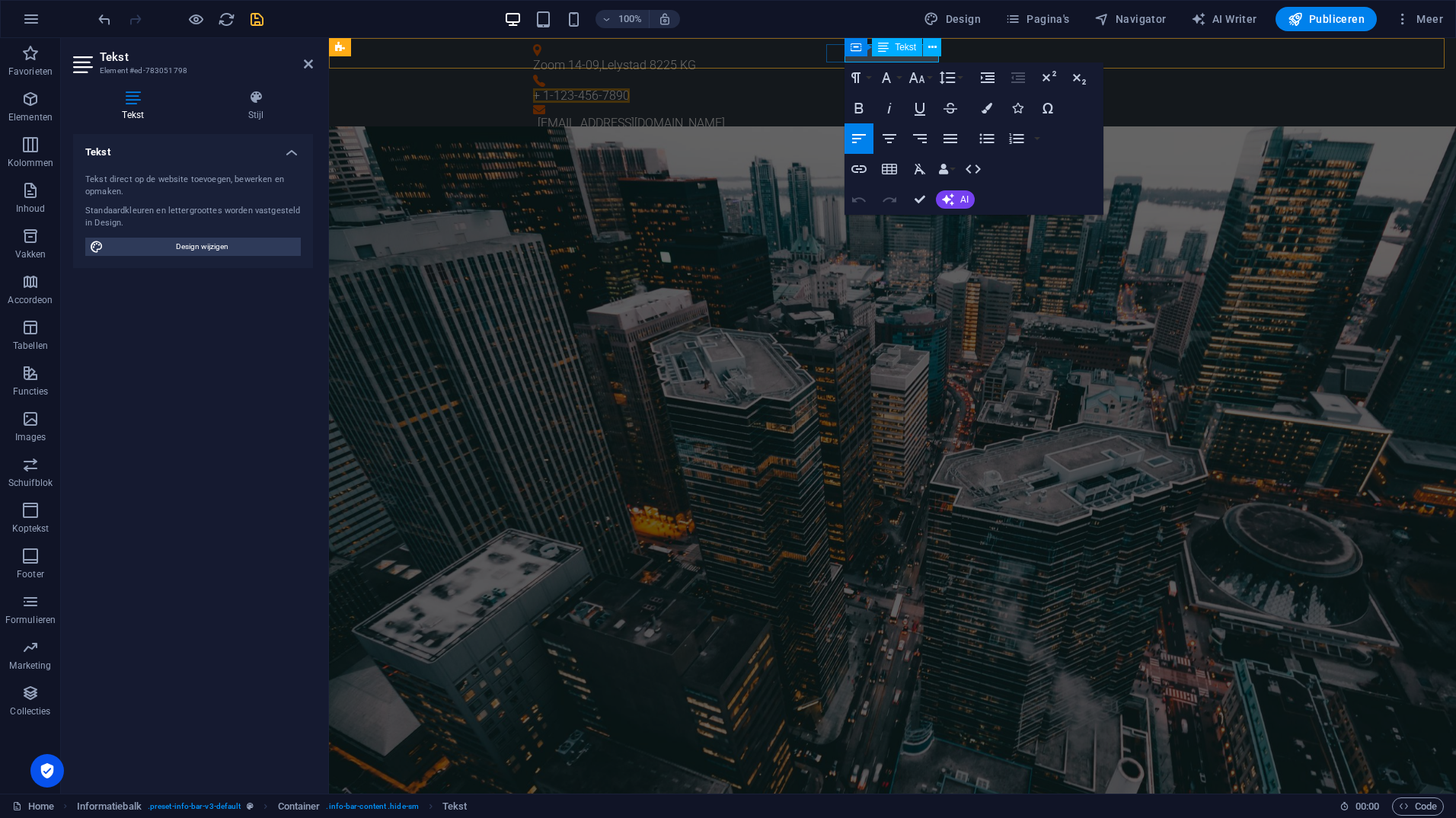 click on "+ 1-123-456-7890" at bounding box center [581, 95] 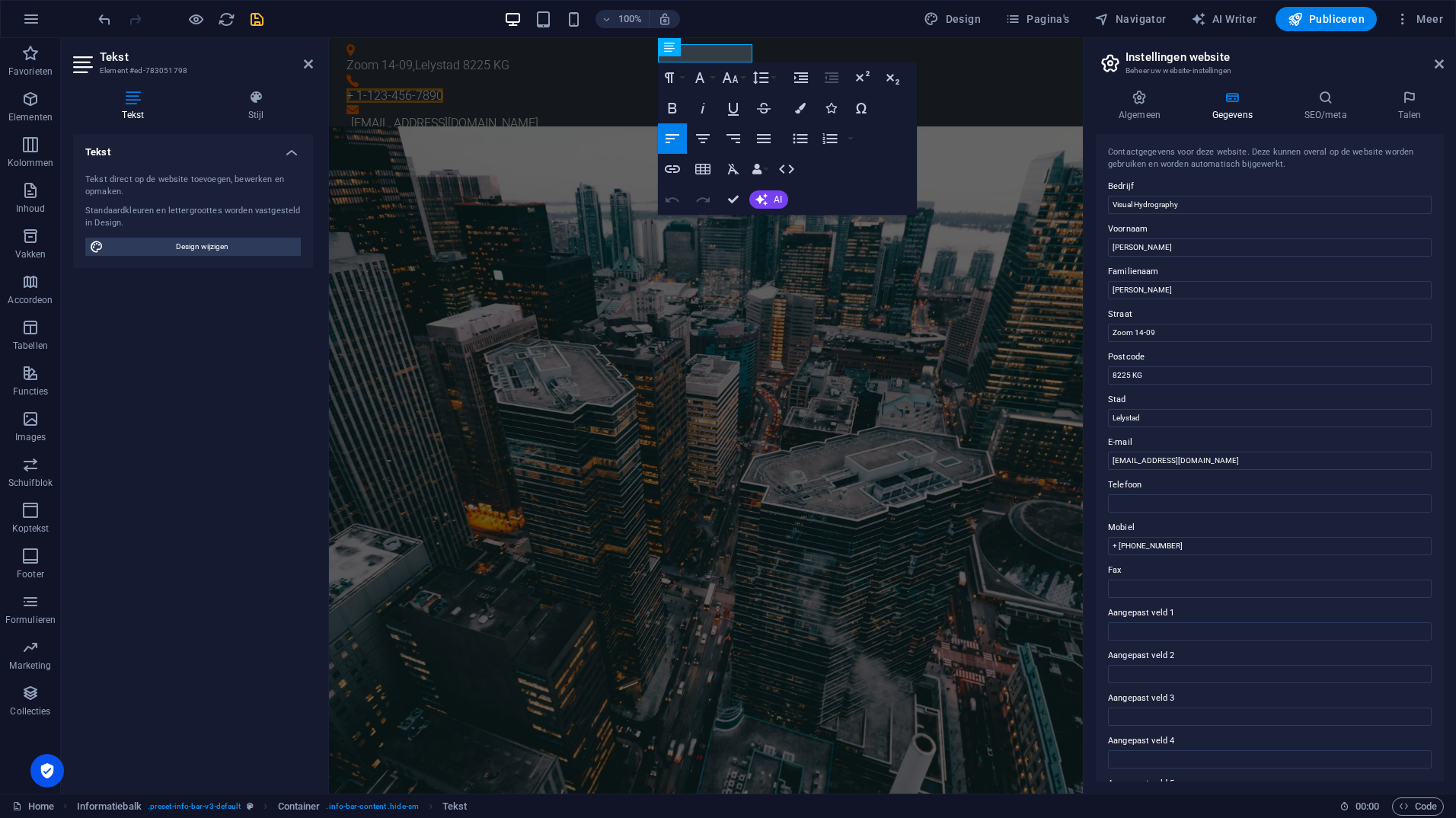 scroll, scrollTop: 85, scrollLeft: 0, axis: vertical 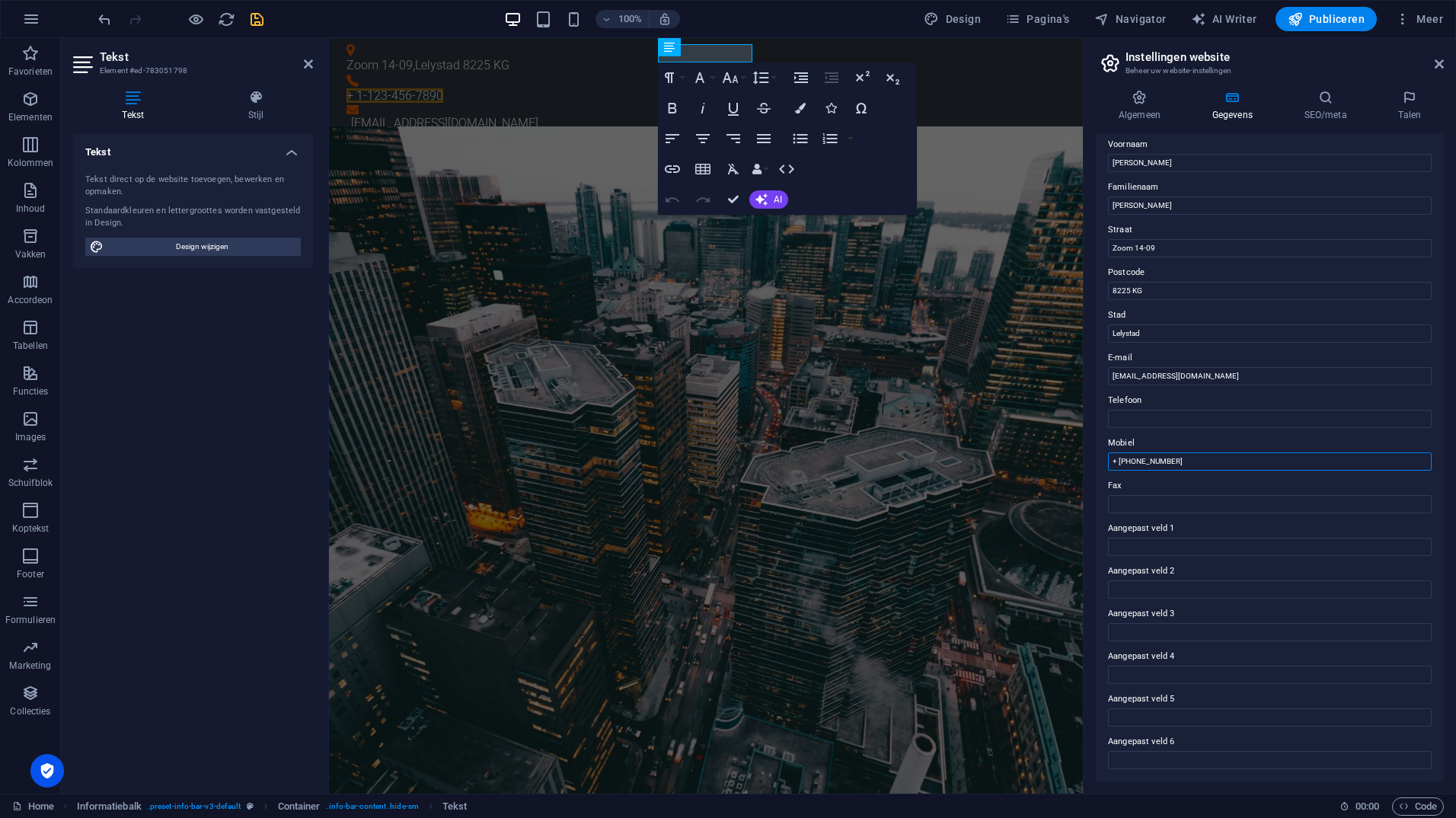 drag, startPoint x: 1182, startPoint y: 465, endPoint x: 1098, endPoint y: 473, distance: 84.38009 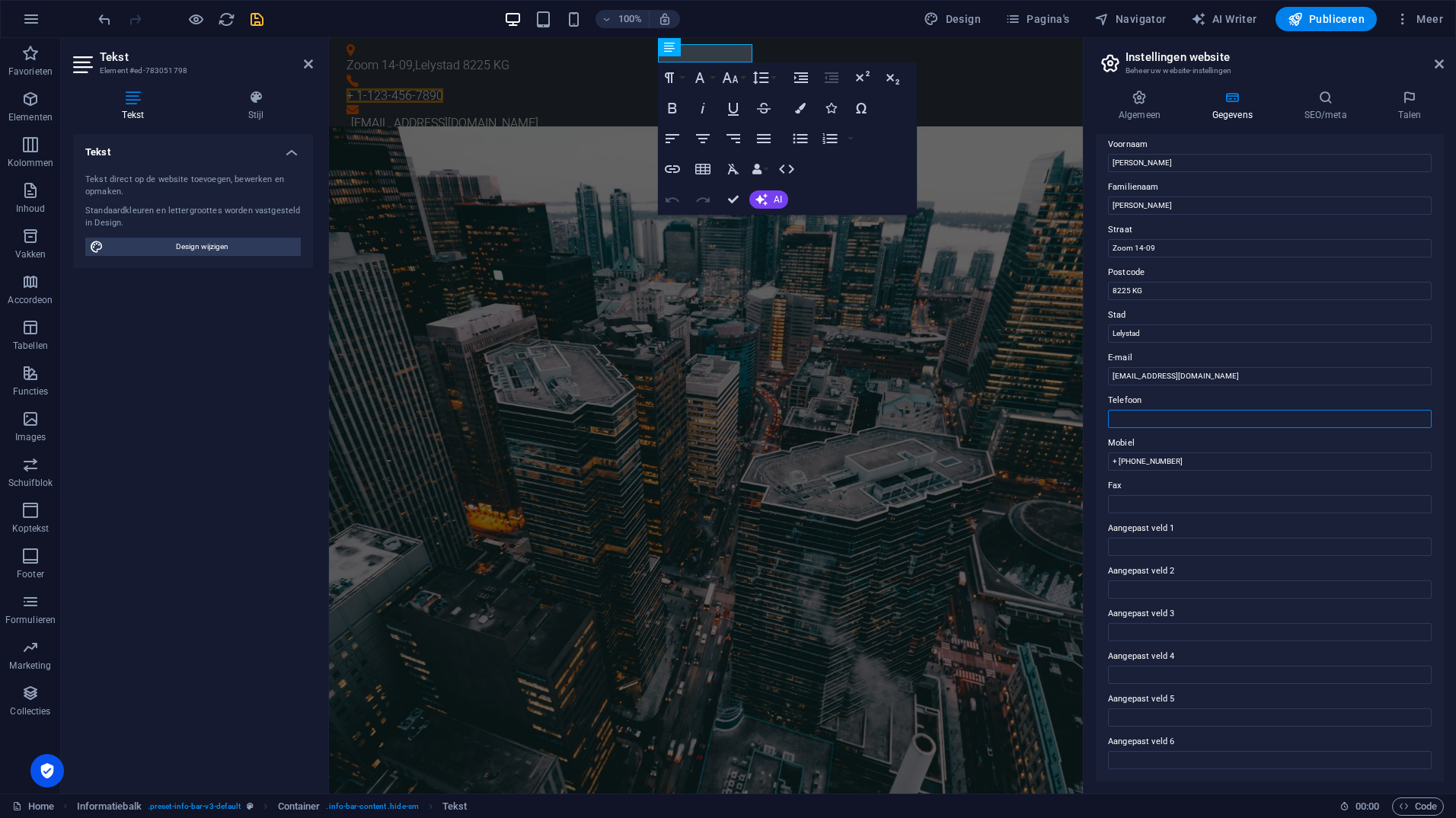 click on "Telefoon" at bounding box center [1269, 419] 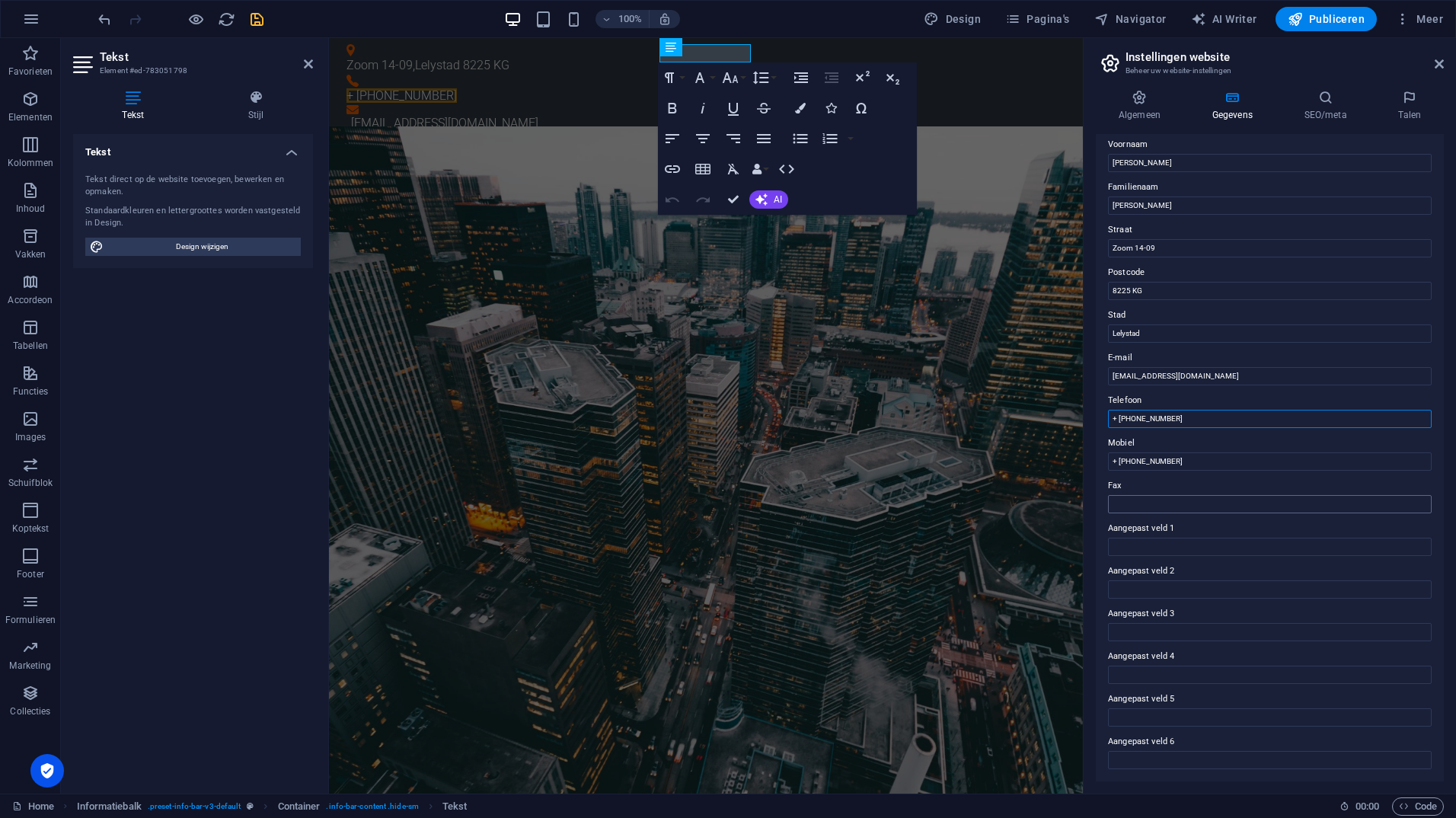 type on "+ [PHONE_NUMBER]" 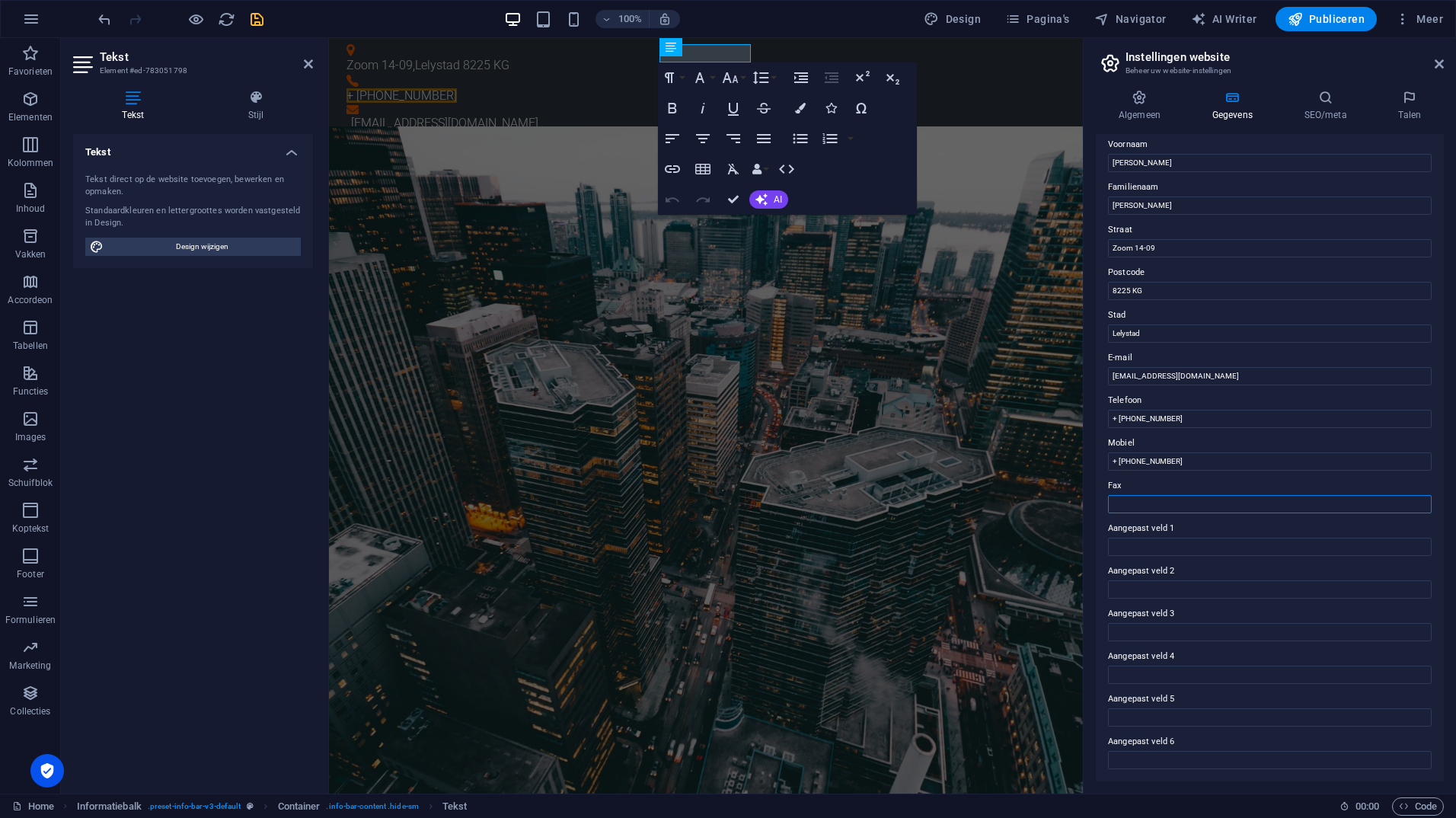 click on "Fax" at bounding box center (1269, 504) 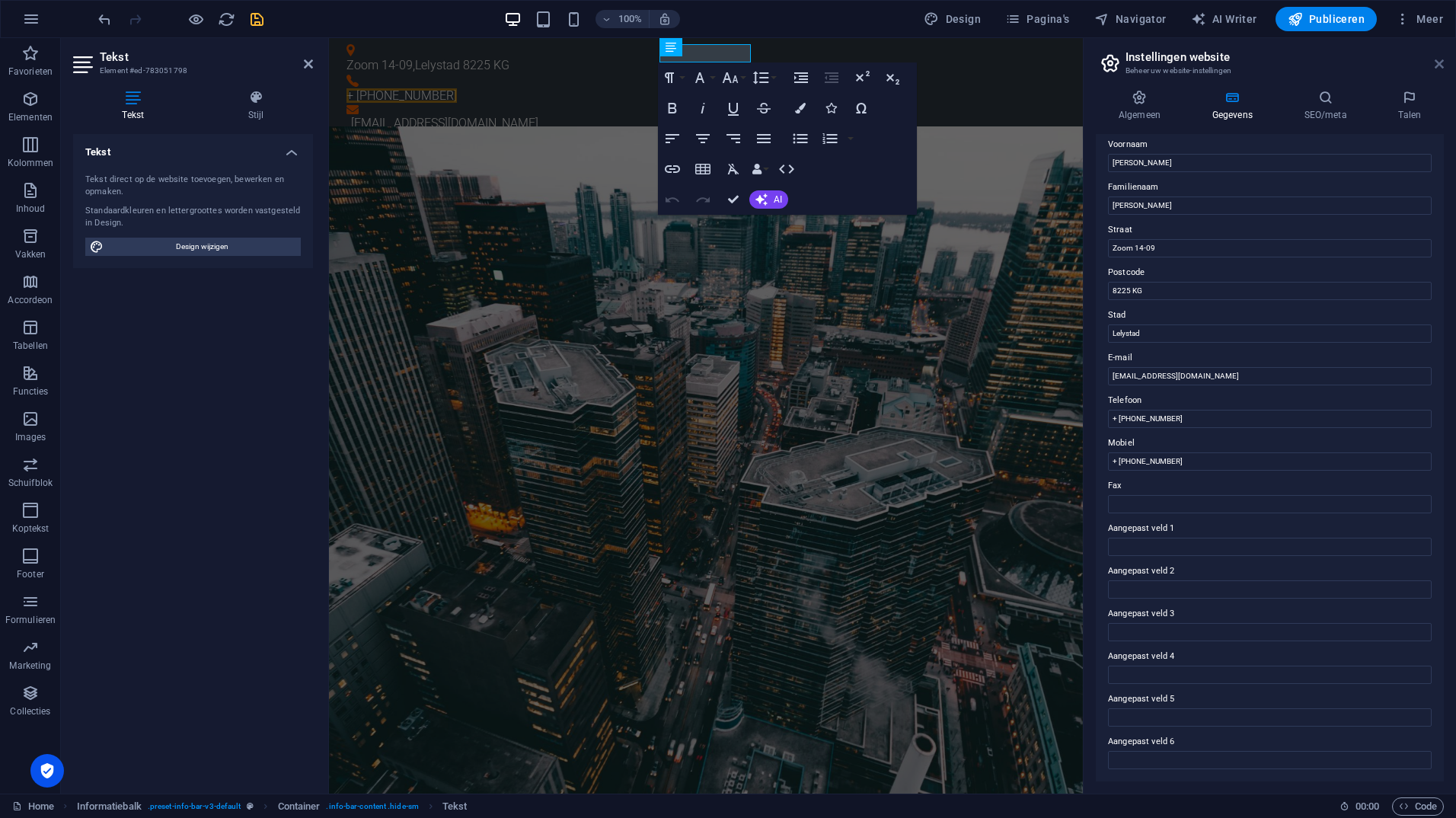 click at bounding box center [1439, 64] 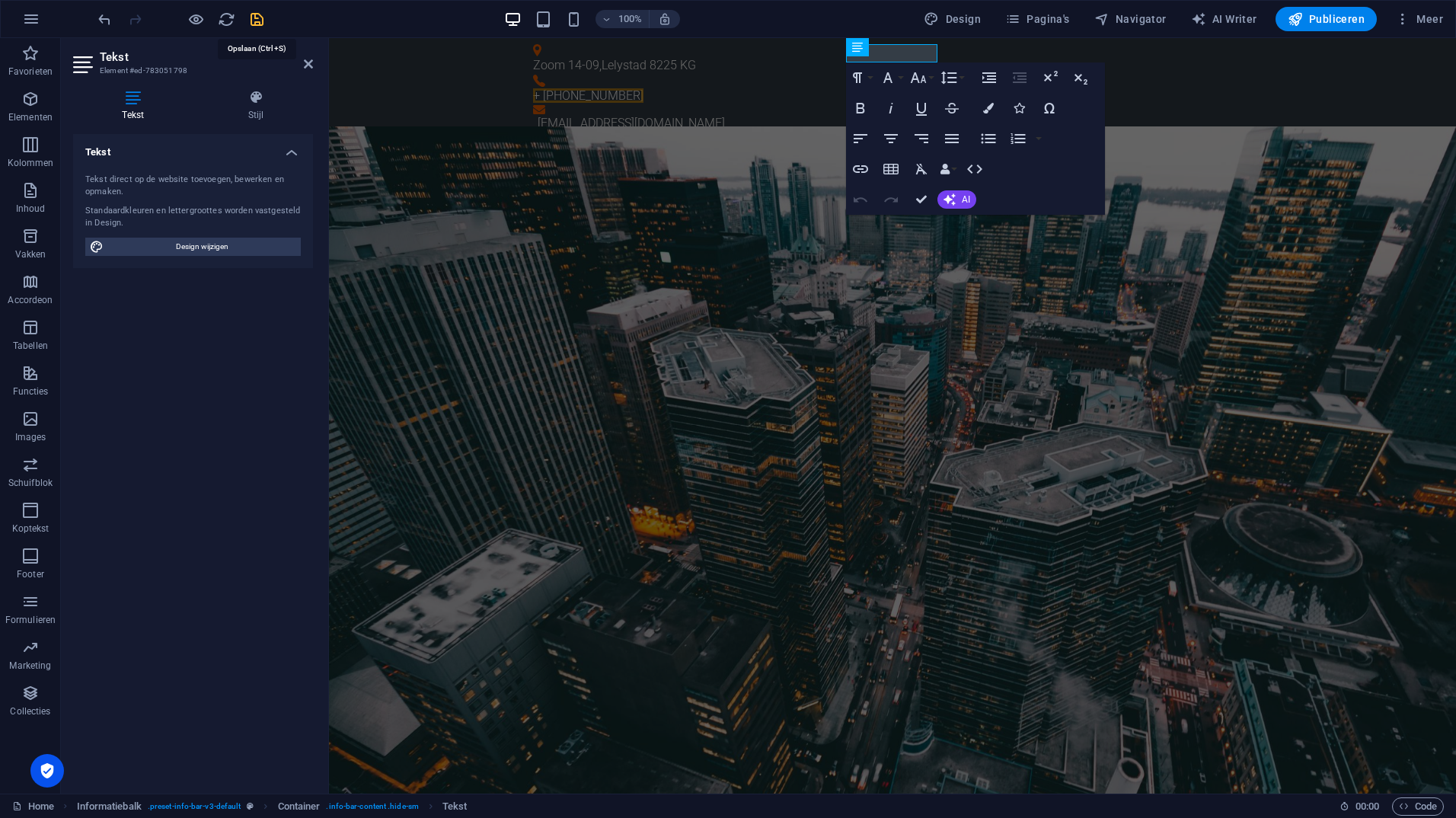 click at bounding box center (257, 19) 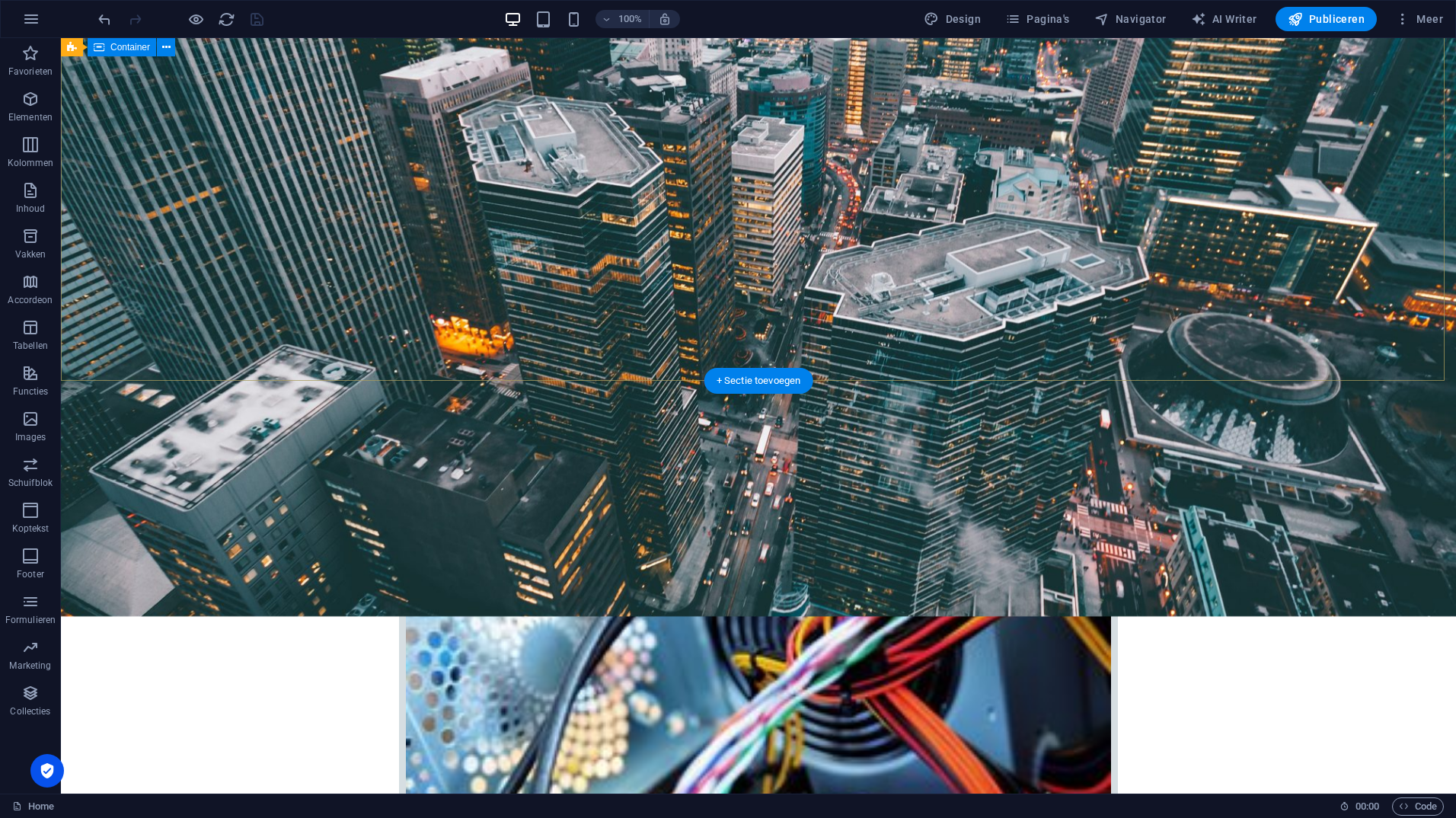 scroll, scrollTop: 0, scrollLeft: 0, axis: both 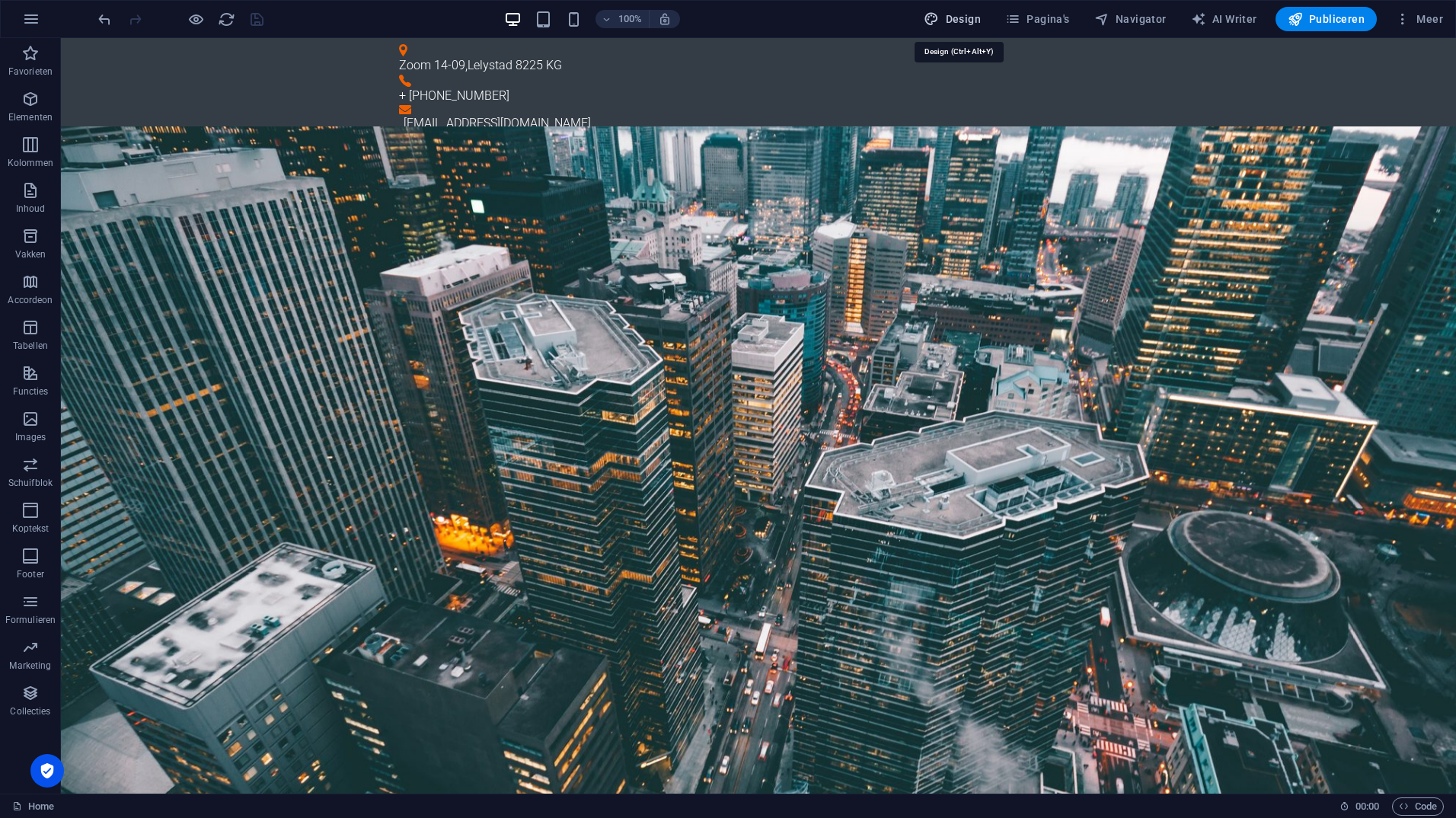 click on "Design" at bounding box center (952, 19) 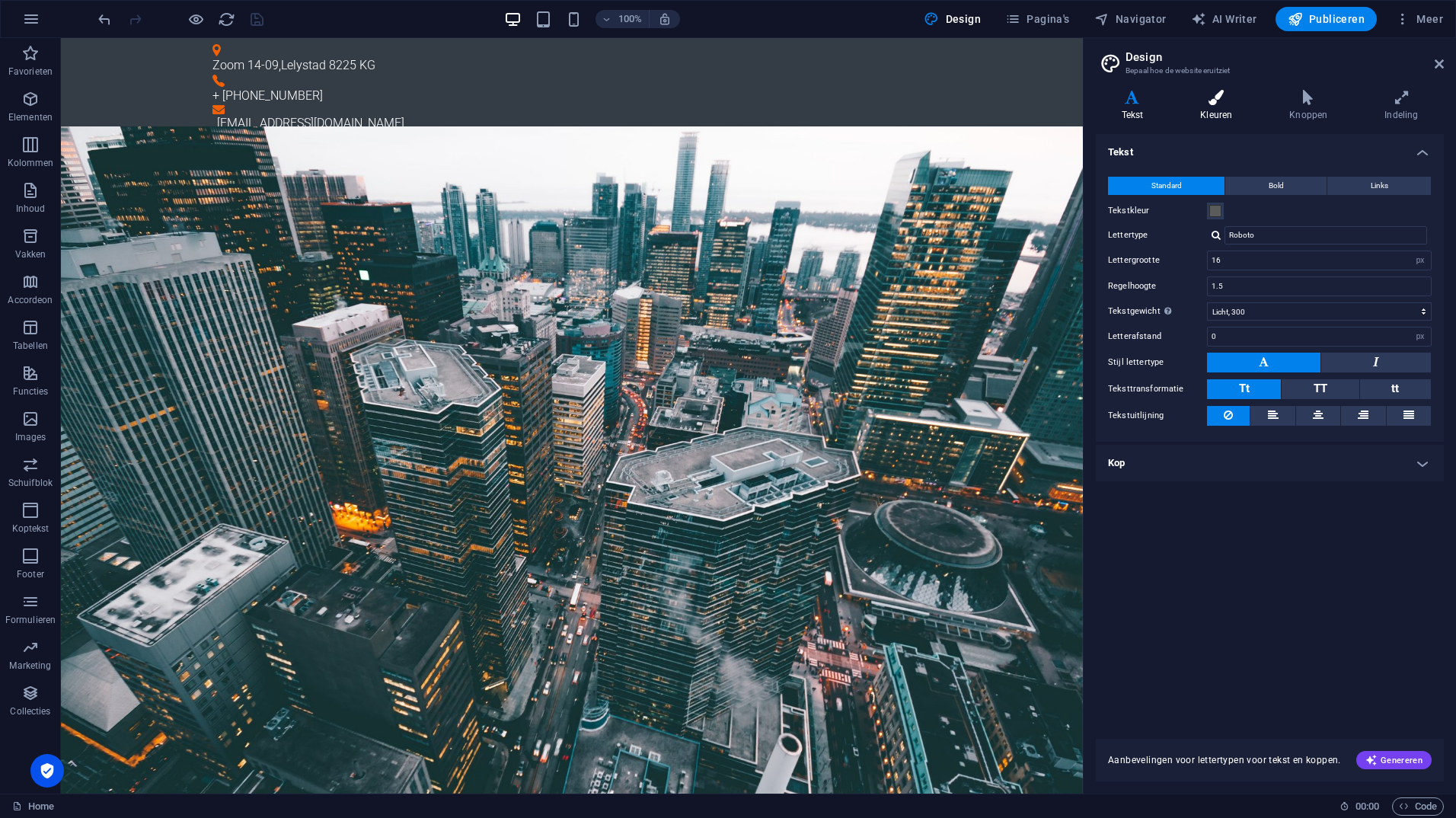 click on "Kleuren" at bounding box center [1219, 106] 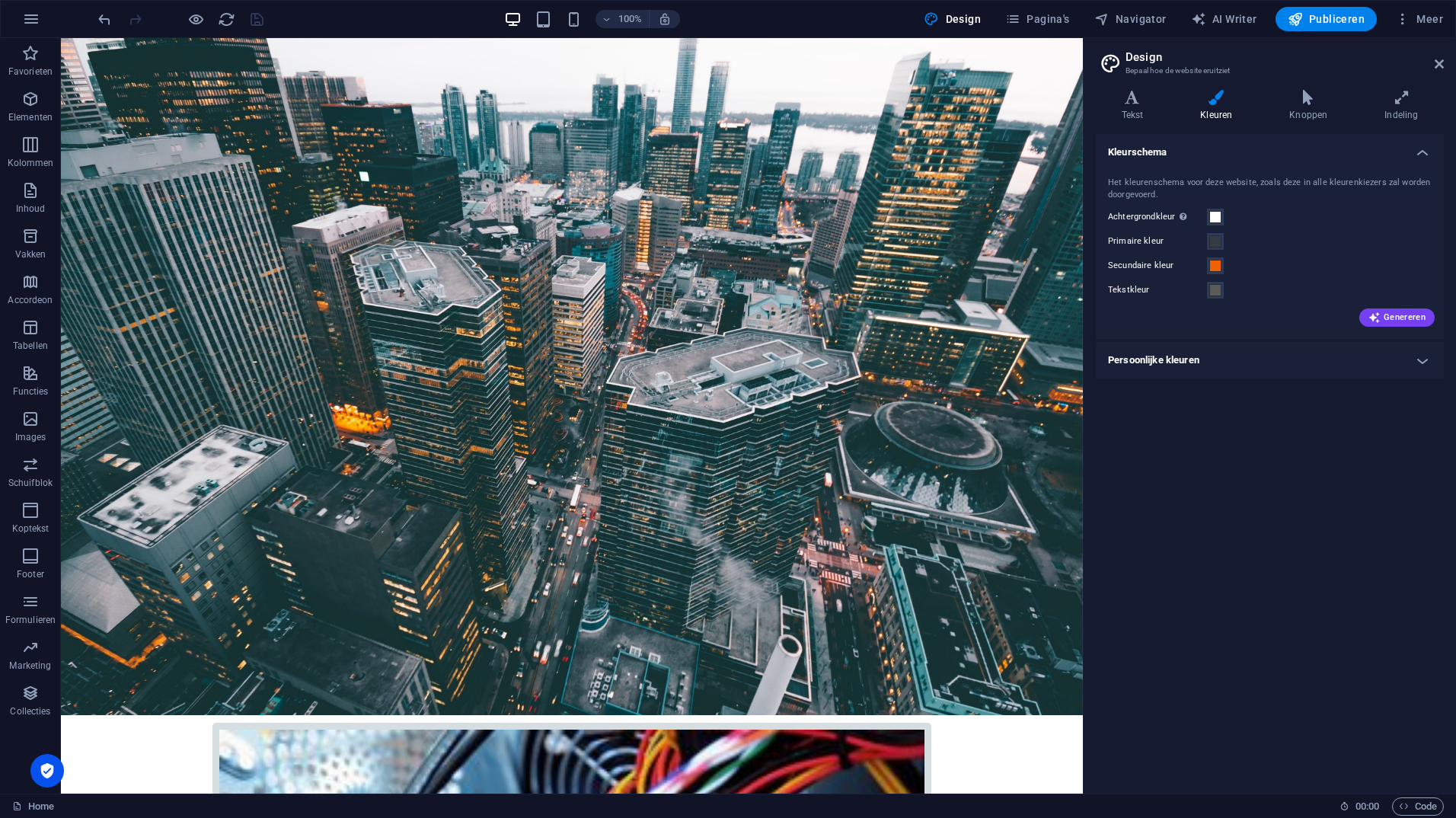 scroll, scrollTop: 0, scrollLeft: 0, axis: both 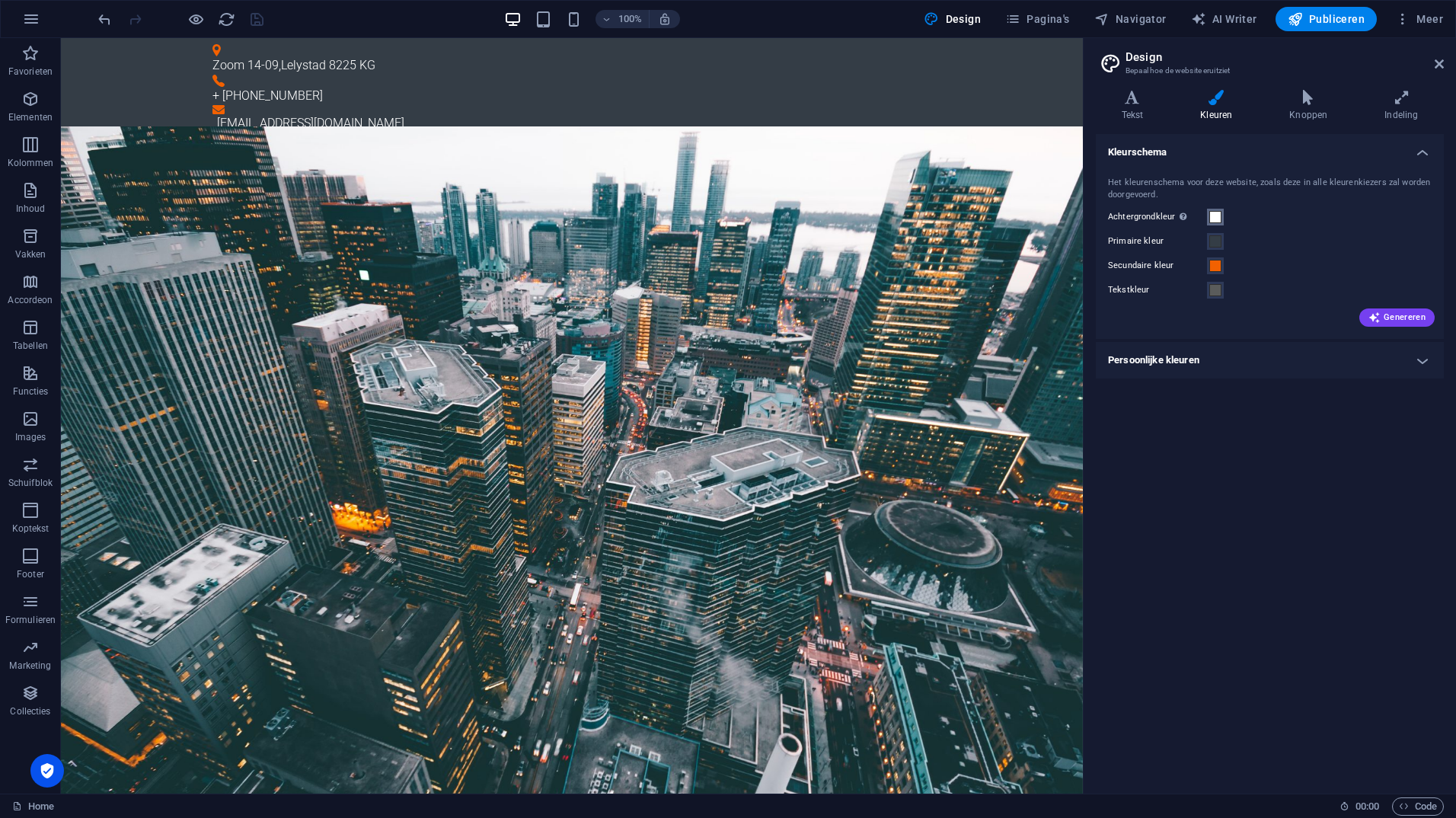 click at bounding box center (1215, 217) 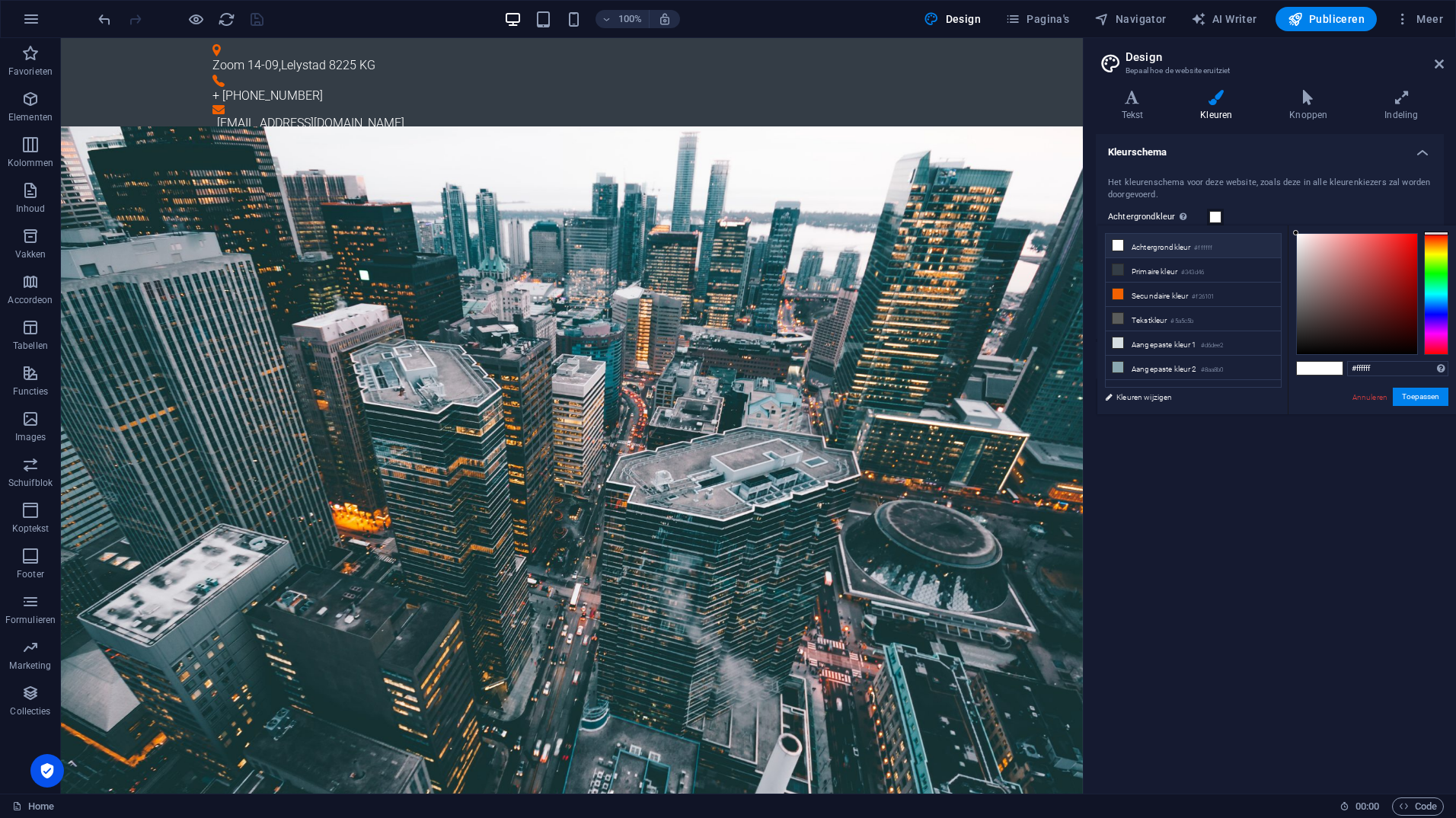 click on "Achtergrondkleur
#ffffff" at bounding box center (1193, 246) 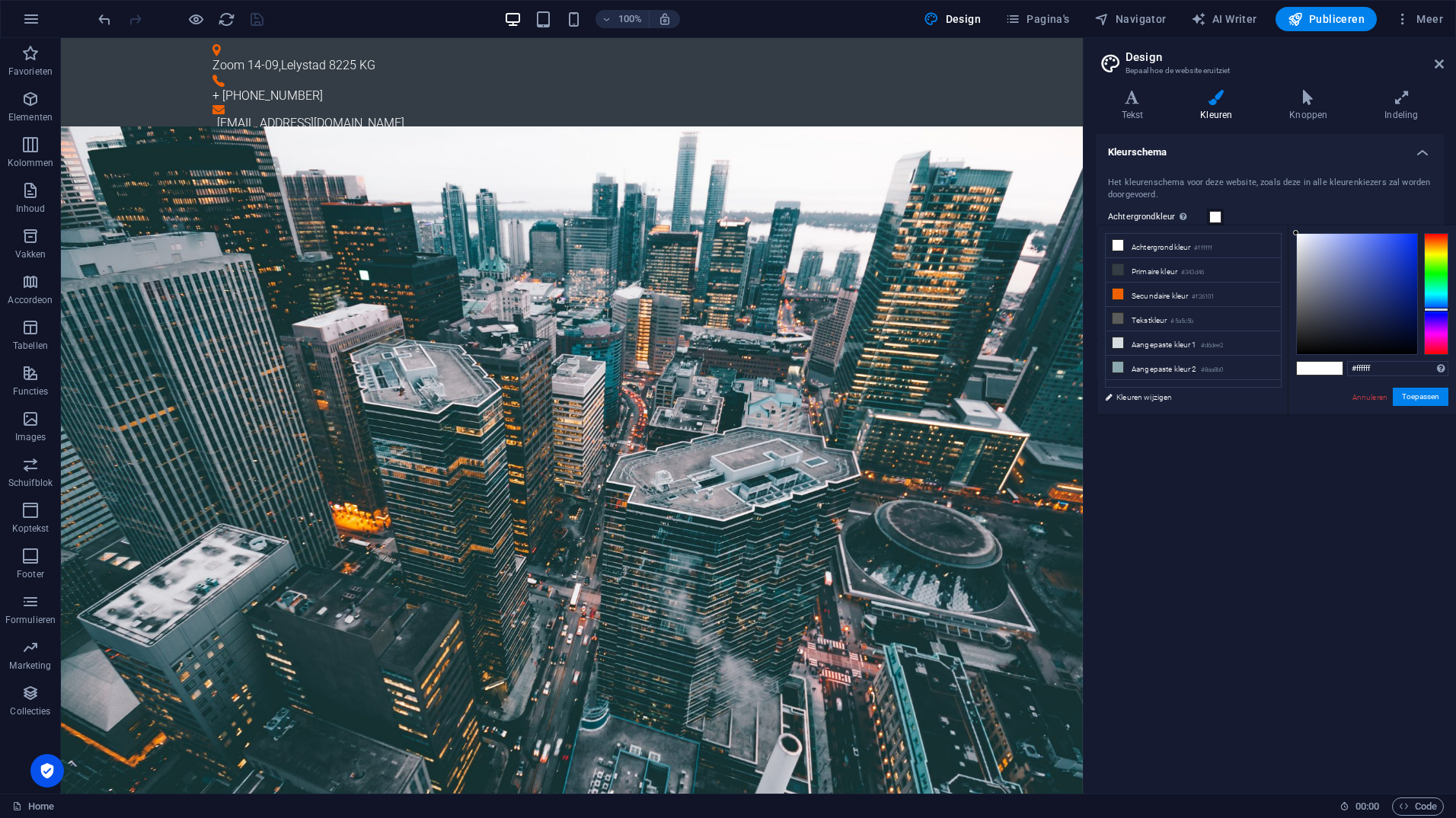 drag, startPoint x: 1437, startPoint y: 235, endPoint x: 1435, endPoint y: 309, distance: 74.027022 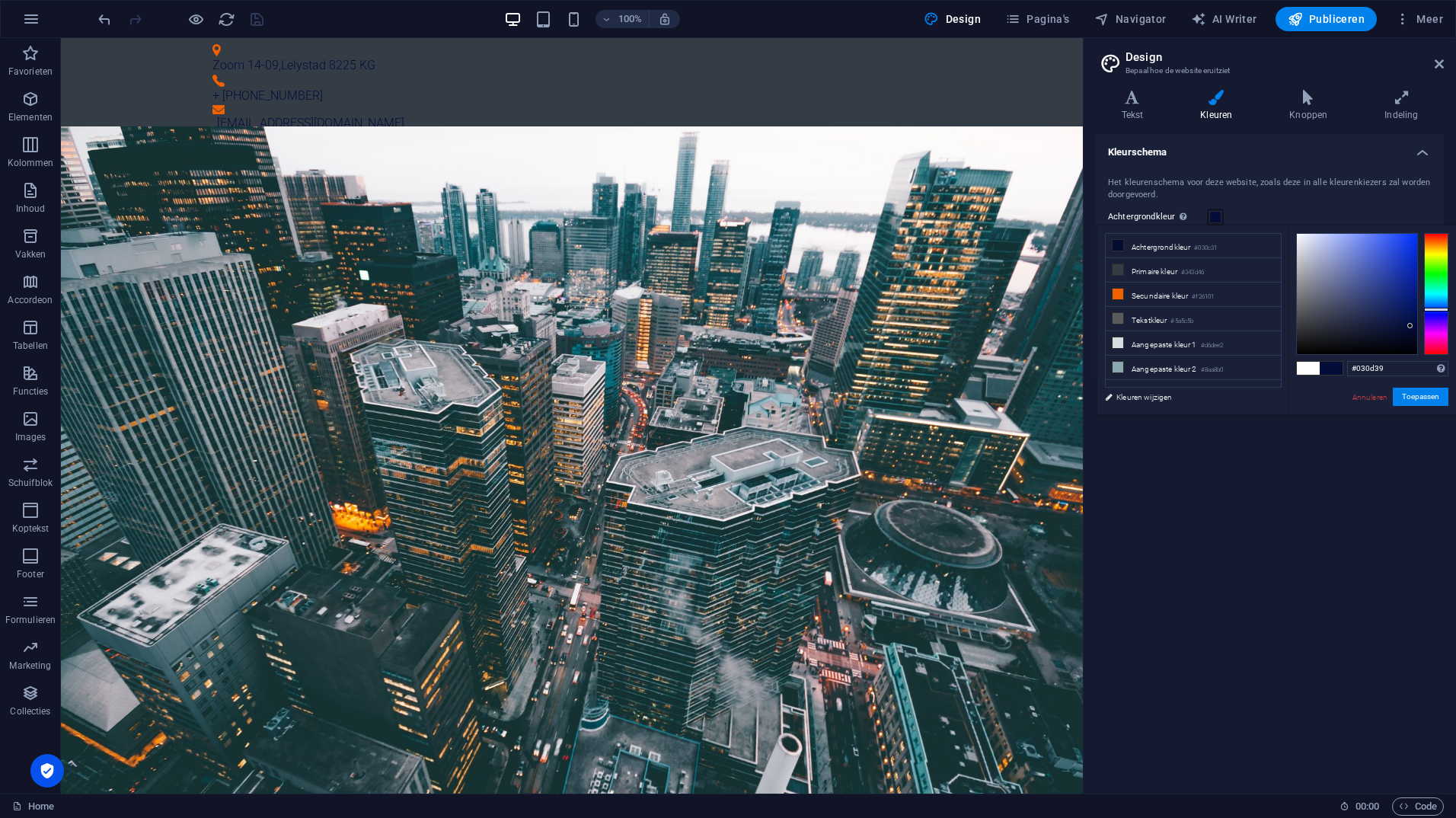 drag, startPoint x: 1295, startPoint y: 234, endPoint x: 1410, endPoint y: 326, distance: 147.27186 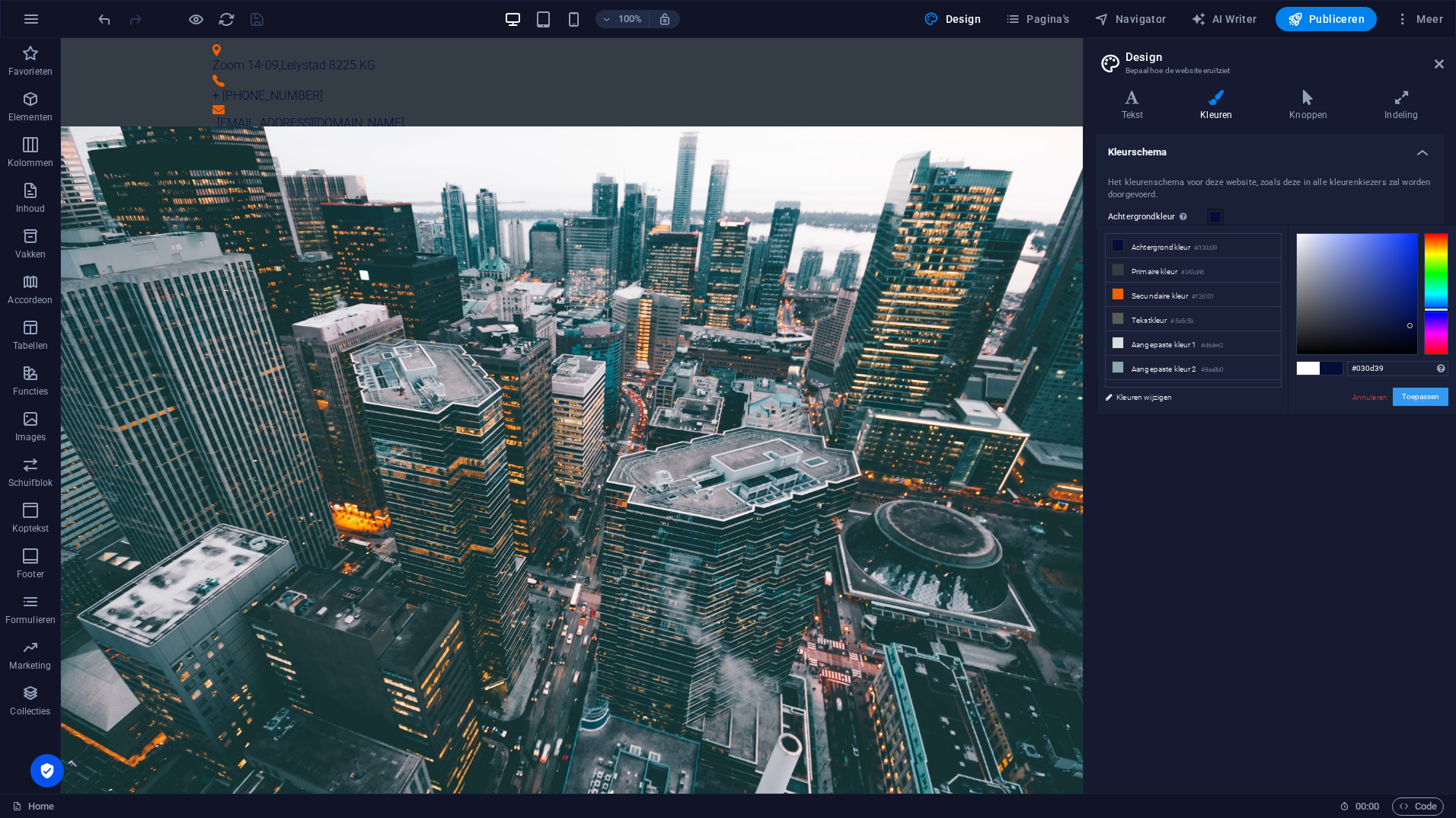 click on "Toepassen" at bounding box center (1420, 397) 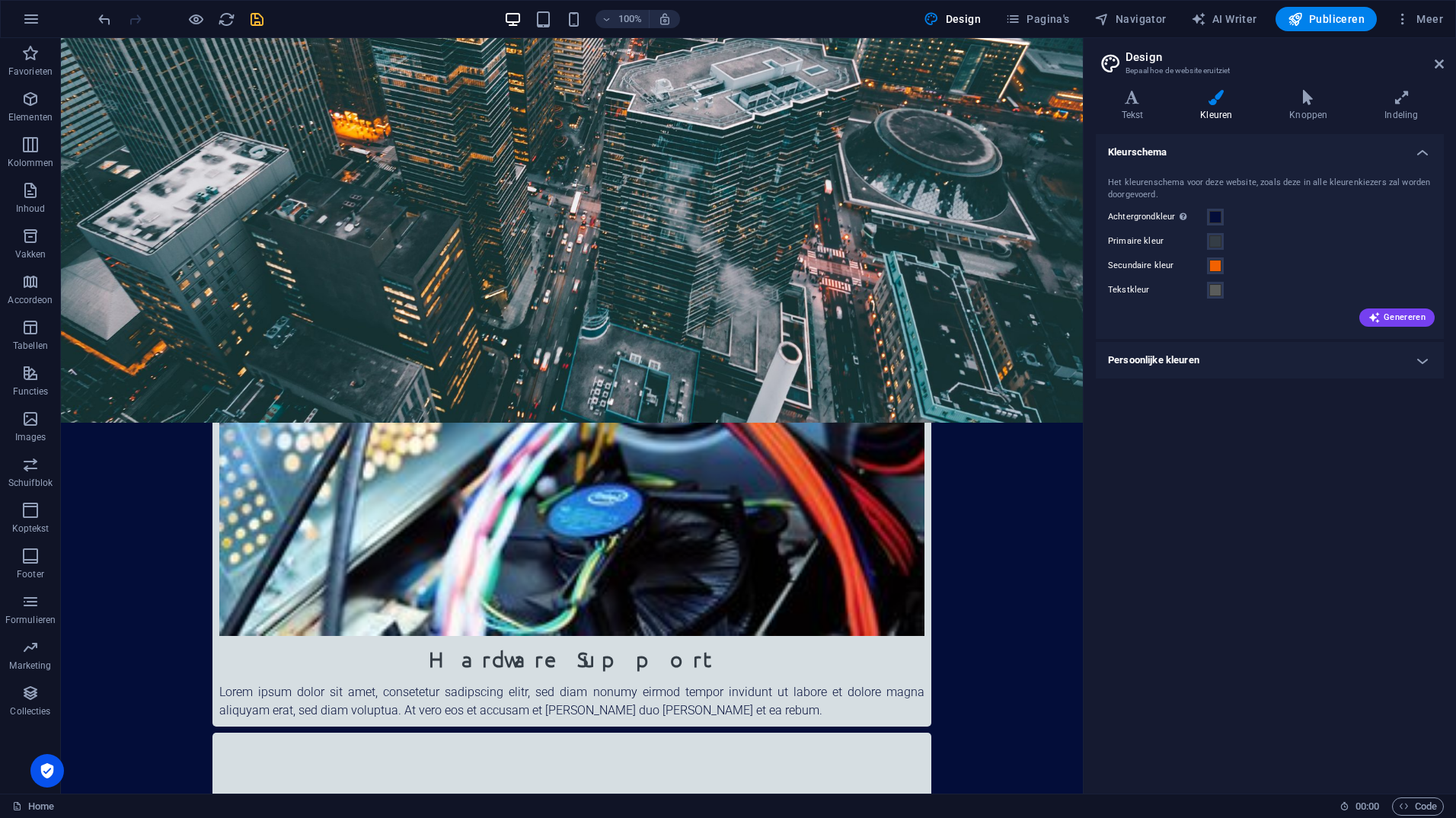 scroll, scrollTop: 656, scrollLeft: 0, axis: vertical 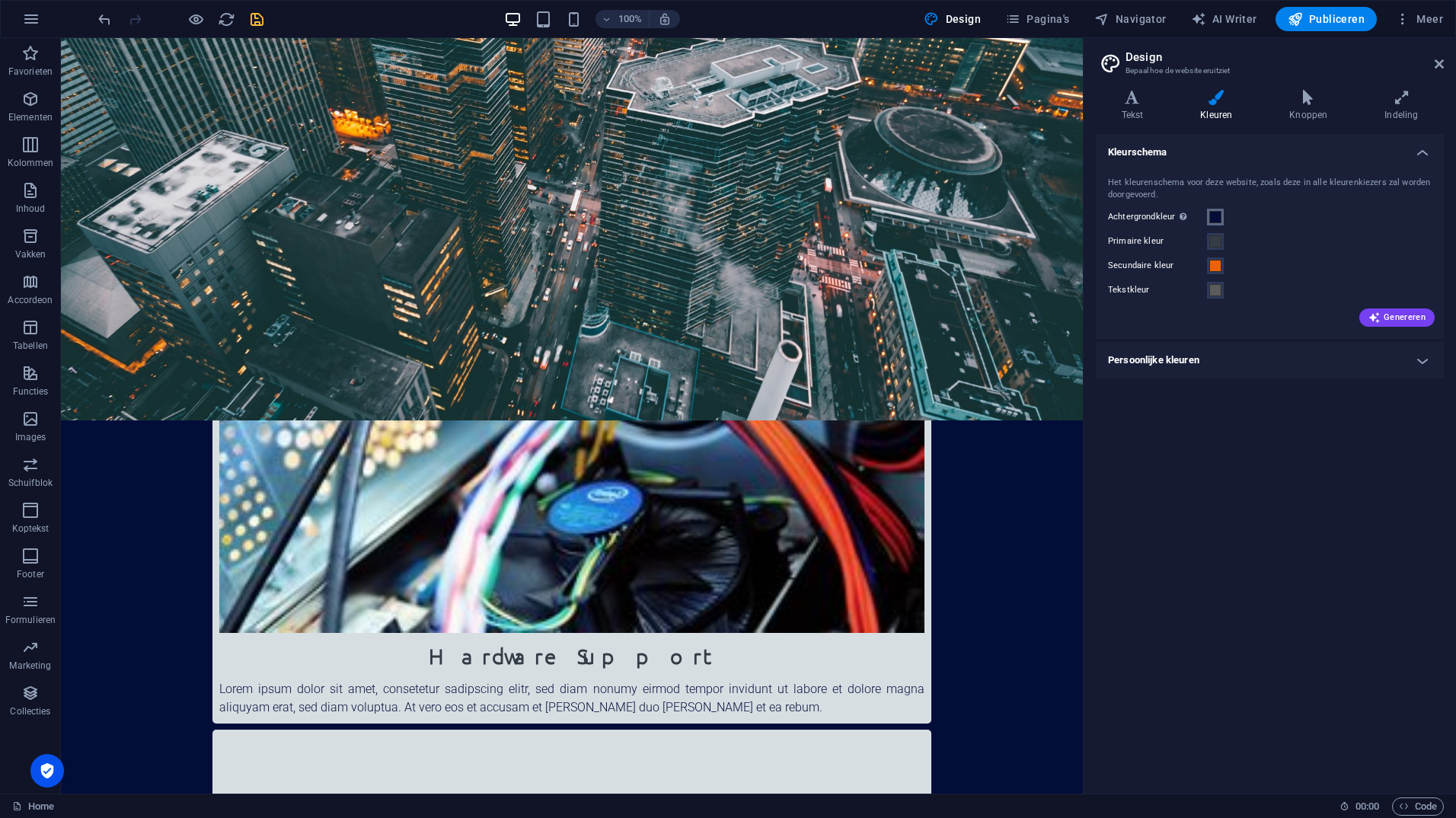 click on "Achtergrondkleur Alle zichtbaar indien niet bedekt door andere achtergronden." at bounding box center (1215, 217) 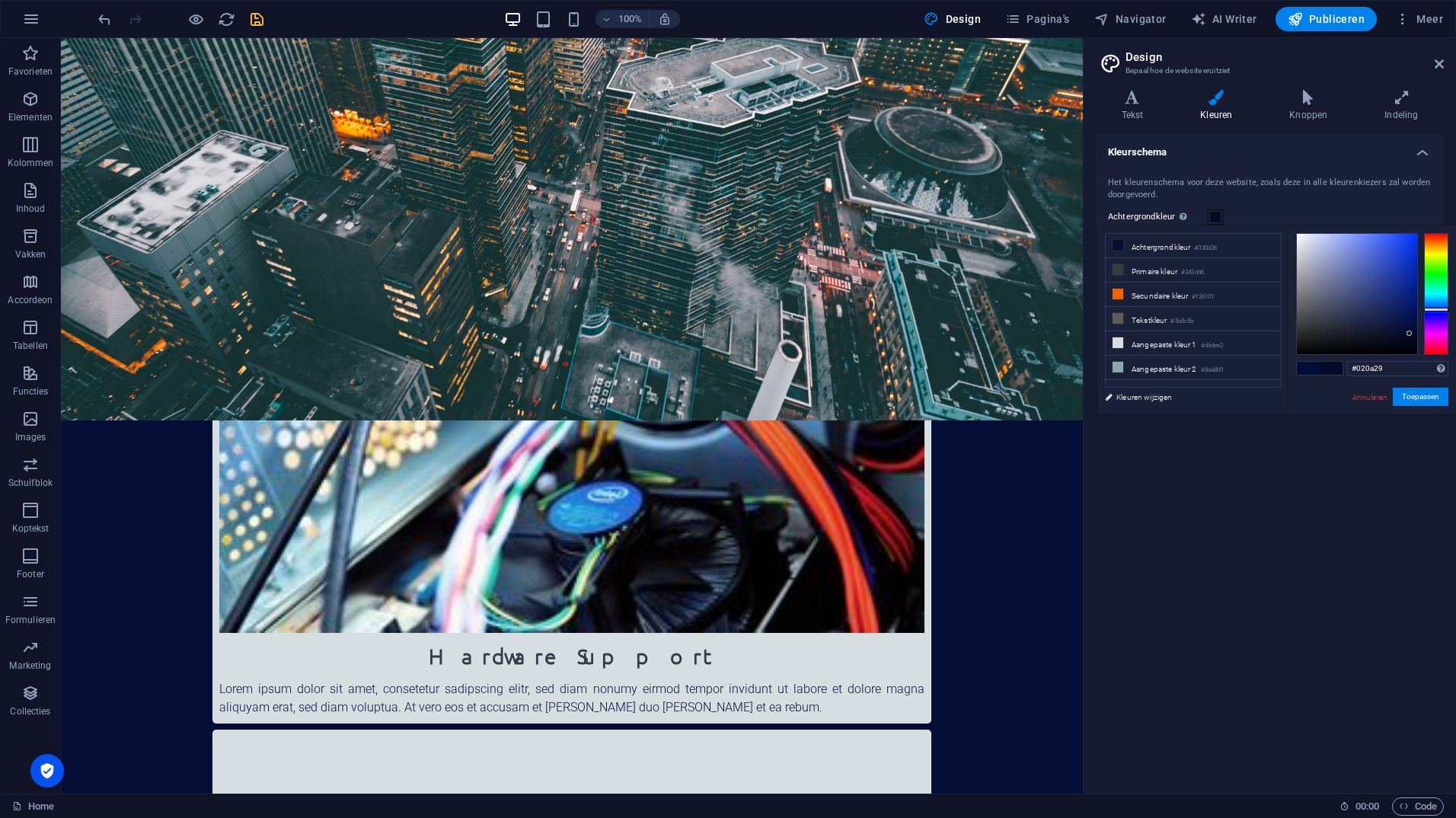click at bounding box center (1409, 333) 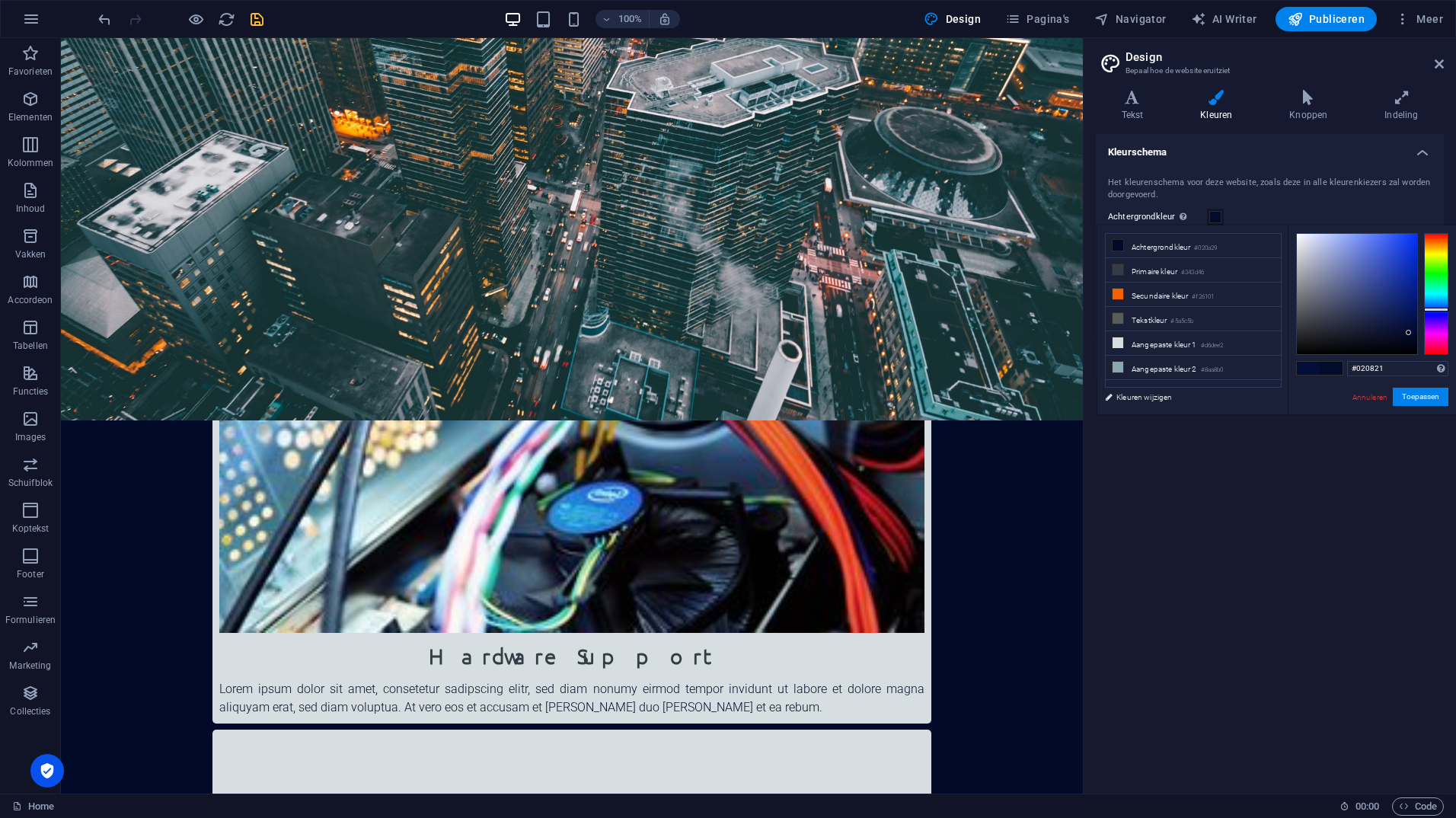 type on "#020820" 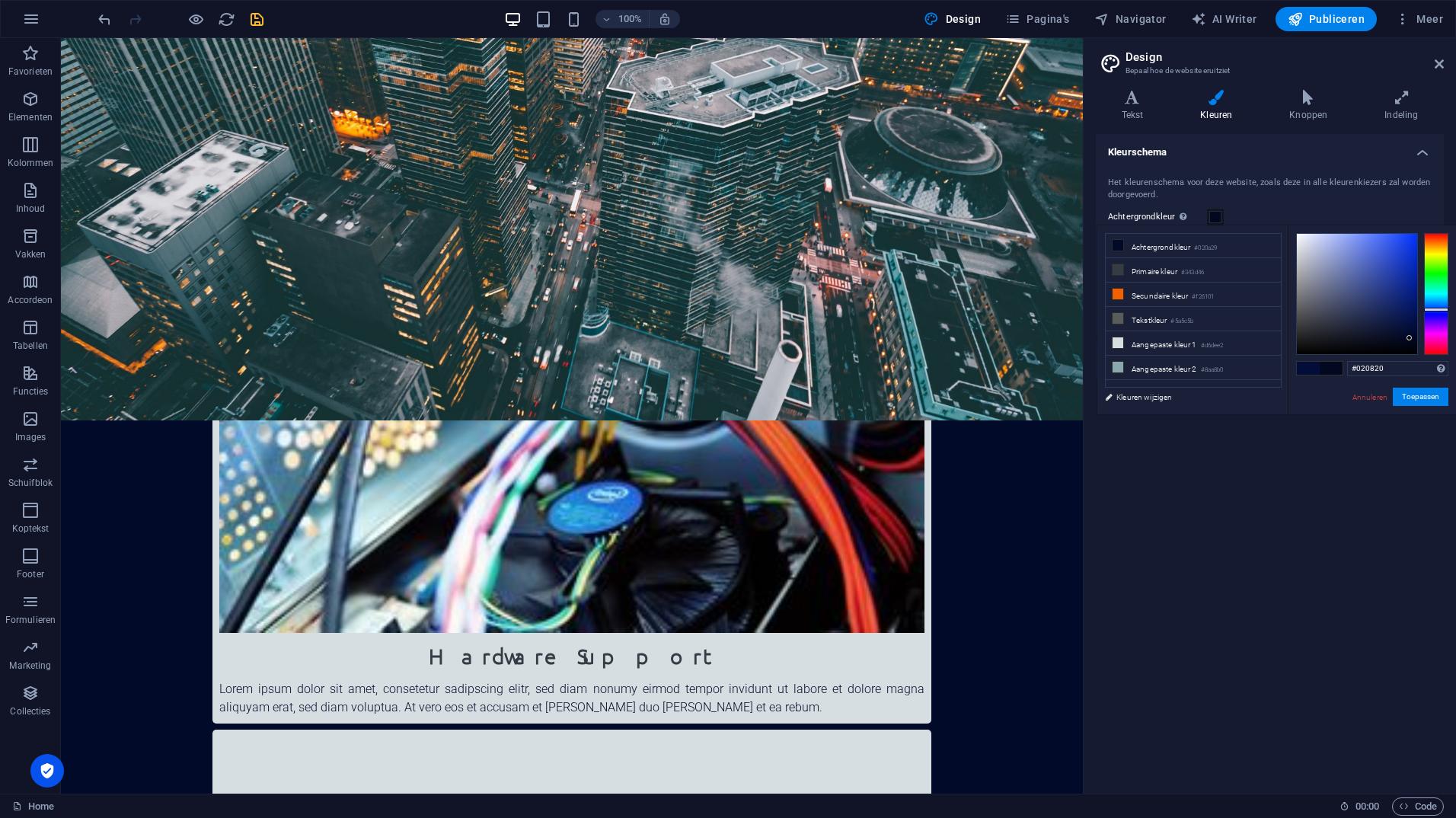 click at bounding box center (1409, 337) 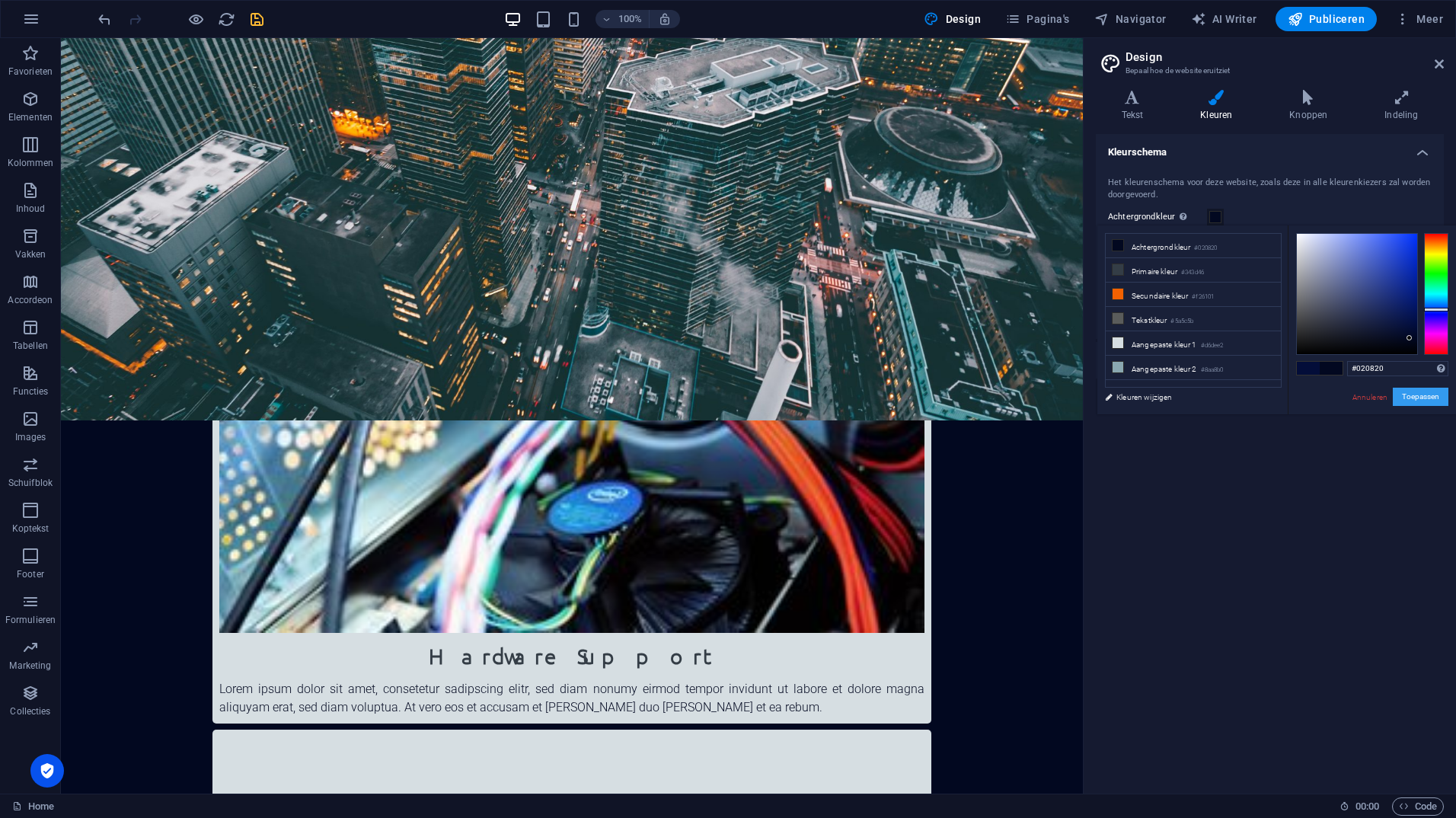 click on "Toepassen" at bounding box center (1420, 397) 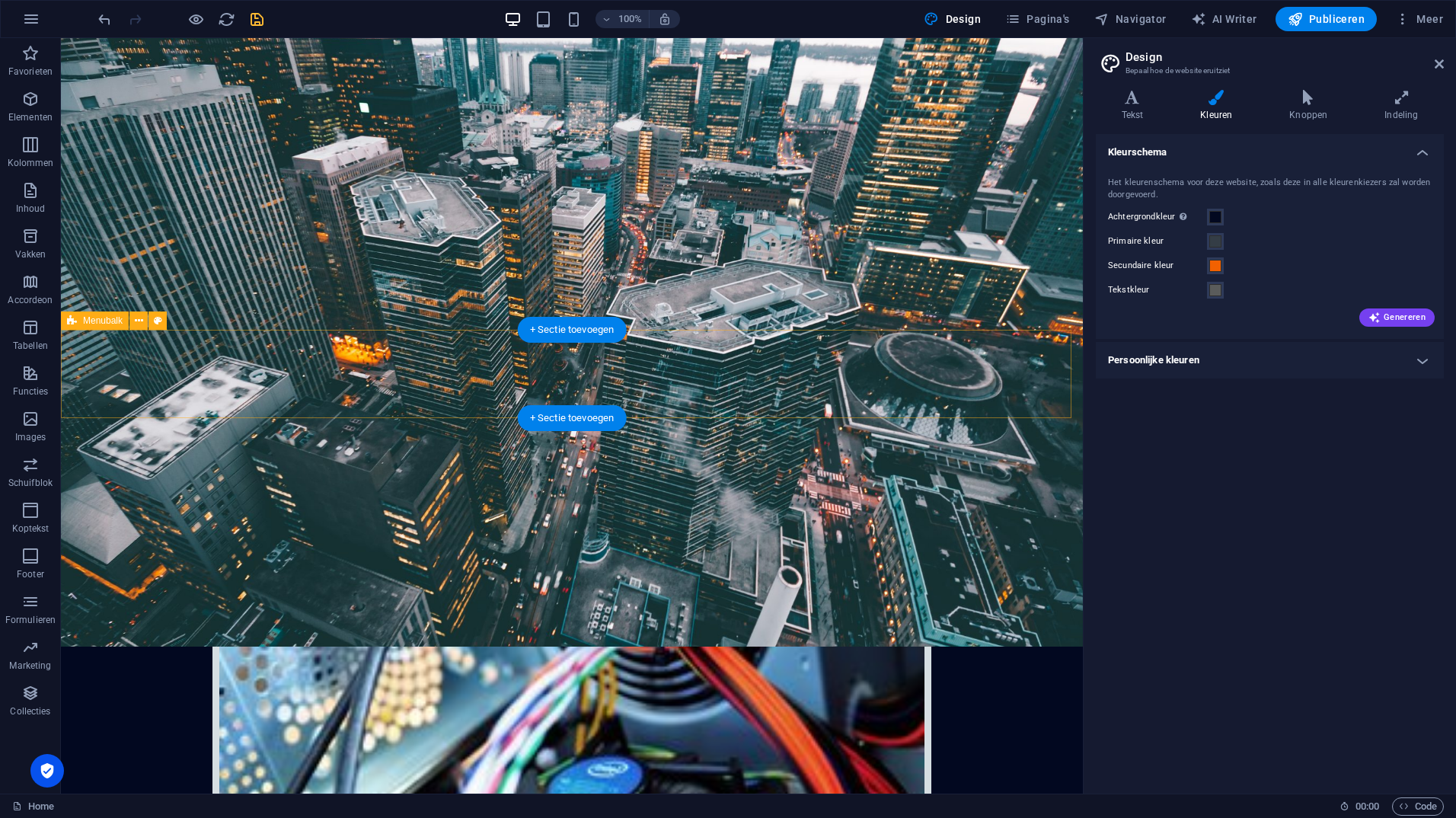 scroll, scrollTop: 609, scrollLeft: 0, axis: vertical 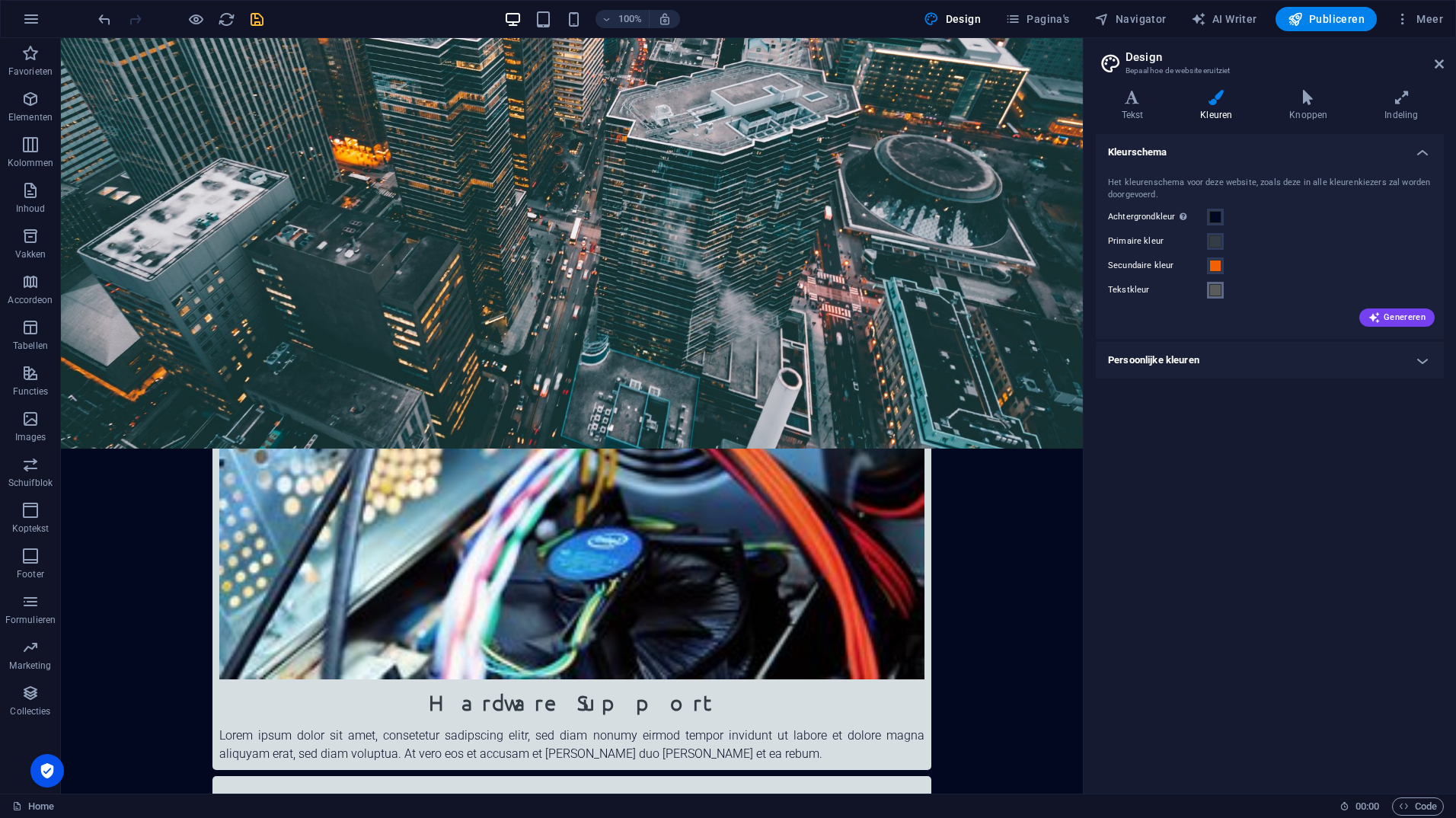 click at bounding box center [1215, 290] 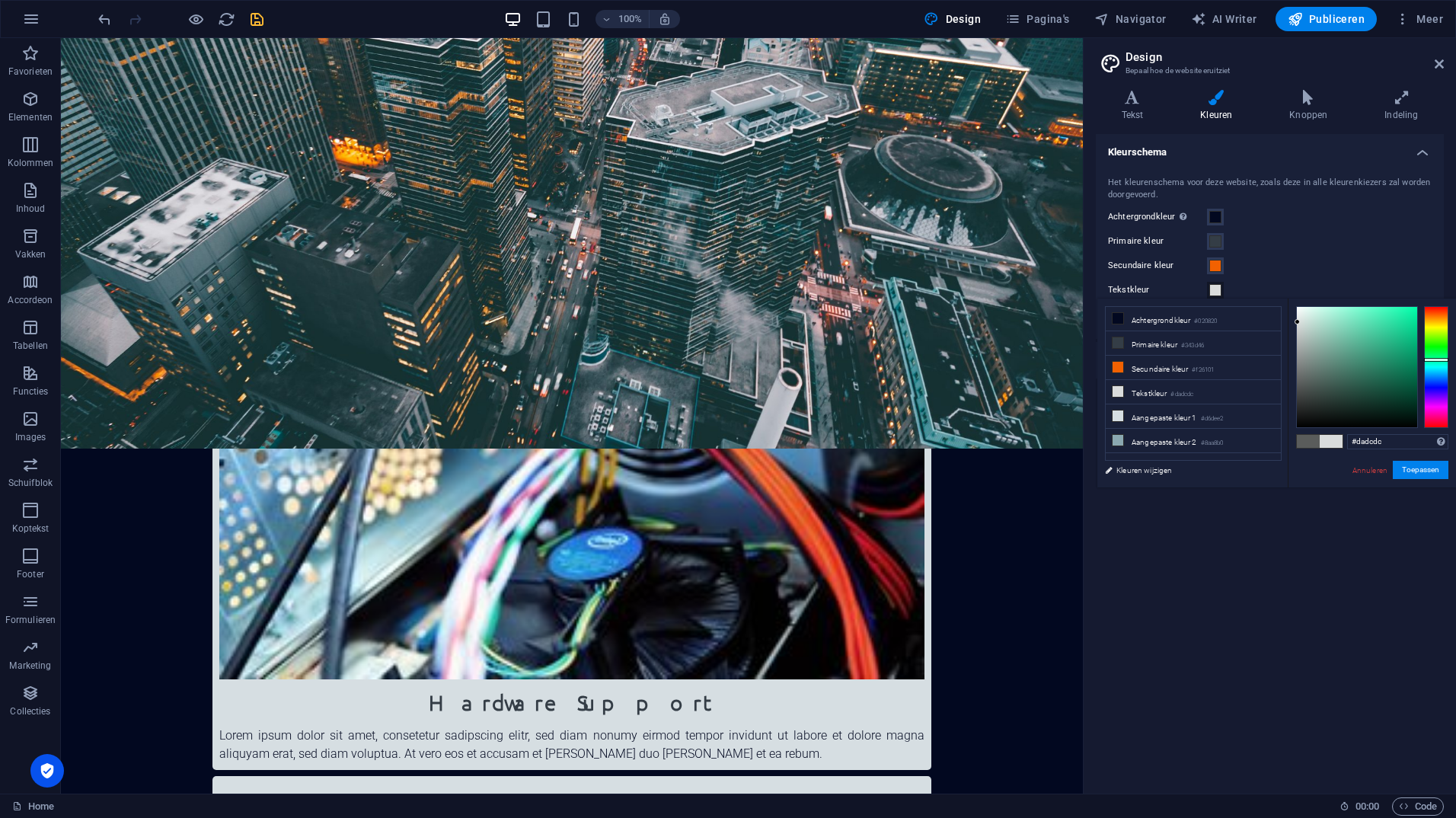 drag, startPoint x: 1298, startPoint y: 382, endPoint x: 1298, endPoint y: 322, distance: 60 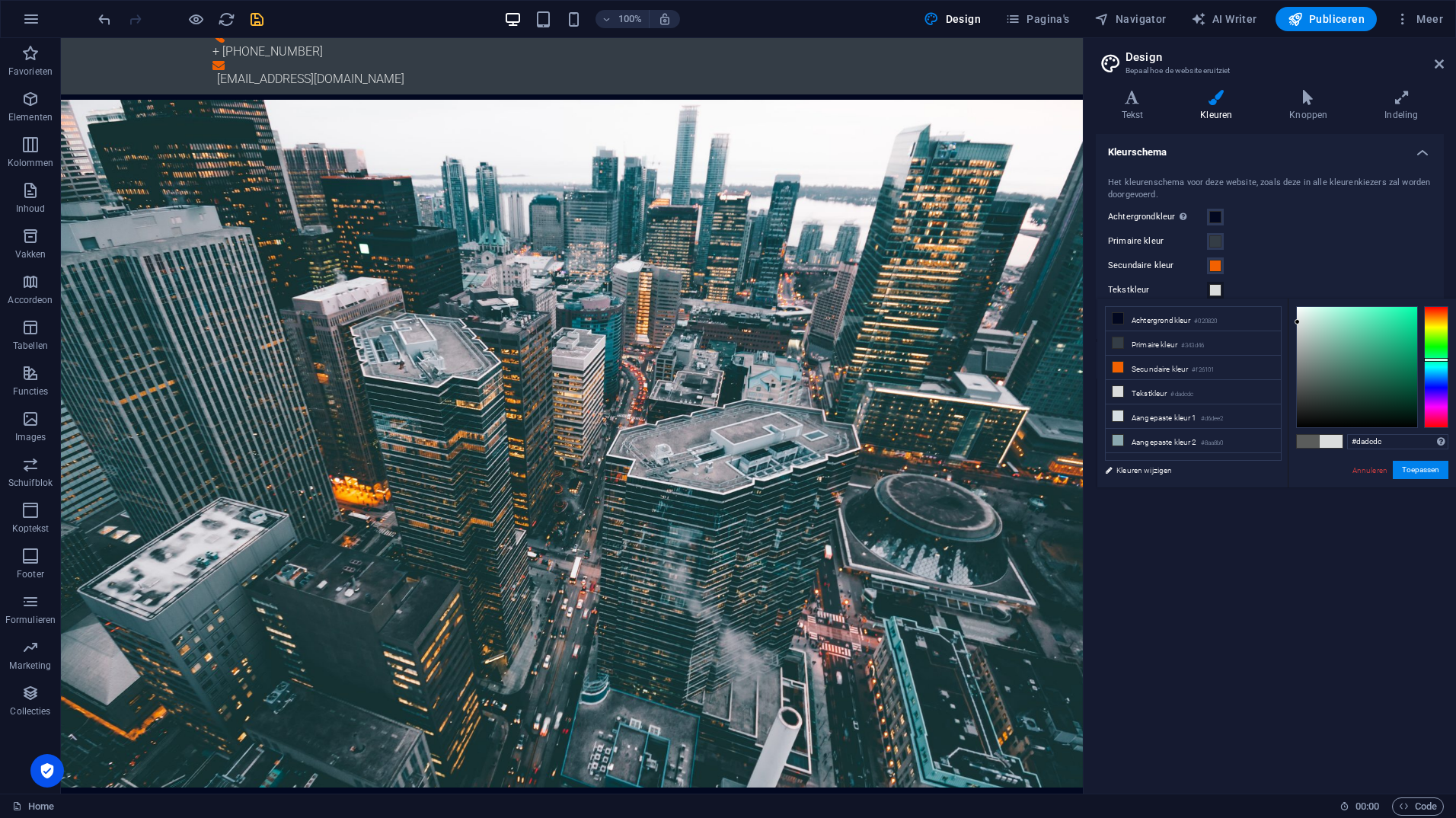 scroll, scrollTop: 0, scrollLeft: 0, axis: both 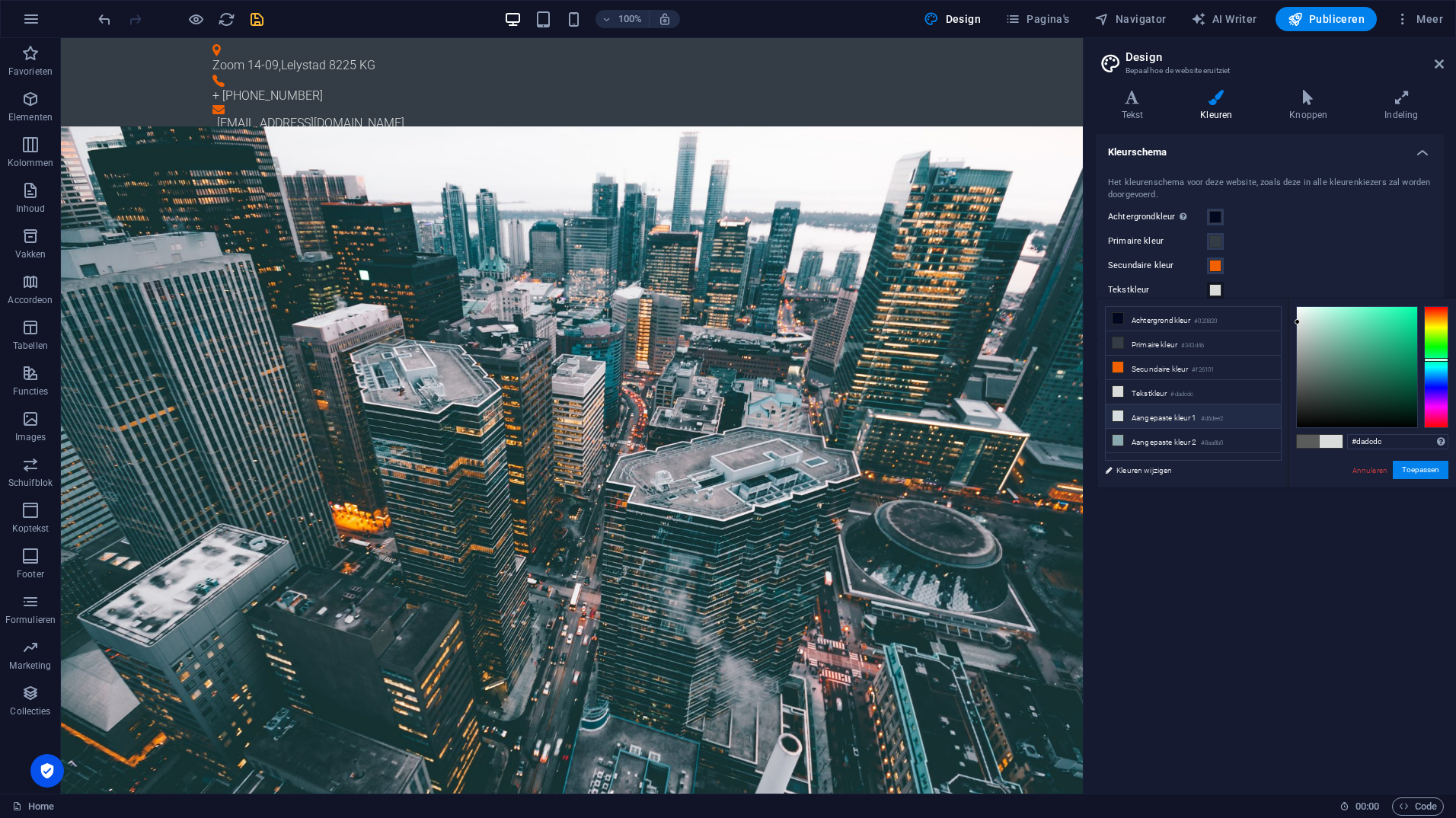 click on "Aangepaste kleur 1
#d6dee2" at bounding box center (1193, 417) 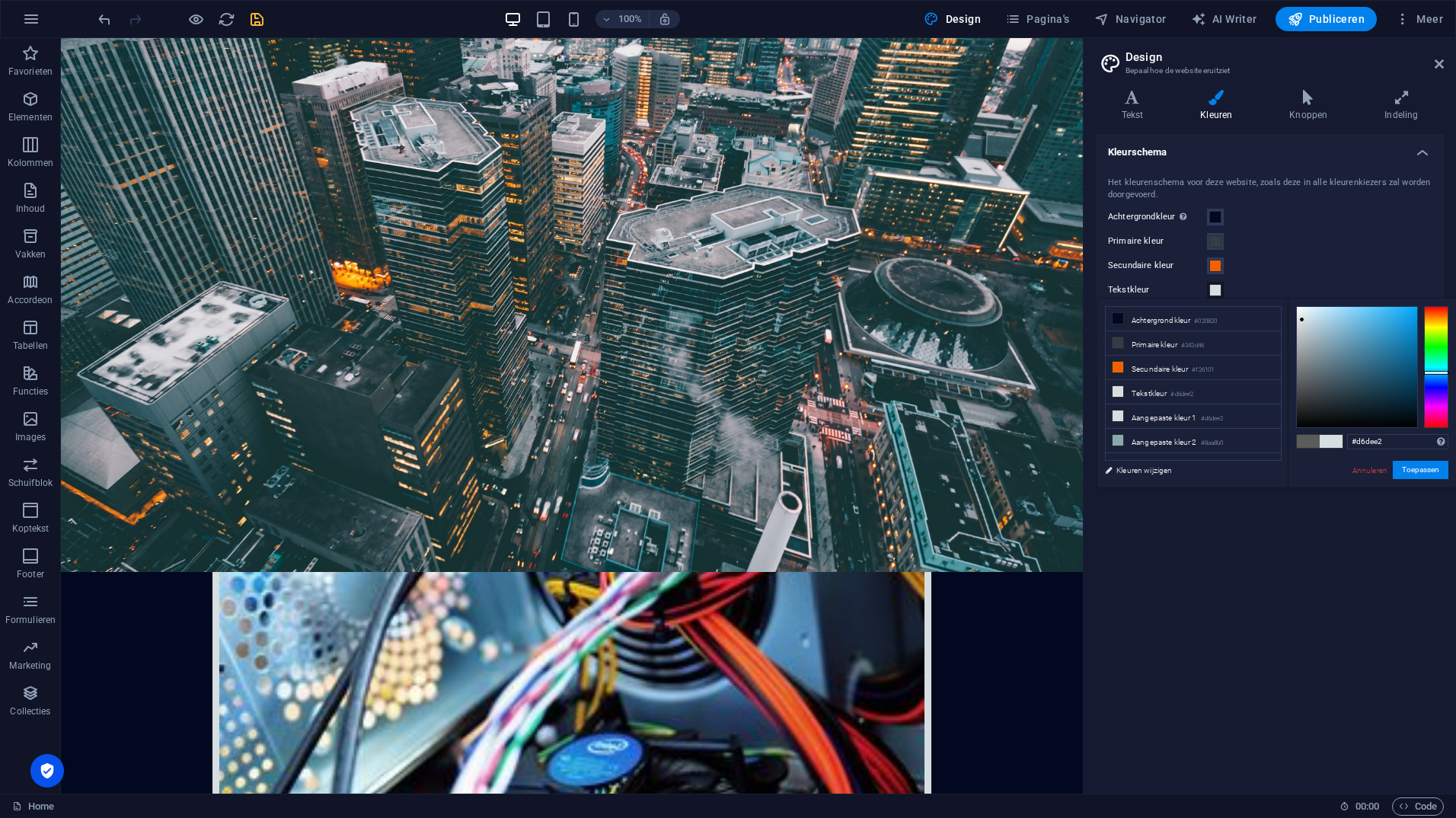scroll, scrollTop: 411, scrollLeft: 0, axis: vertical 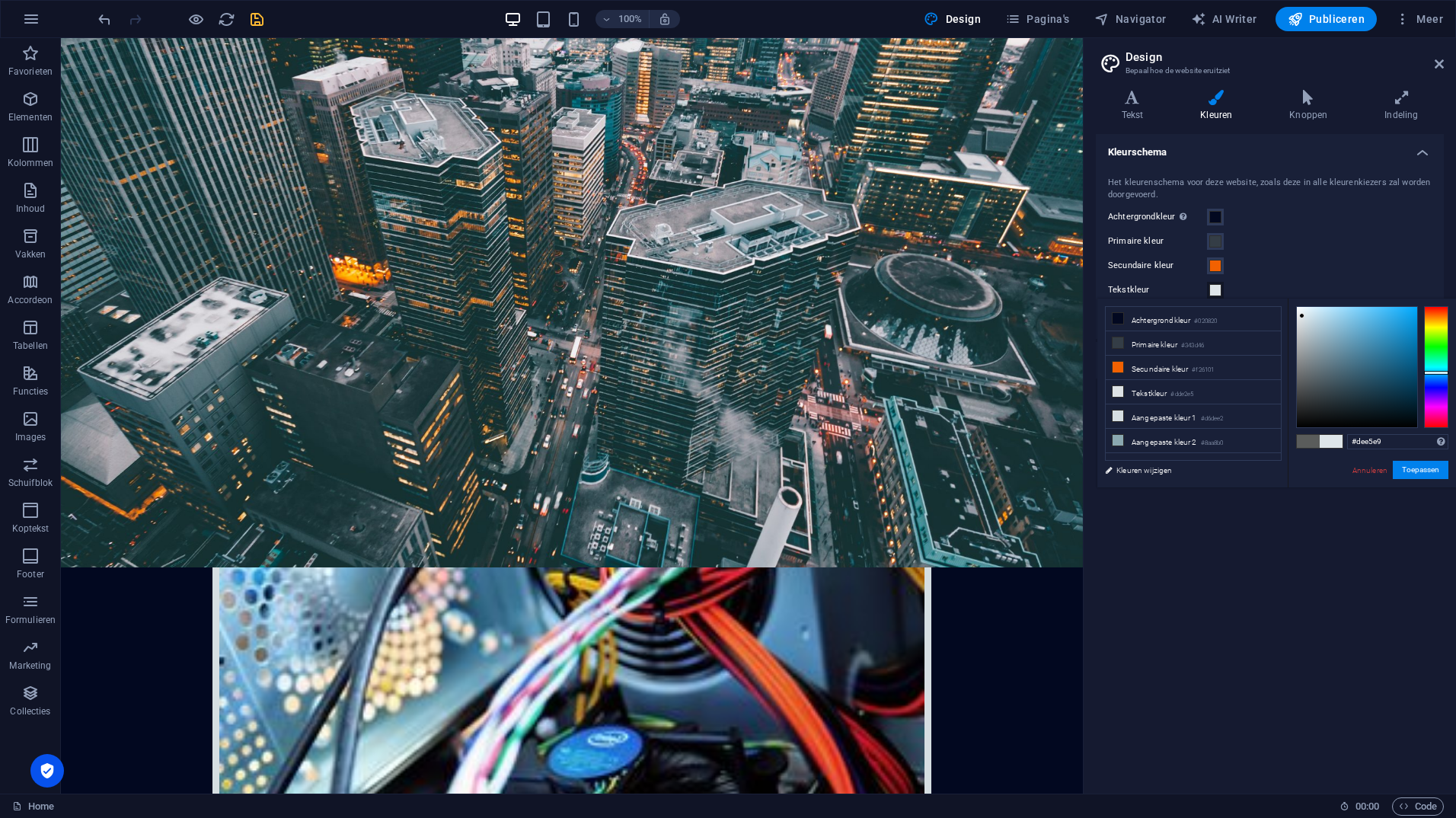 type on "#dfe7eb" 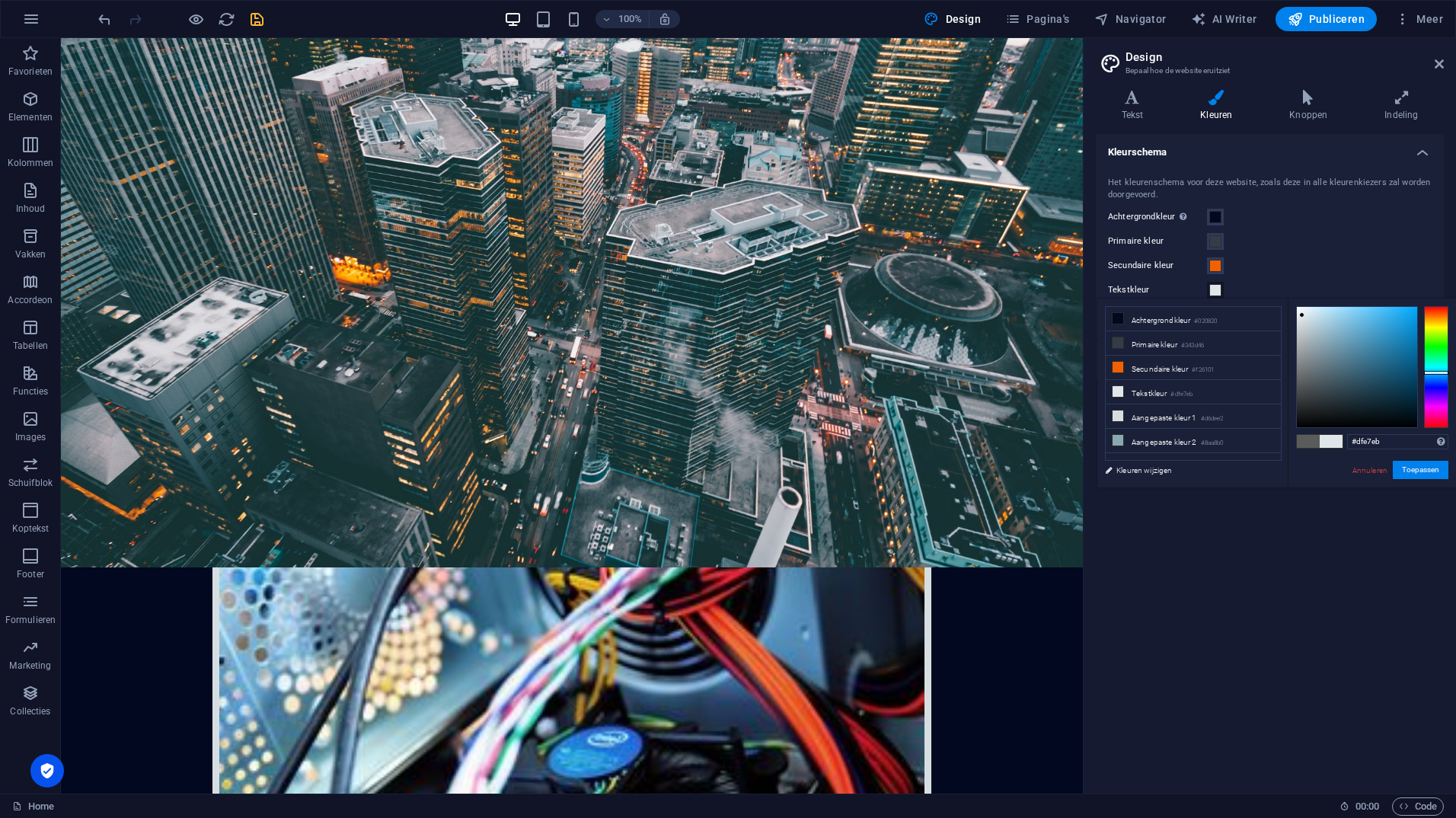 click at bounding box center (1301, 315) 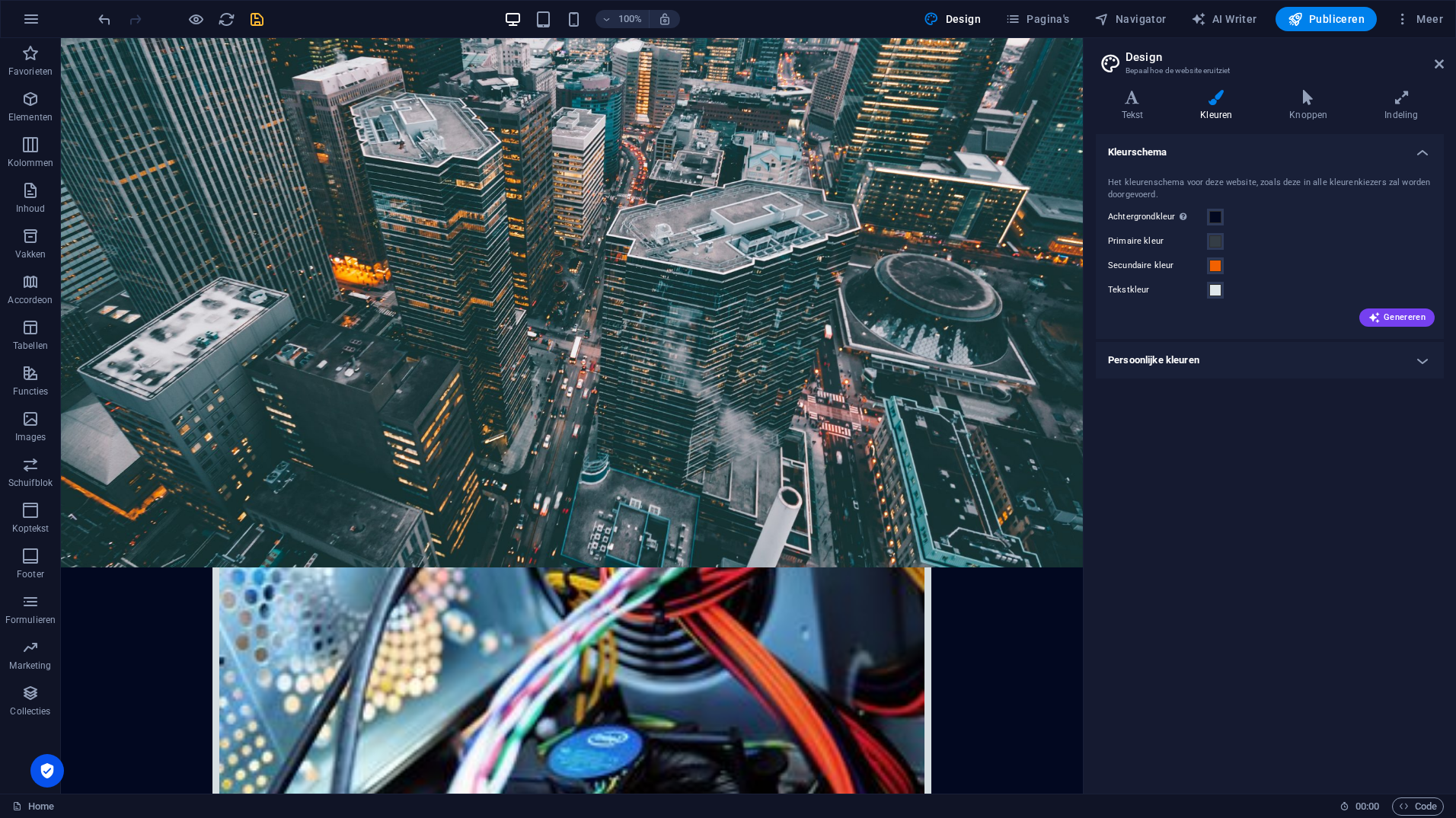 click on "Persoonlijke kleuren" at bounding box center (1269, 360) 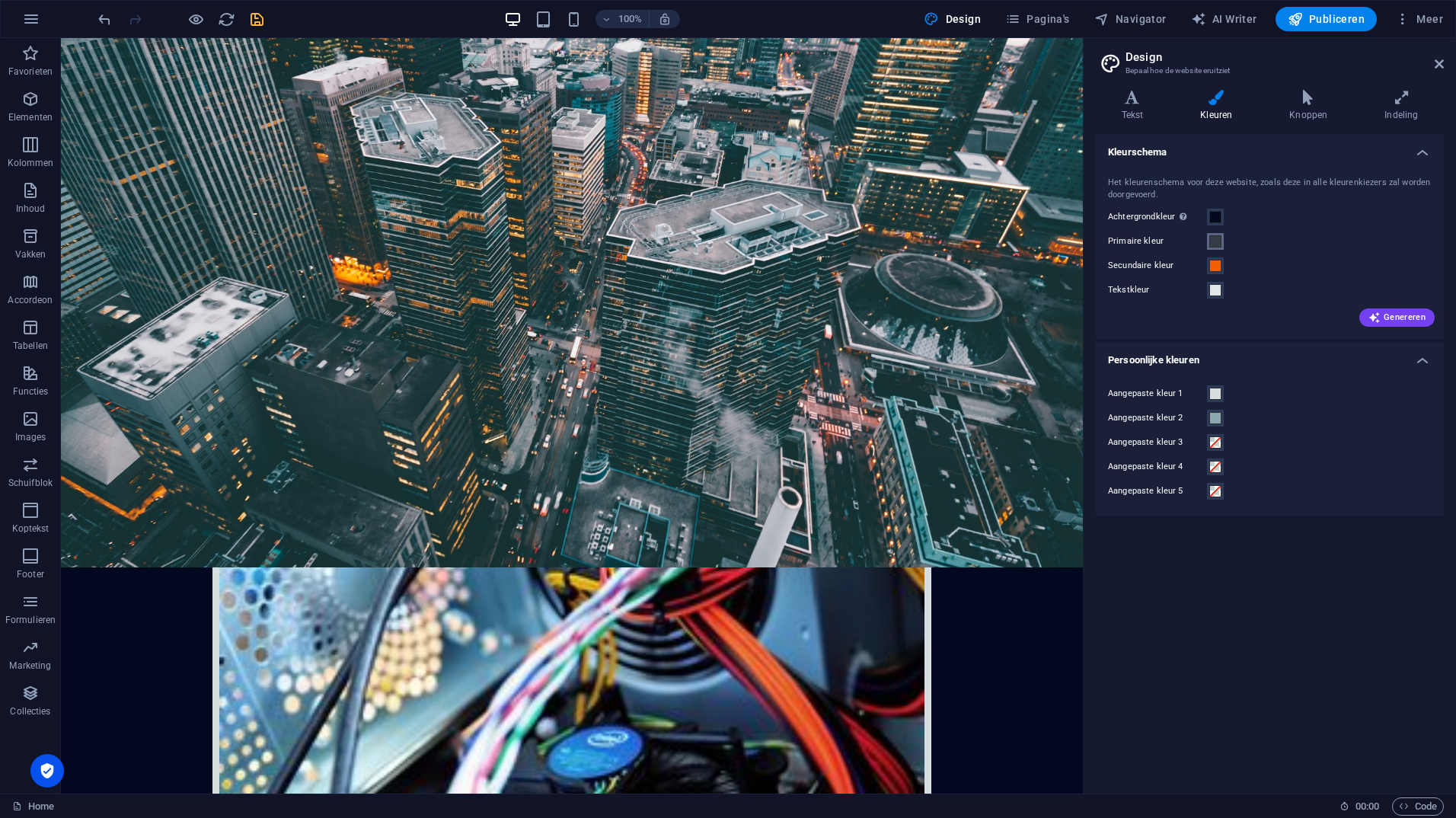 click at bounding box center (1215, 241) 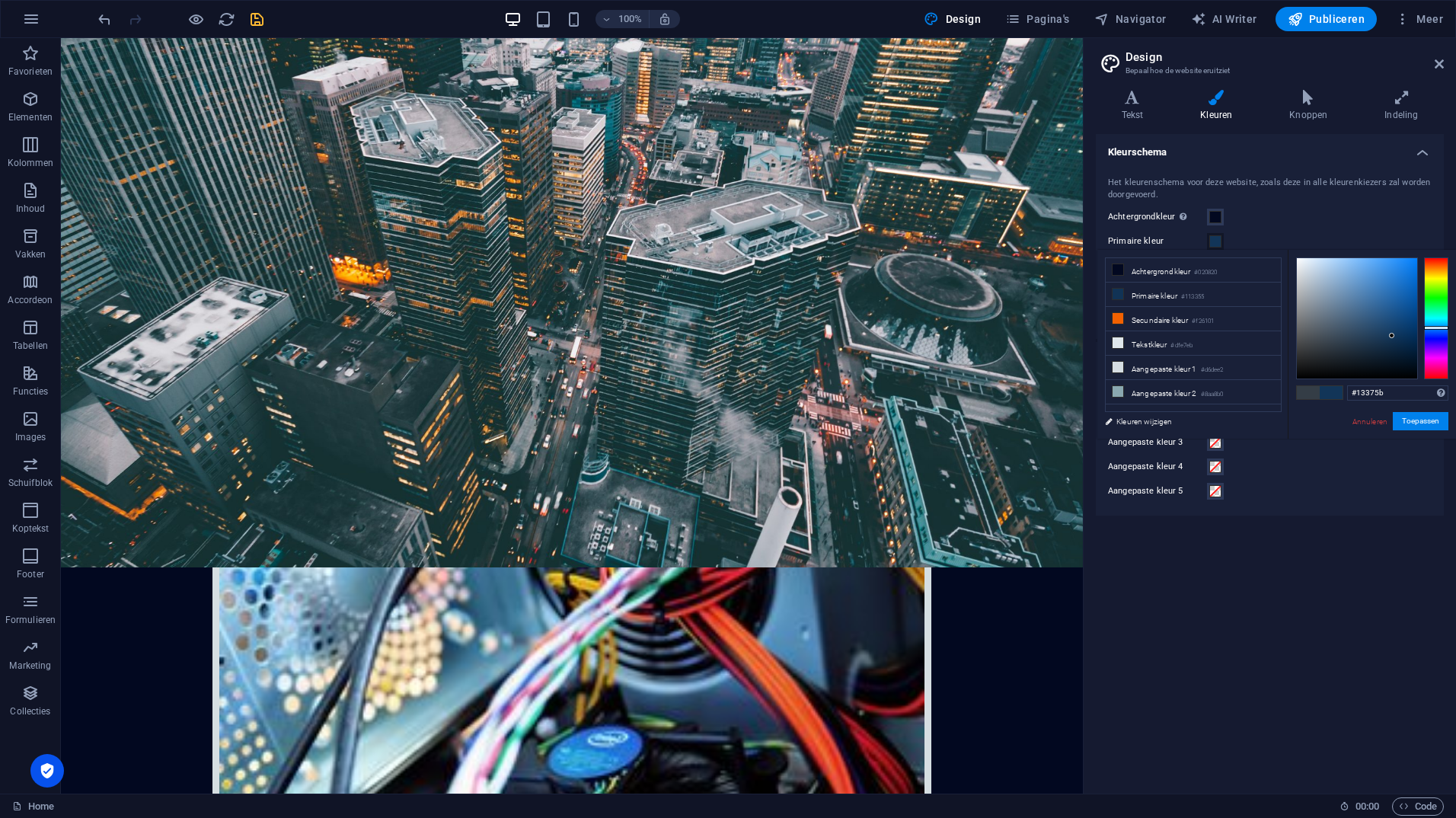 type on "#13385d" 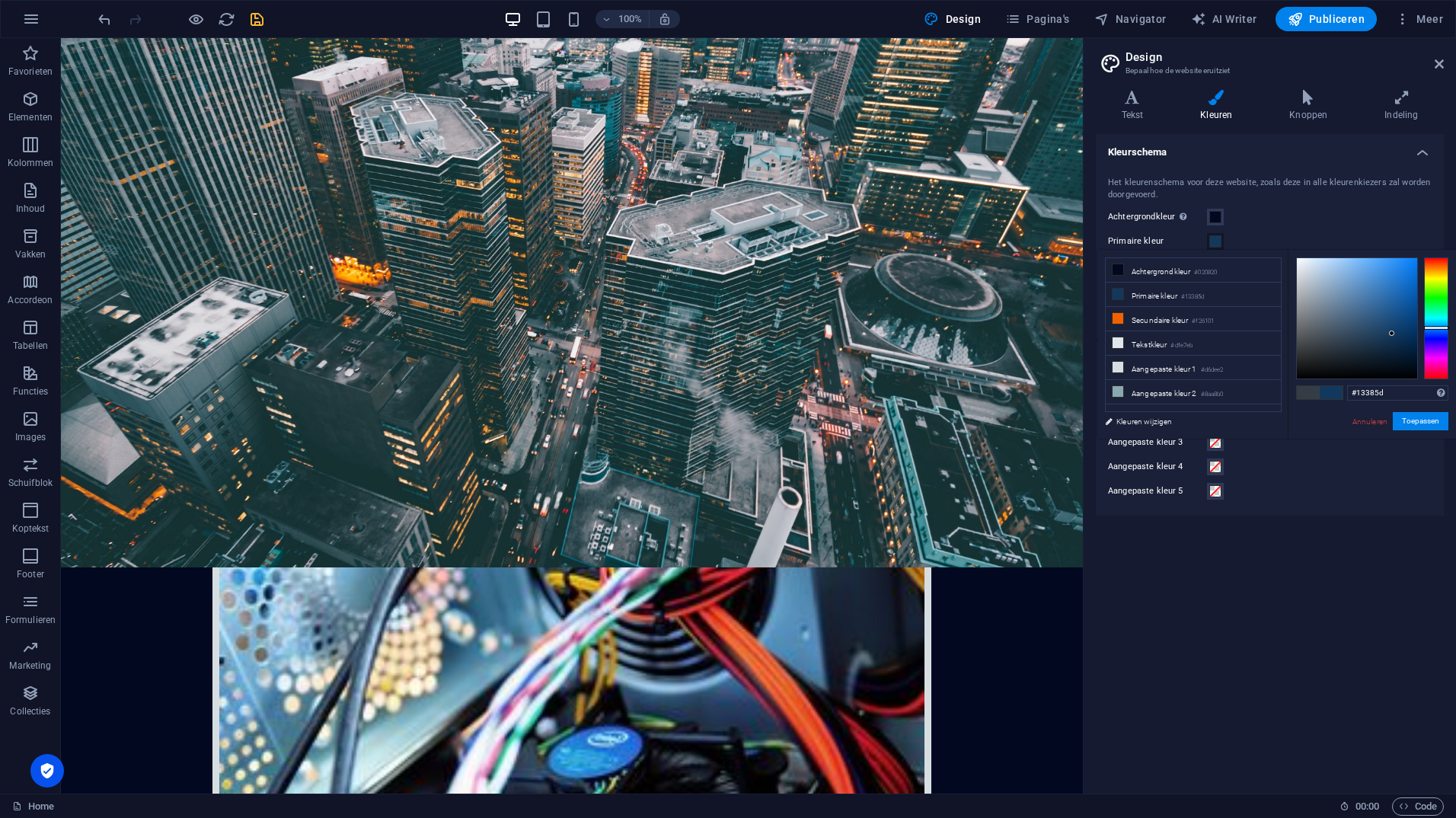 drag, startPoint x: 1327, startPoint y: 344, endPoint x: 1392, endPoint y: 334, distance: 65.764732 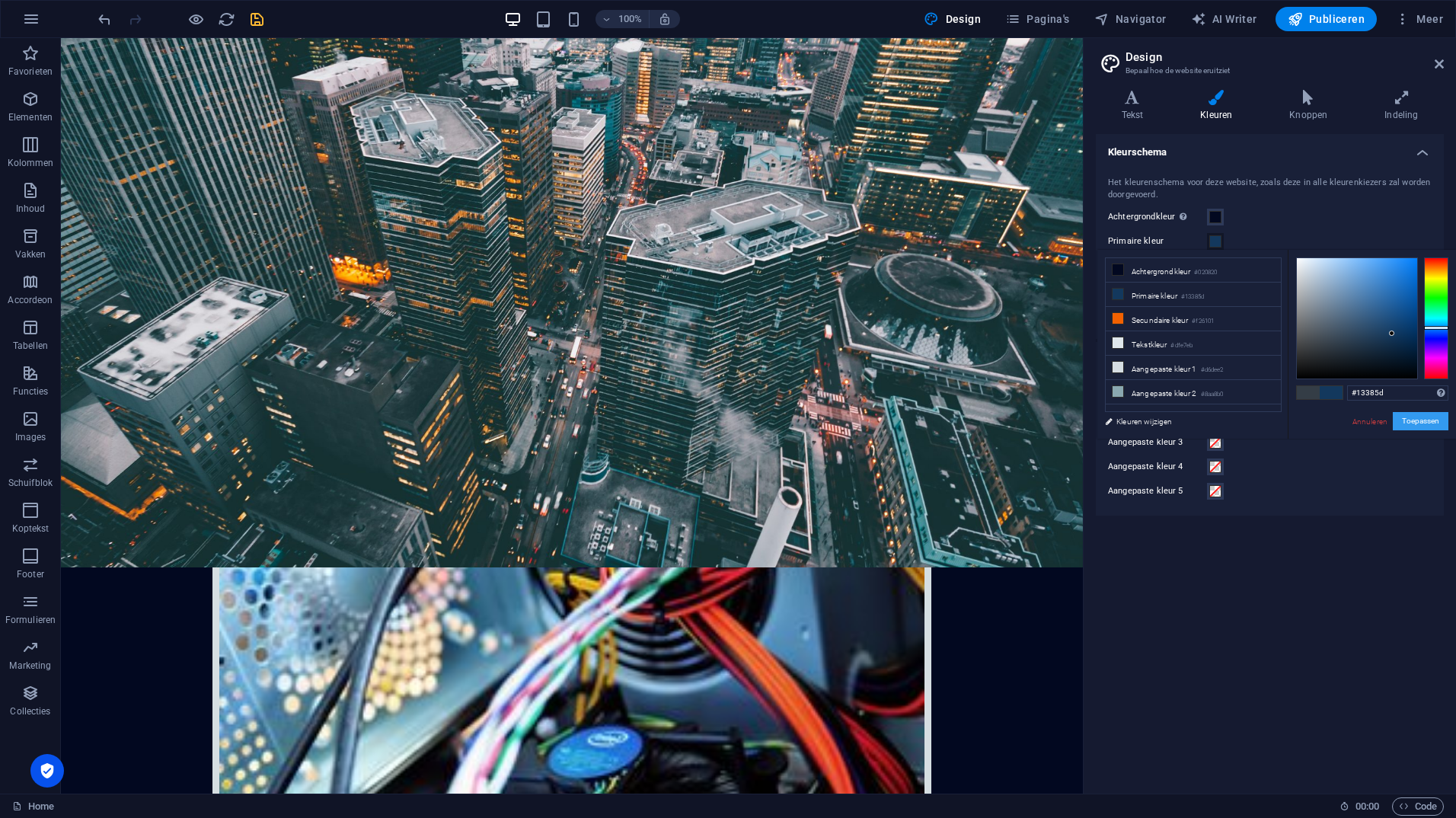 click on "Toepassen" at bounding box center (1420, 421) 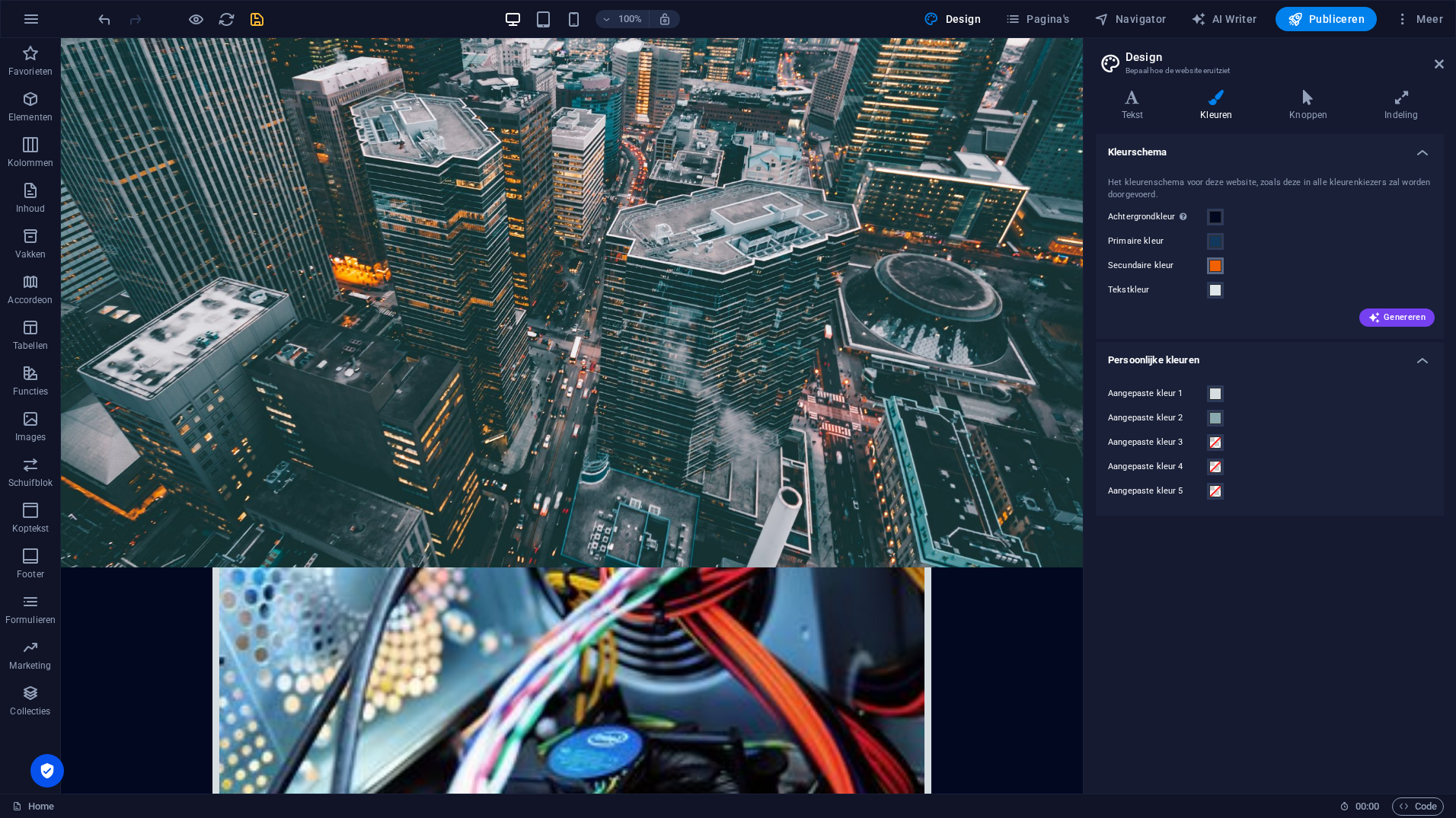 click at bounding box center [1215, 266] 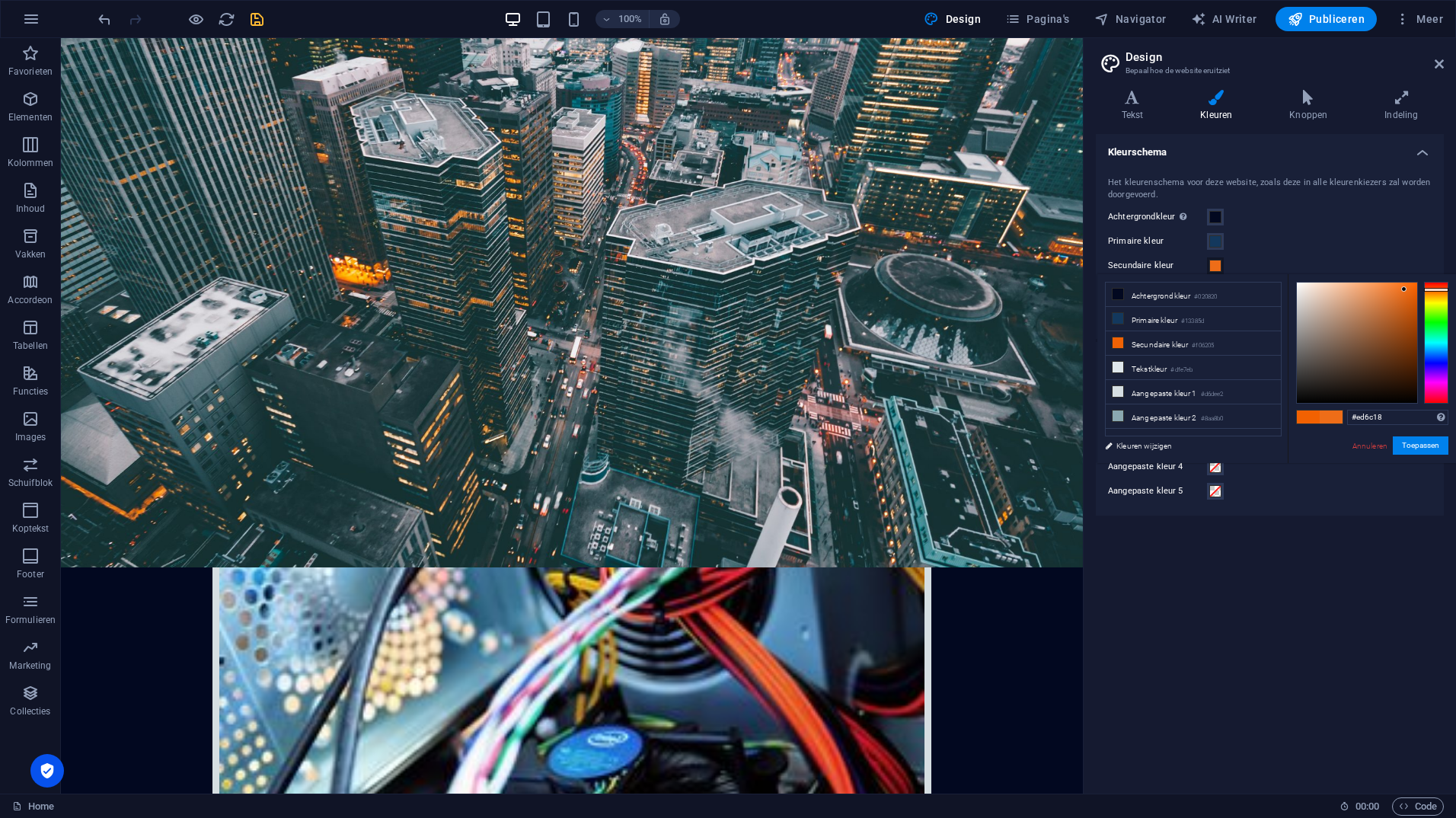 type on "#ed6d19" 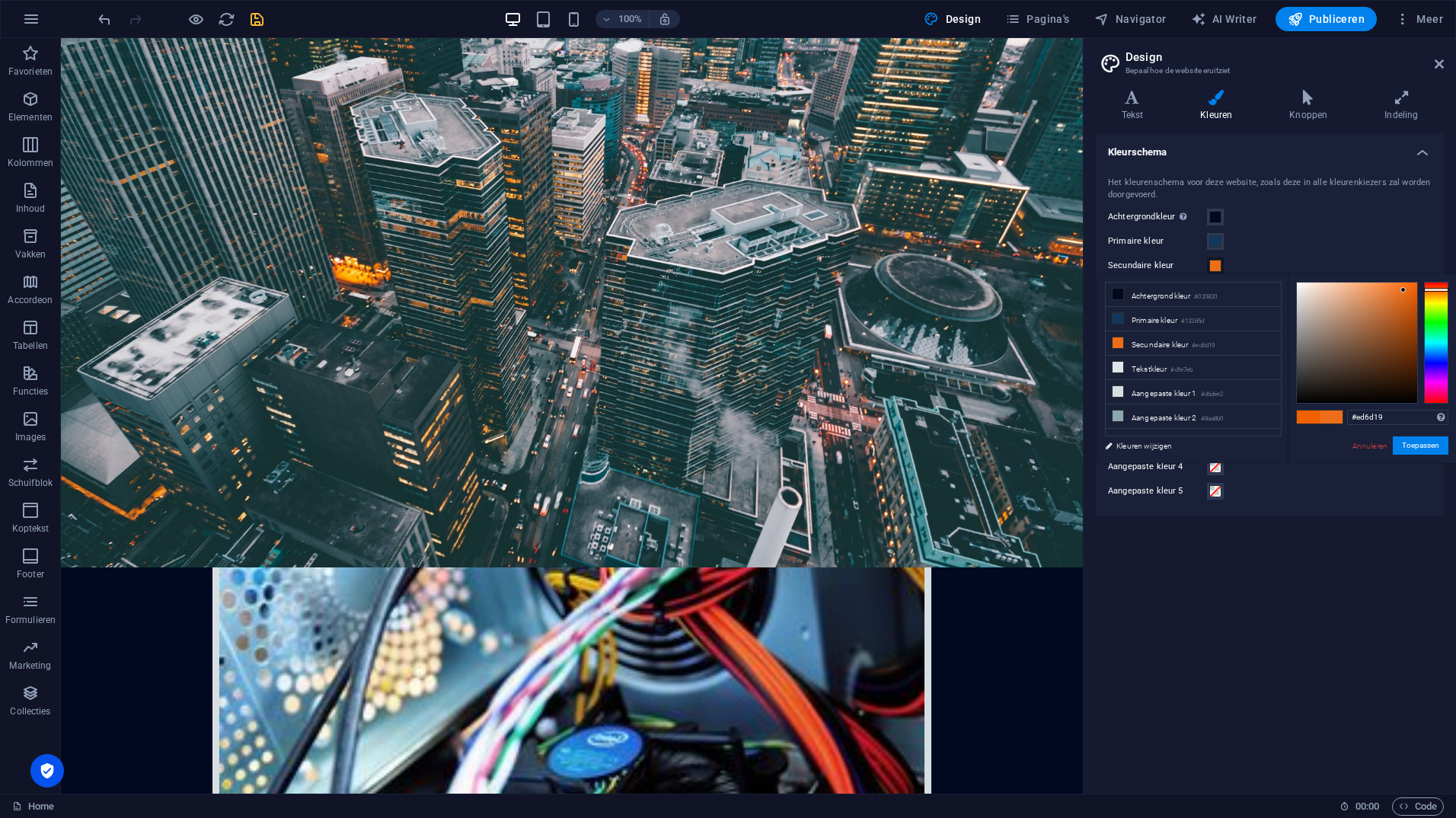 drag, startPoint x: 1414, startPoint y: 289, endPoint x: 1403, endPoint y: 290, distance: 11.045361 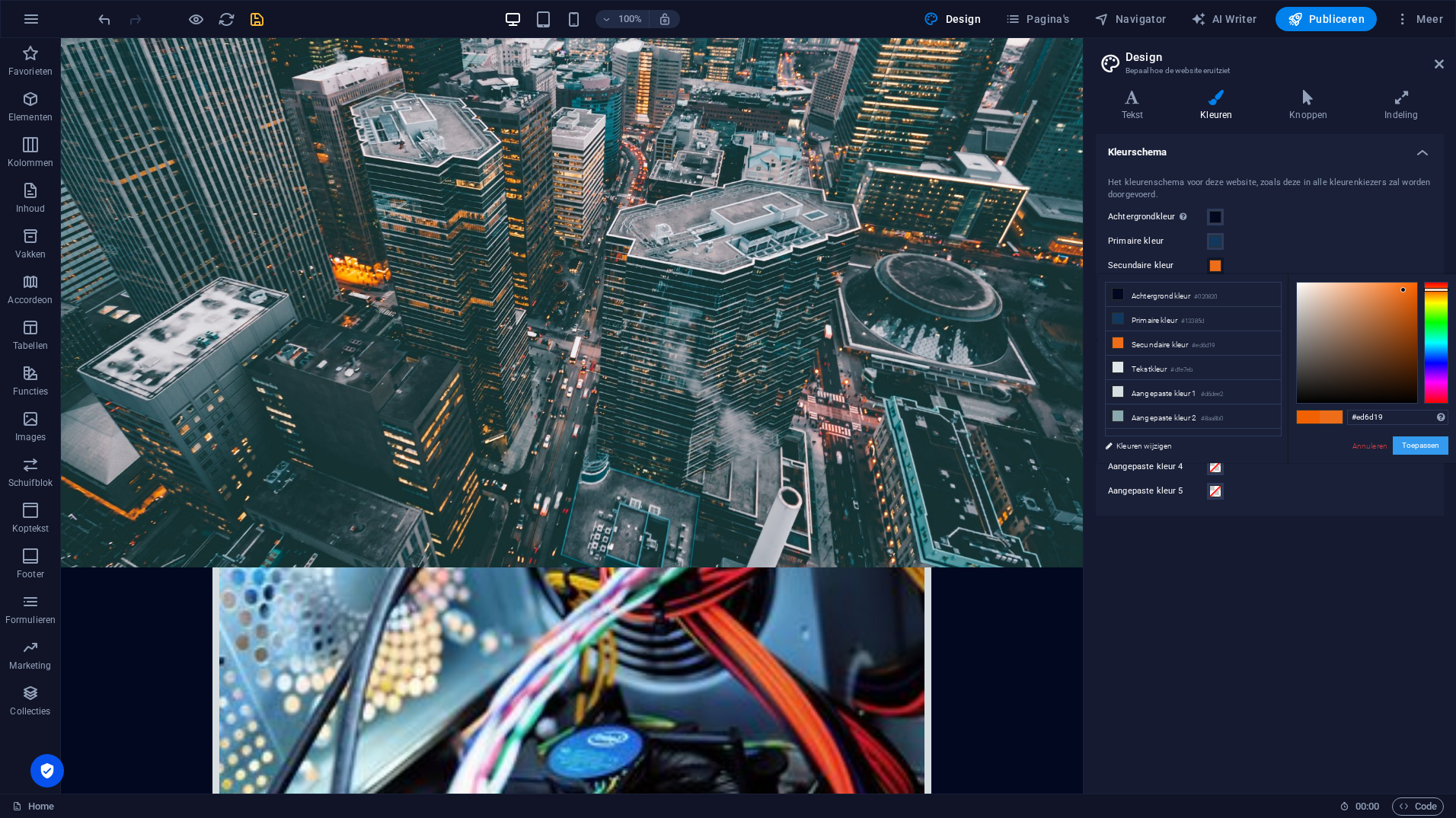 click on "Toepassen" at bounding box center (1420, 446) 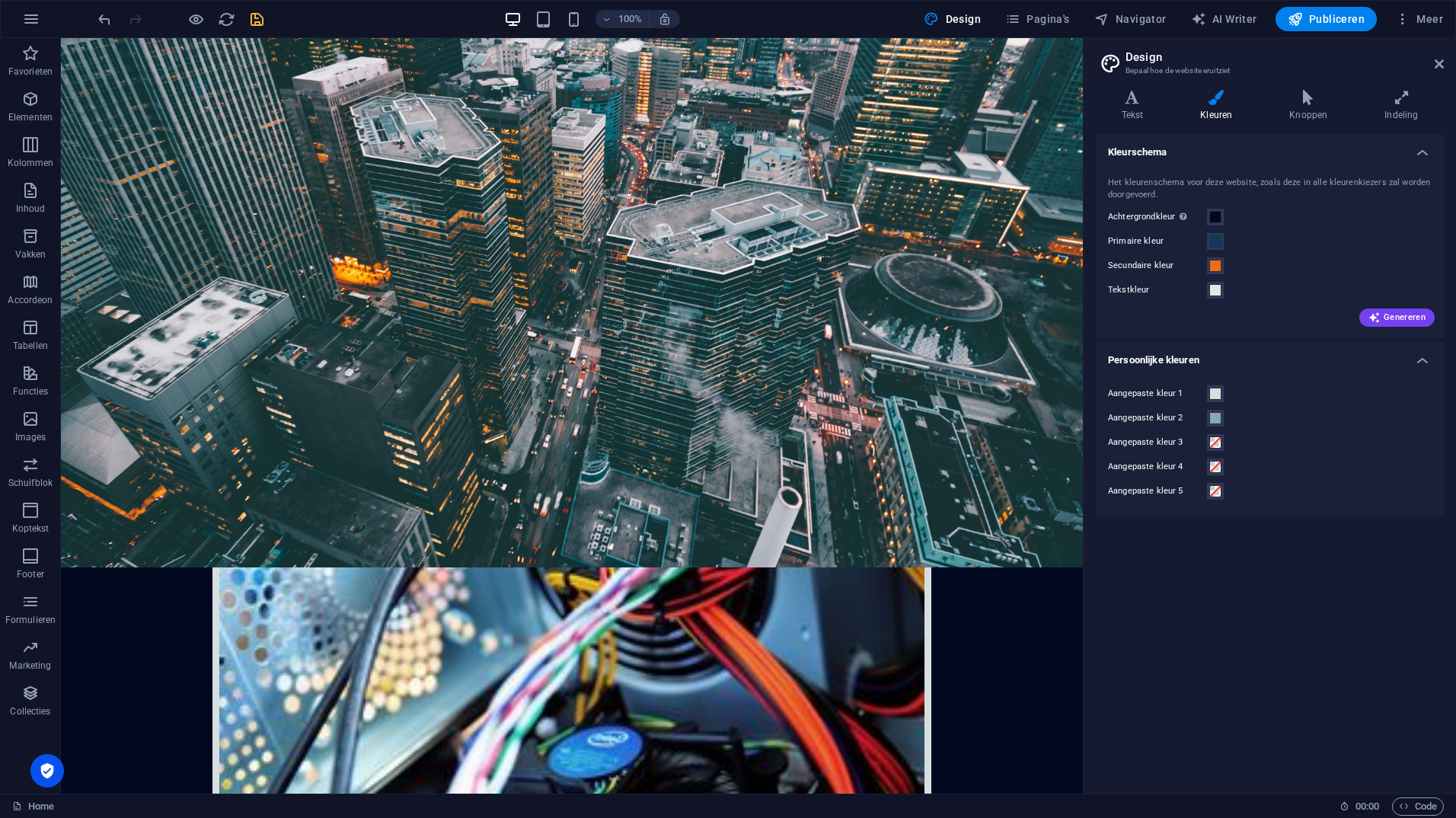 click on "Aangepaste kleur 1" at bounding box center [1157, 394] 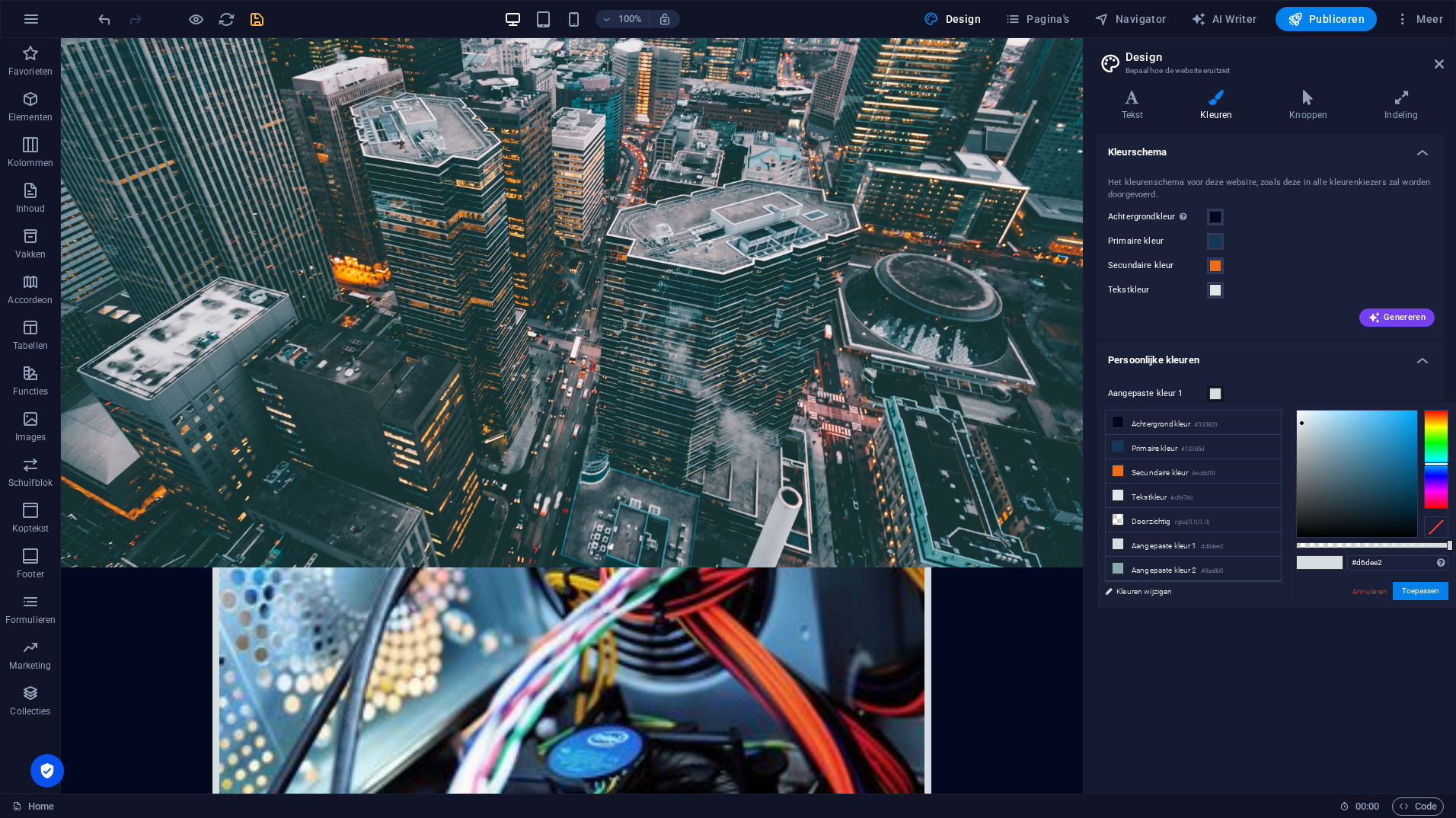 click on "Aangepaste kleur 1" at bounding box center [1157, 394] 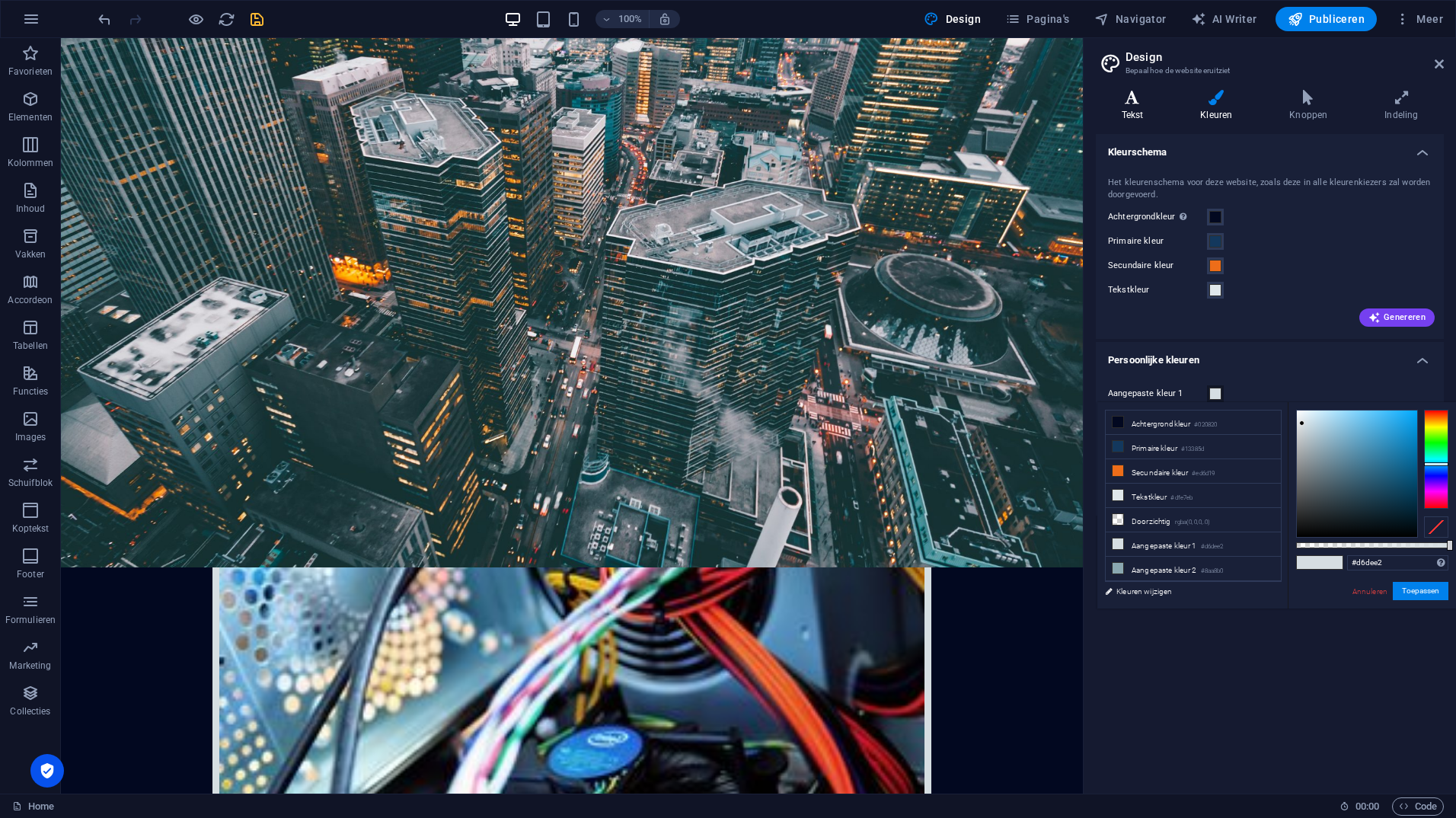 click at bounding box center [1132, 97] 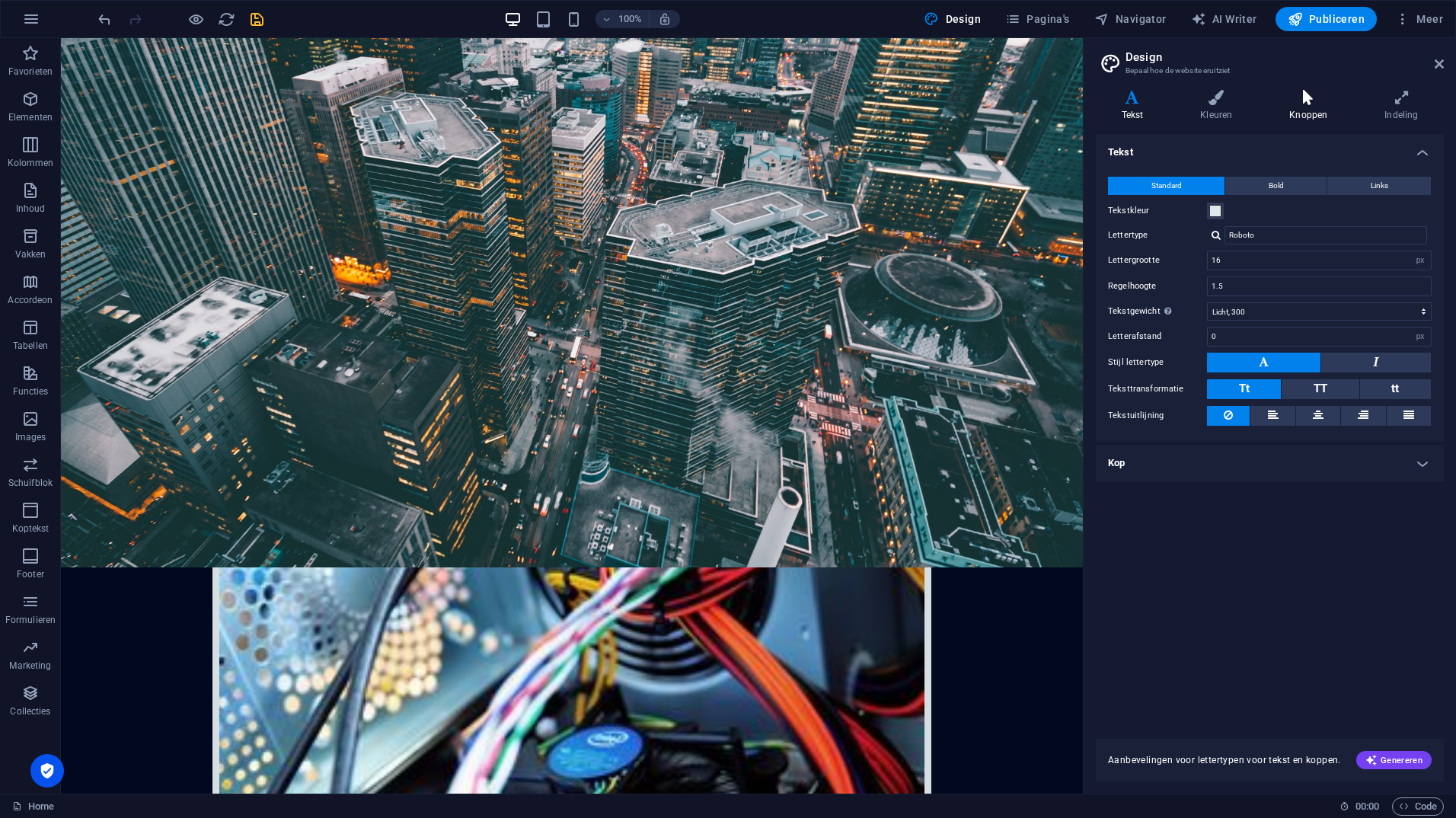 click on "Knoppen" at bounding box center (1311, 106) 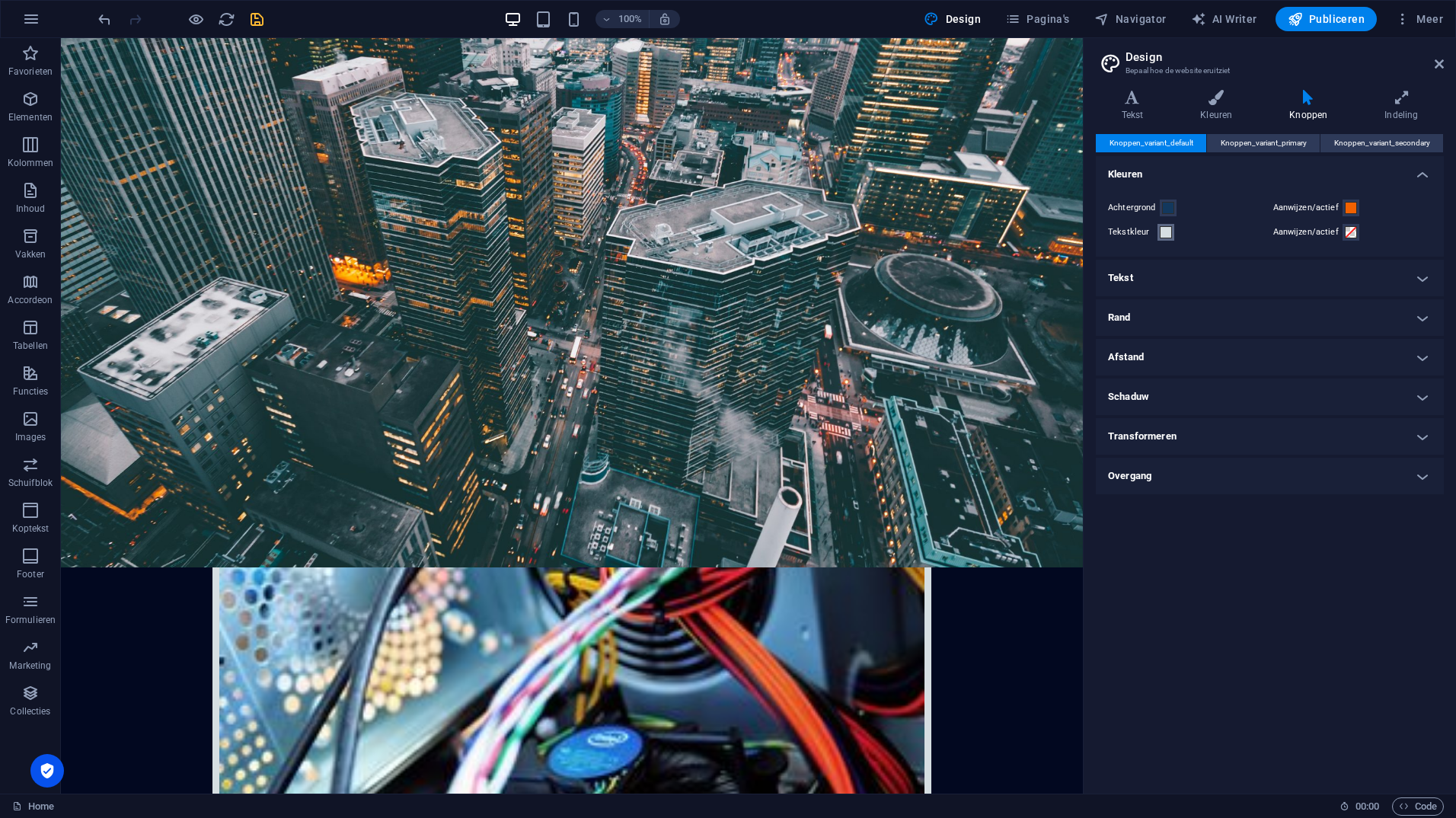 click at bounding box center [1166, 232] 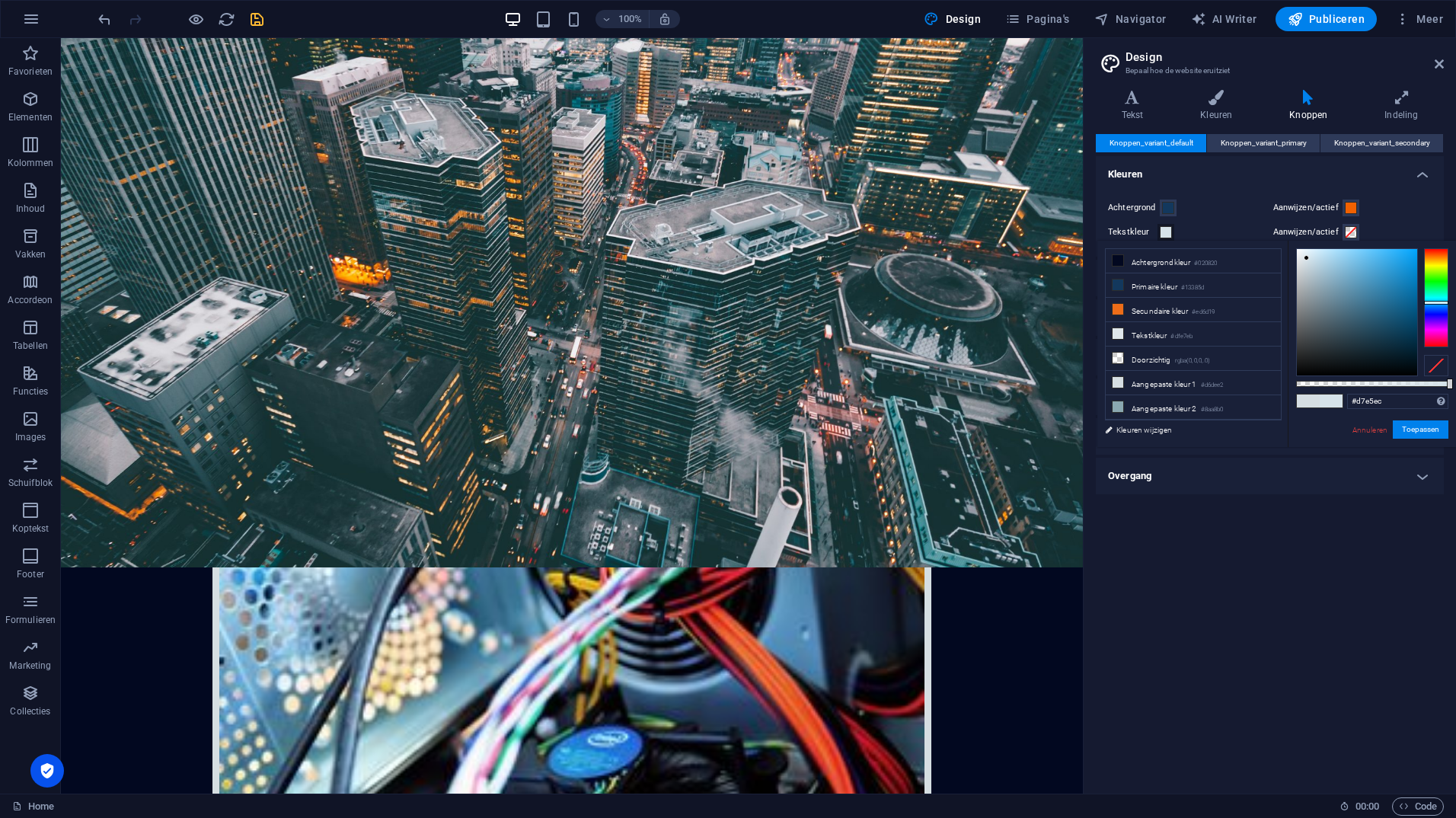 type on "#d8e6ed" 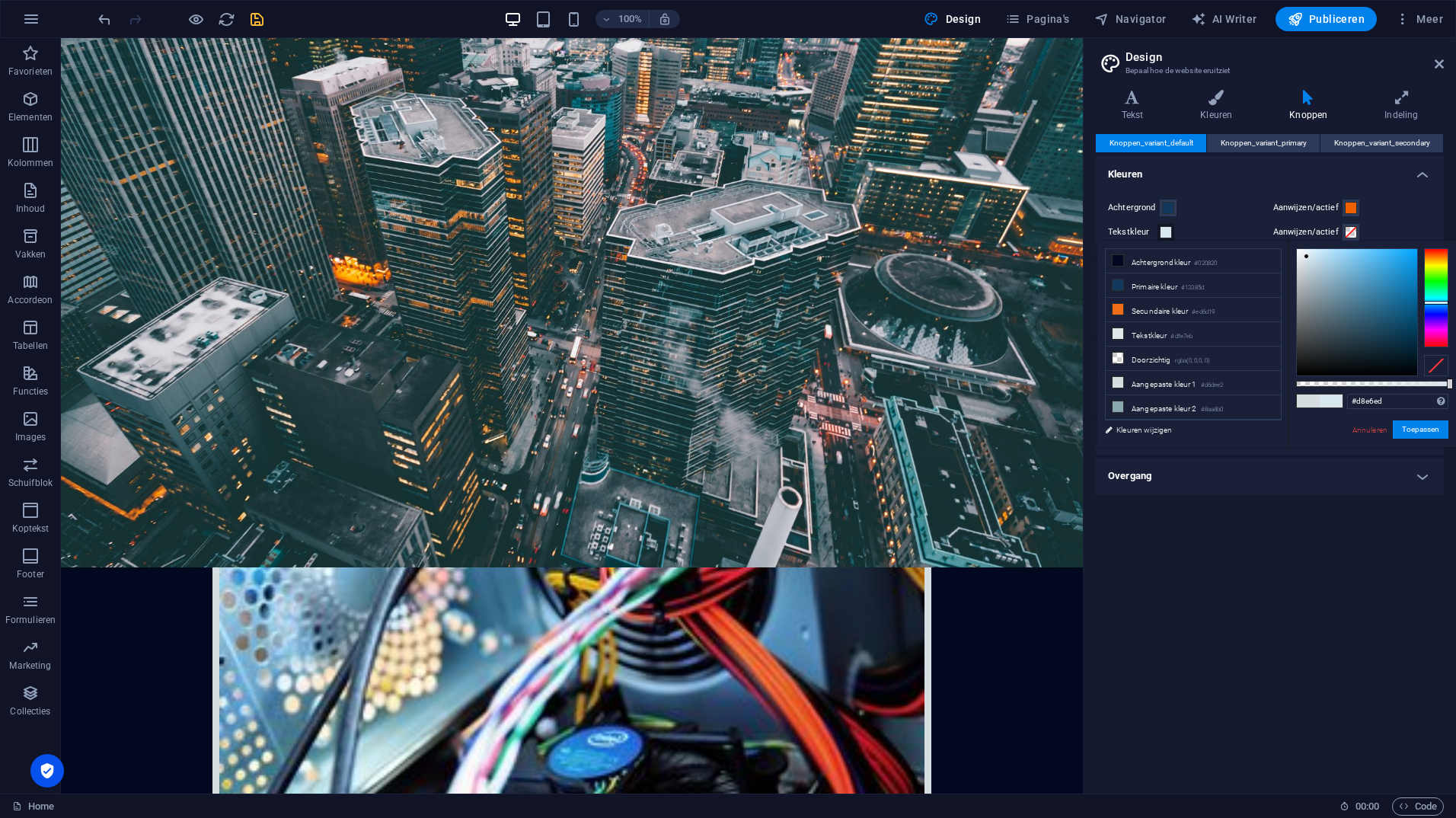 click at bounding box center [1306, 256] 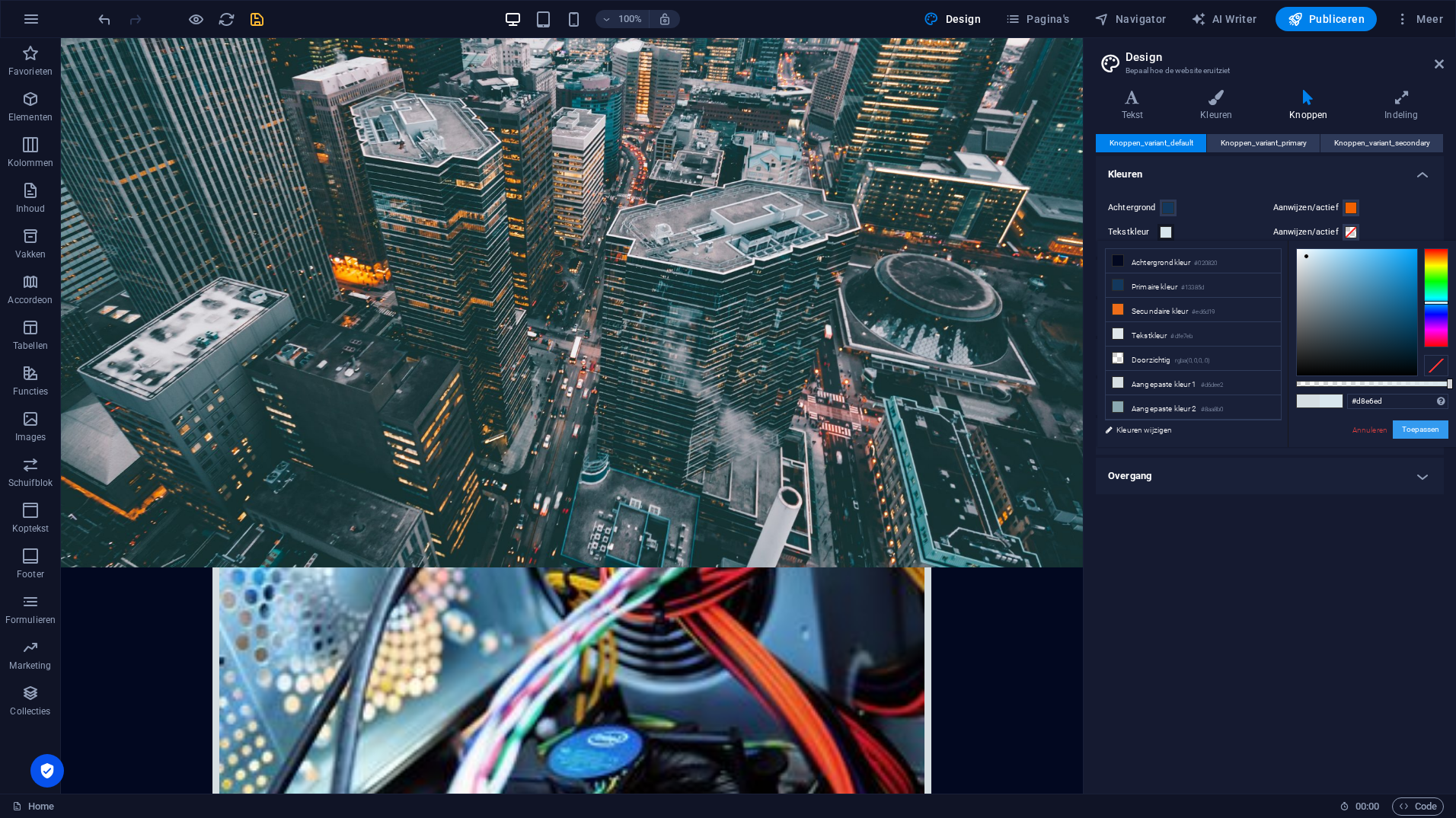 click on "Toepassen" at bounding box center (1420, 430) 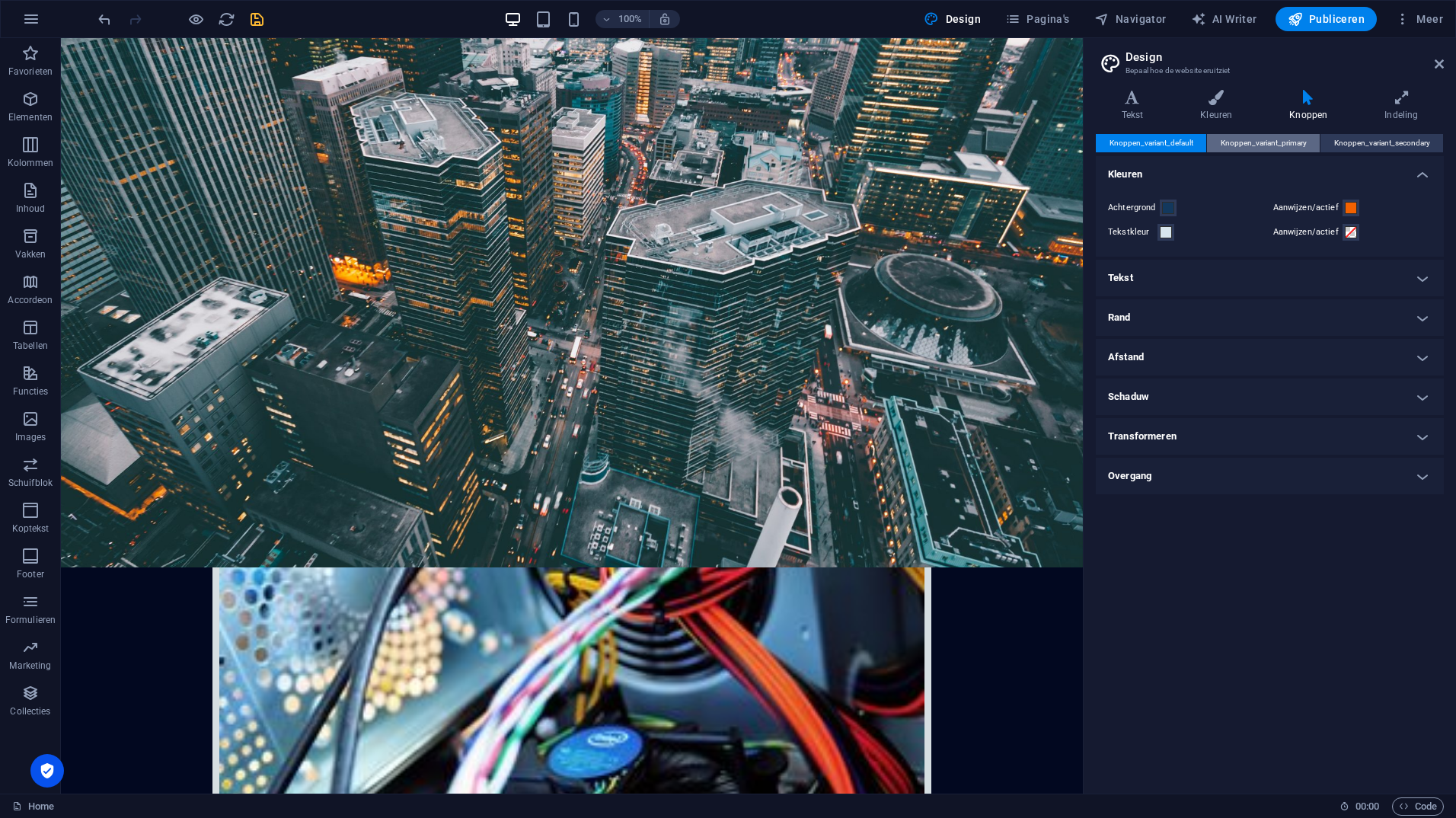 click on "Knoppen_variant_primary" at bounding box center [1263, 143] 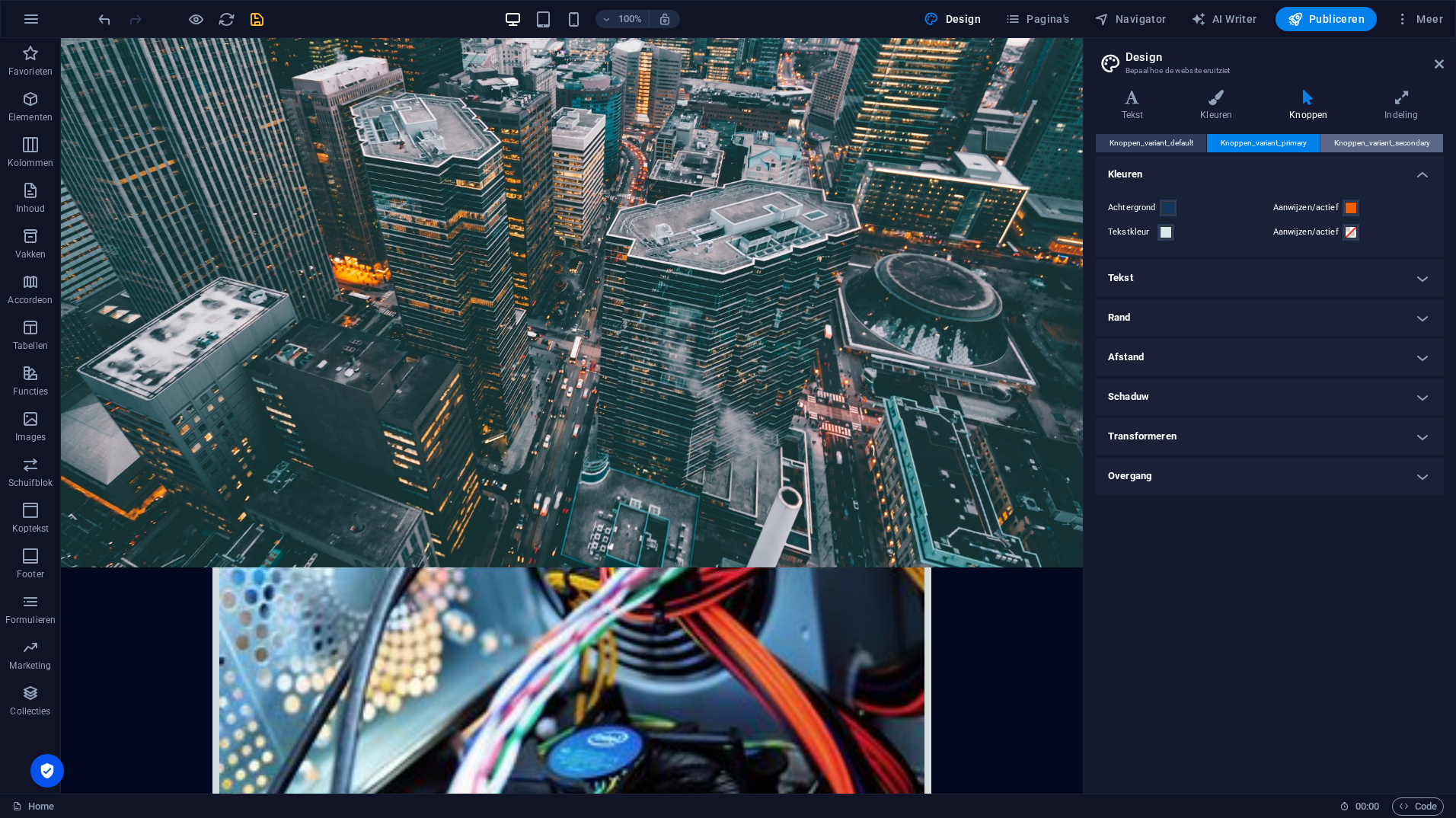 click on "Knoppen_variant_secondary" at bounding box center (1382, 143) 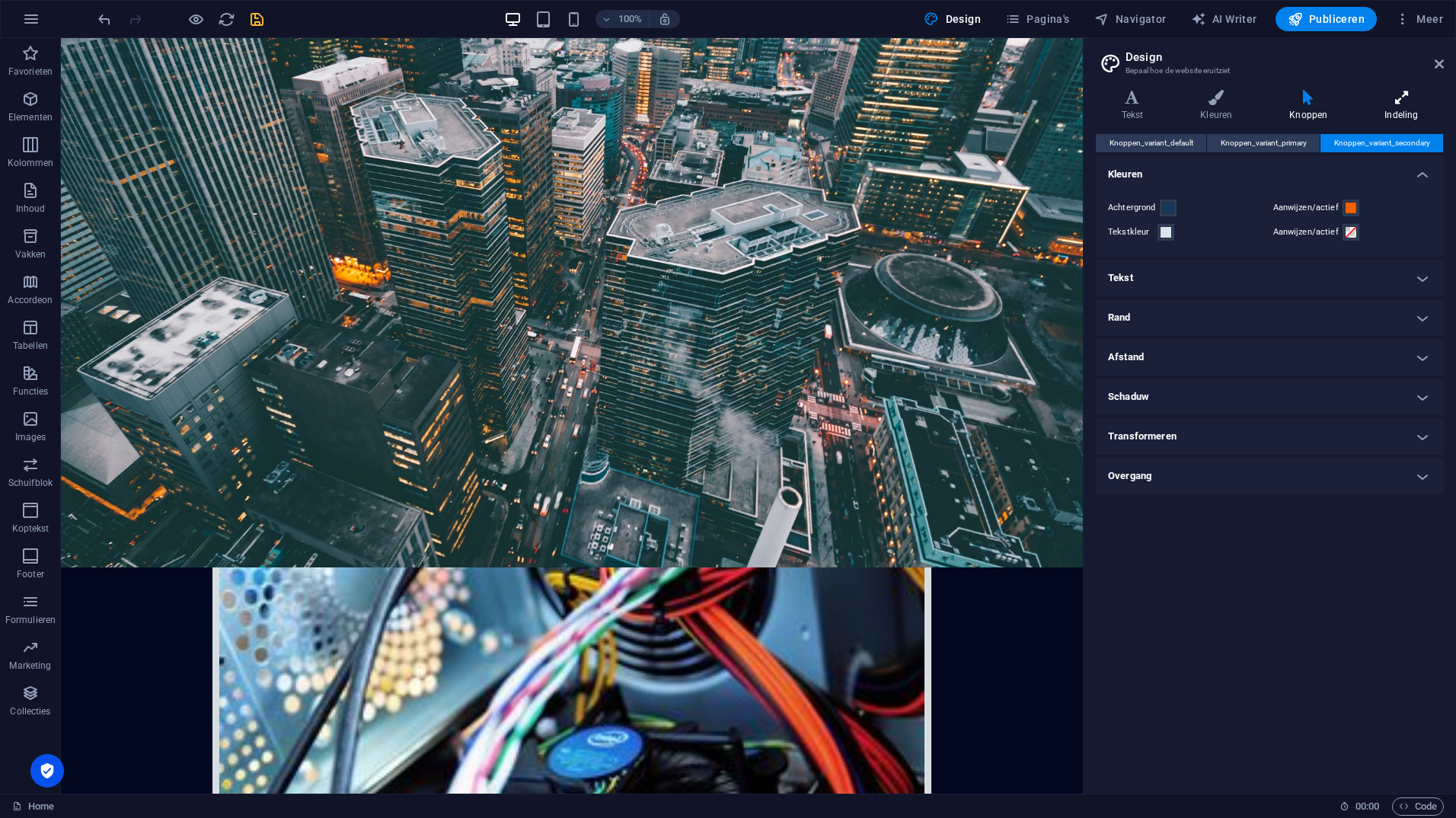 click at bounding box center (1401, 97) 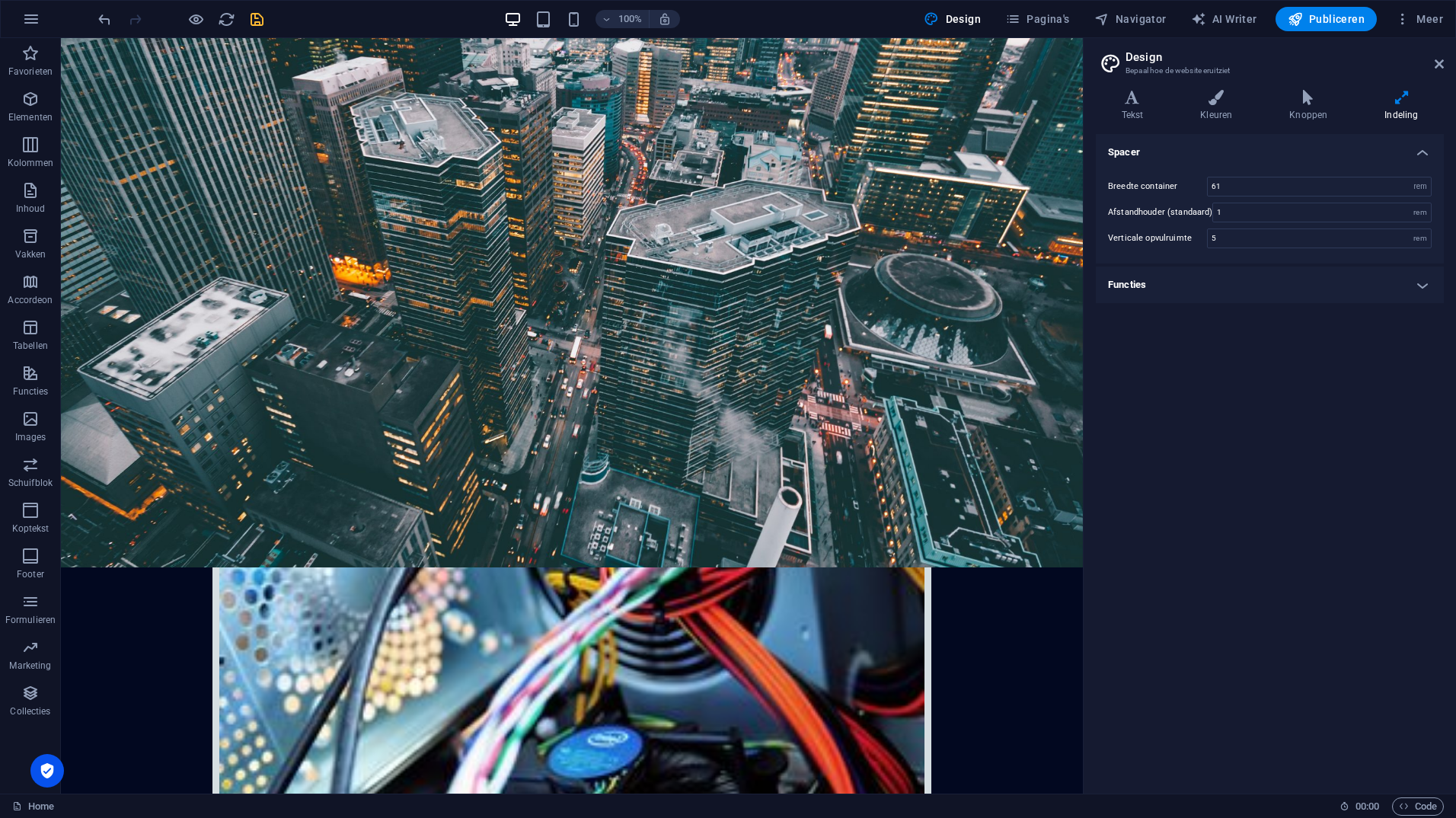 click on "Functies" at bounding box center [1269, 285] 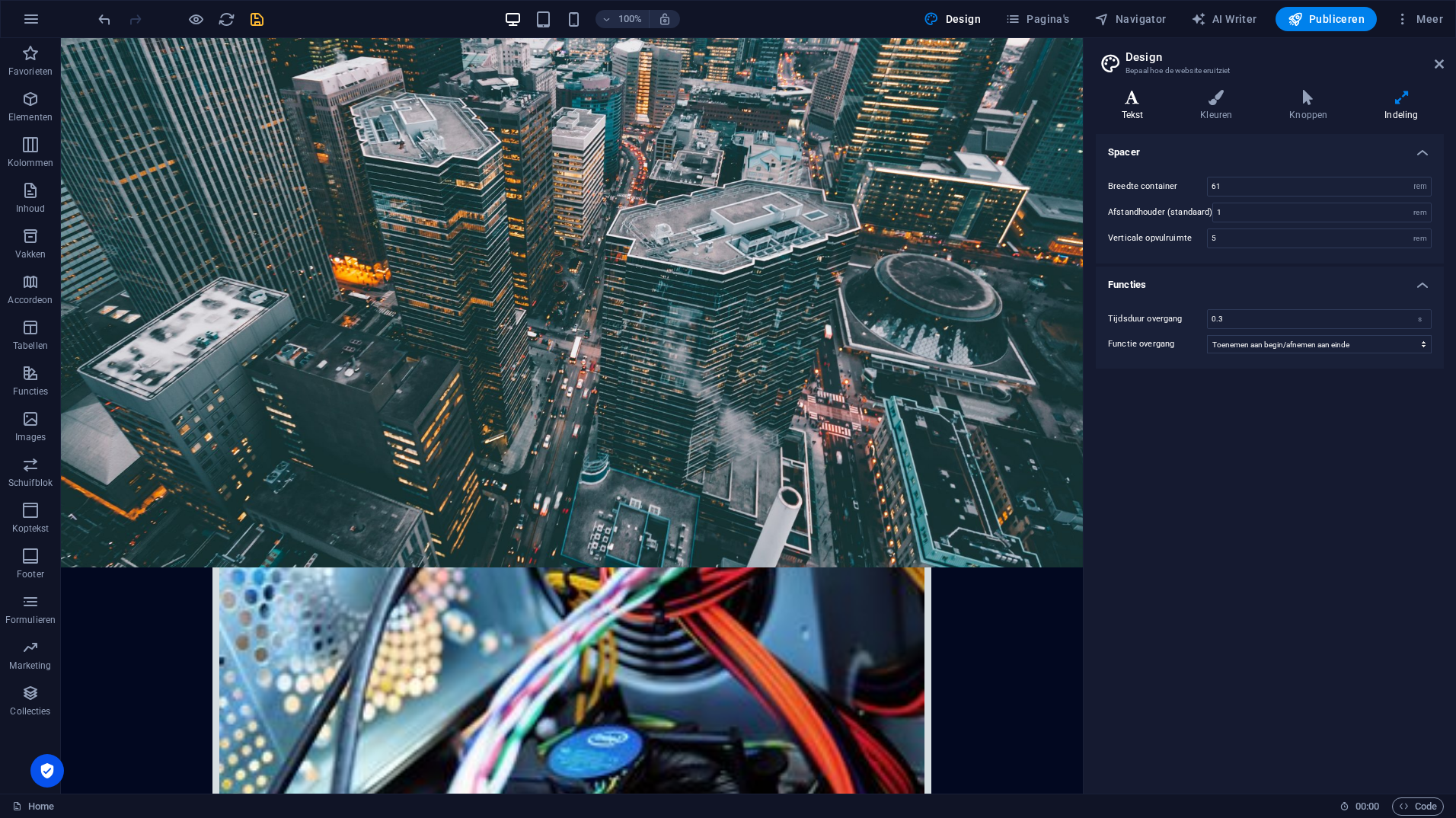 click on "Tekst" at bounding box center [1135, 106] 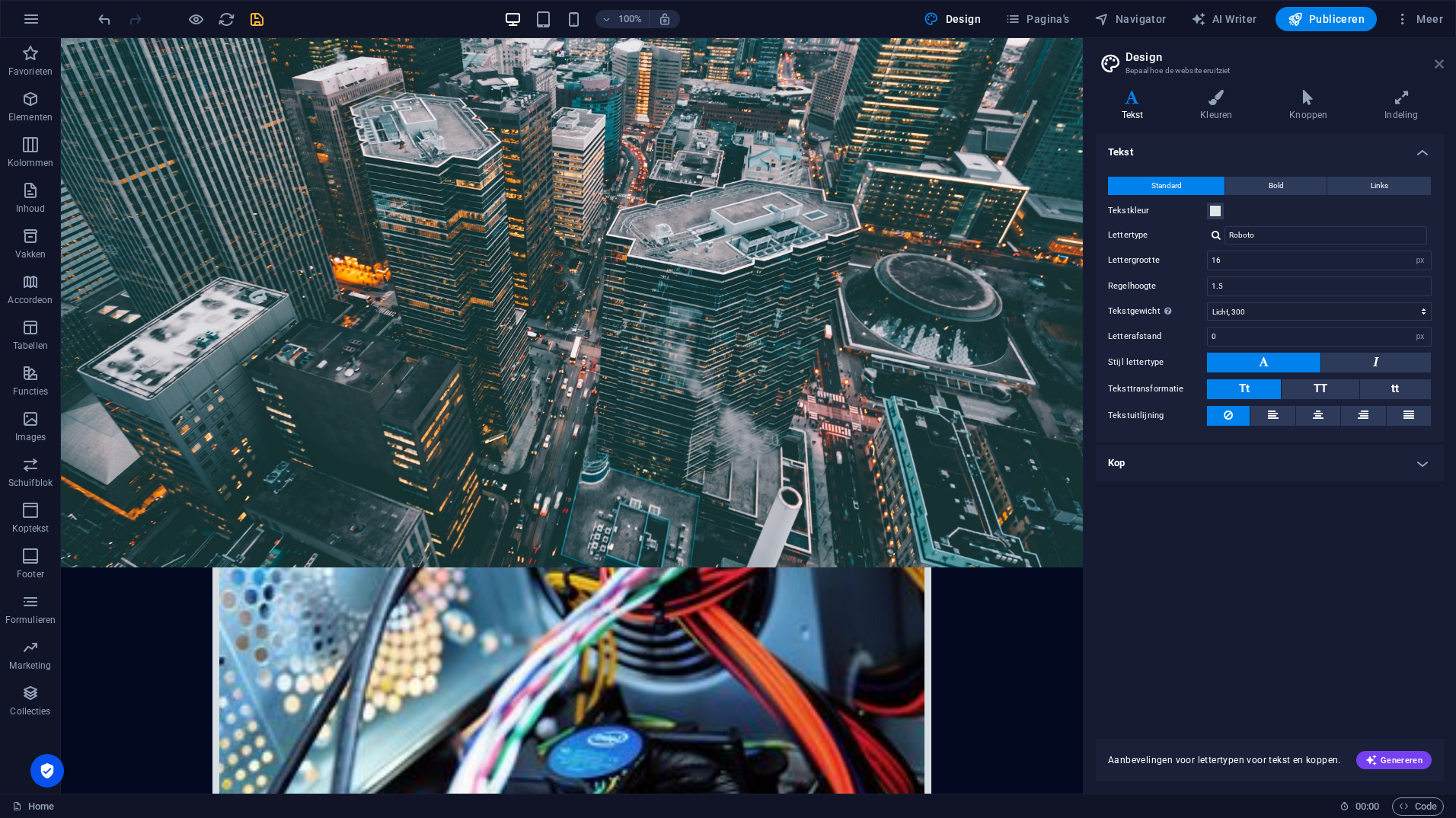 click at bounding box center (1439, 64) 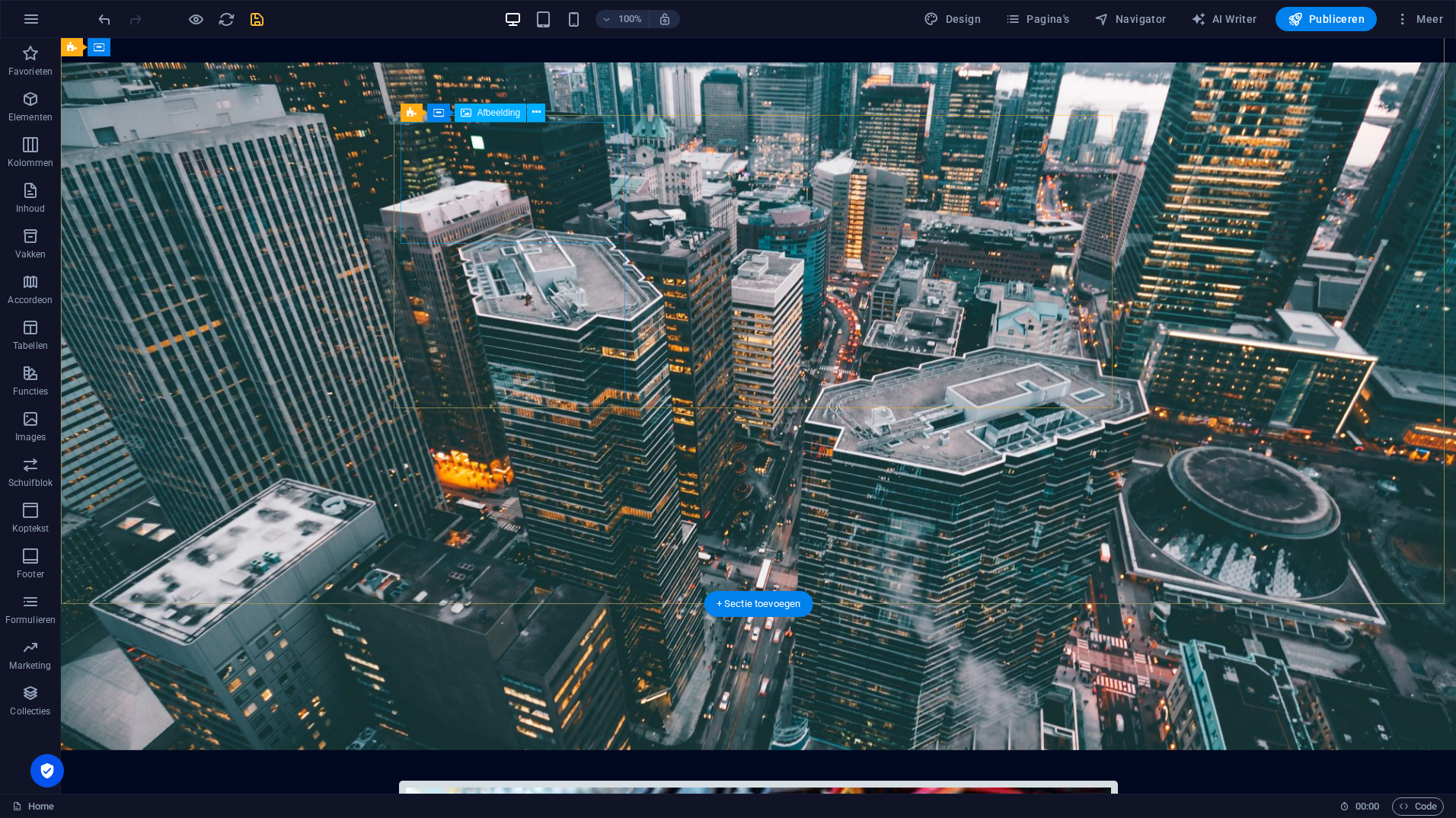 scroll, scrollTop: 0, scrollLeft: 0, axis: both 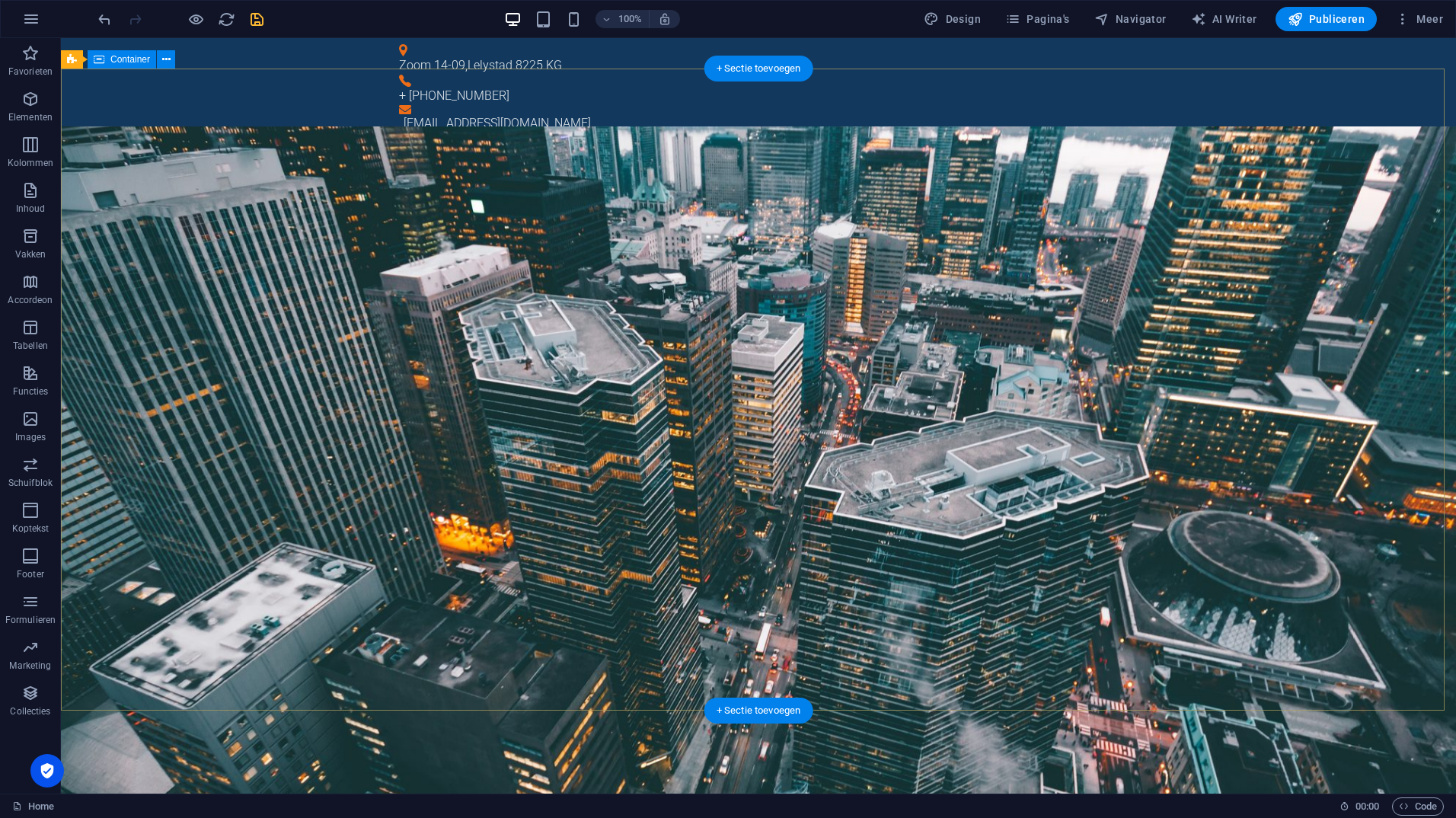 click on "Hardware Support Lorem ipsum dolor sit amet, consetetur sadipscing elitr, sed diam nonumy eirmod tempor invidunt ut labore et dolore magna aliquyam erat, sed diam voluptua. At vero eos et accusam et [PERSON_NAME] duo [PERSON_NAME] et ea rebum. Networking Lorem ipsum dolor sit amet, consetetur sadipscing elitr, sed diam nonumy eirmod tempor invidunt ut labore et dolore magna aliquyam erat, sed diam voluptua. At vero eos et accusam et [PERSON_NAME] duo [PERSON_NAME] et ea rebum. Circuit Boards Lorem ipsum dolor sit amet, consetetur sadipscing elitr, sed diam nonumy eirmod tempor invidunt ut labore et dolore magna aliquyam erat, sed diam voluptua. At vero eos et accusam et [PERSON_NAME] duo [PERSON_NAME] et ea rebum. Learn more" at bounding box center (758, 1632) 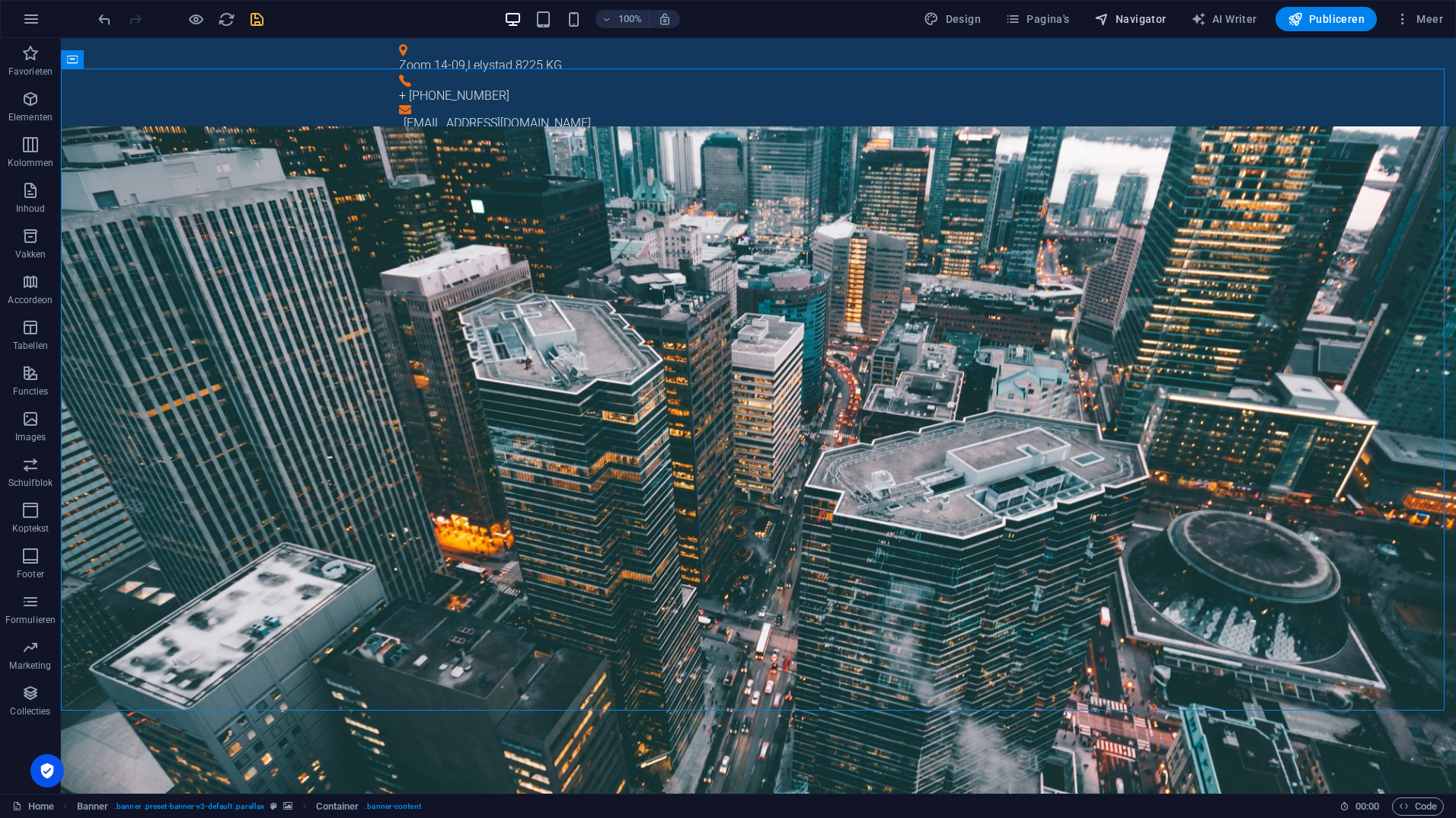 click on "Navigator" at bounding box center (1130, 19) 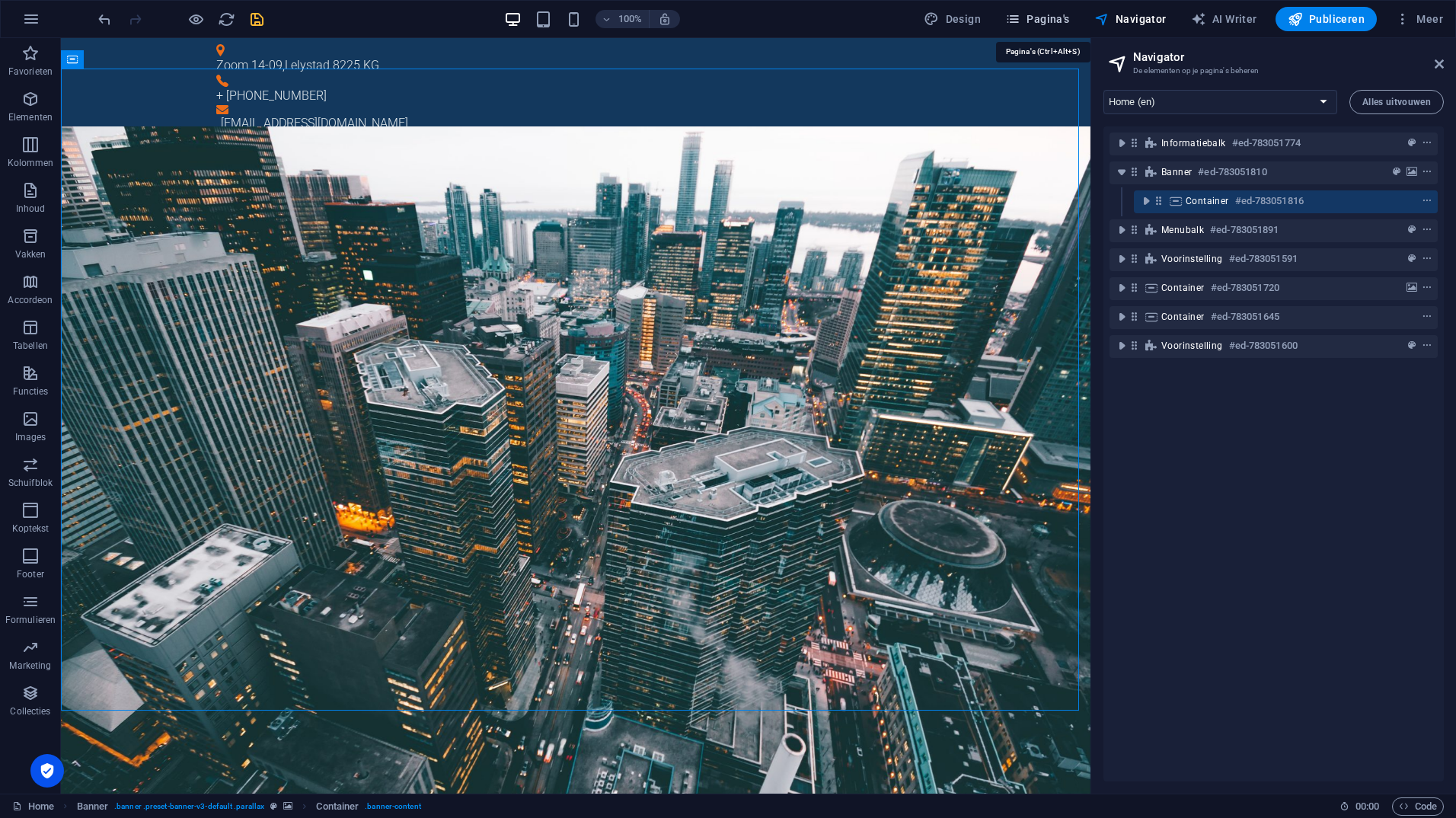 click on "Pagina's" at bounding box center [1037, 19] 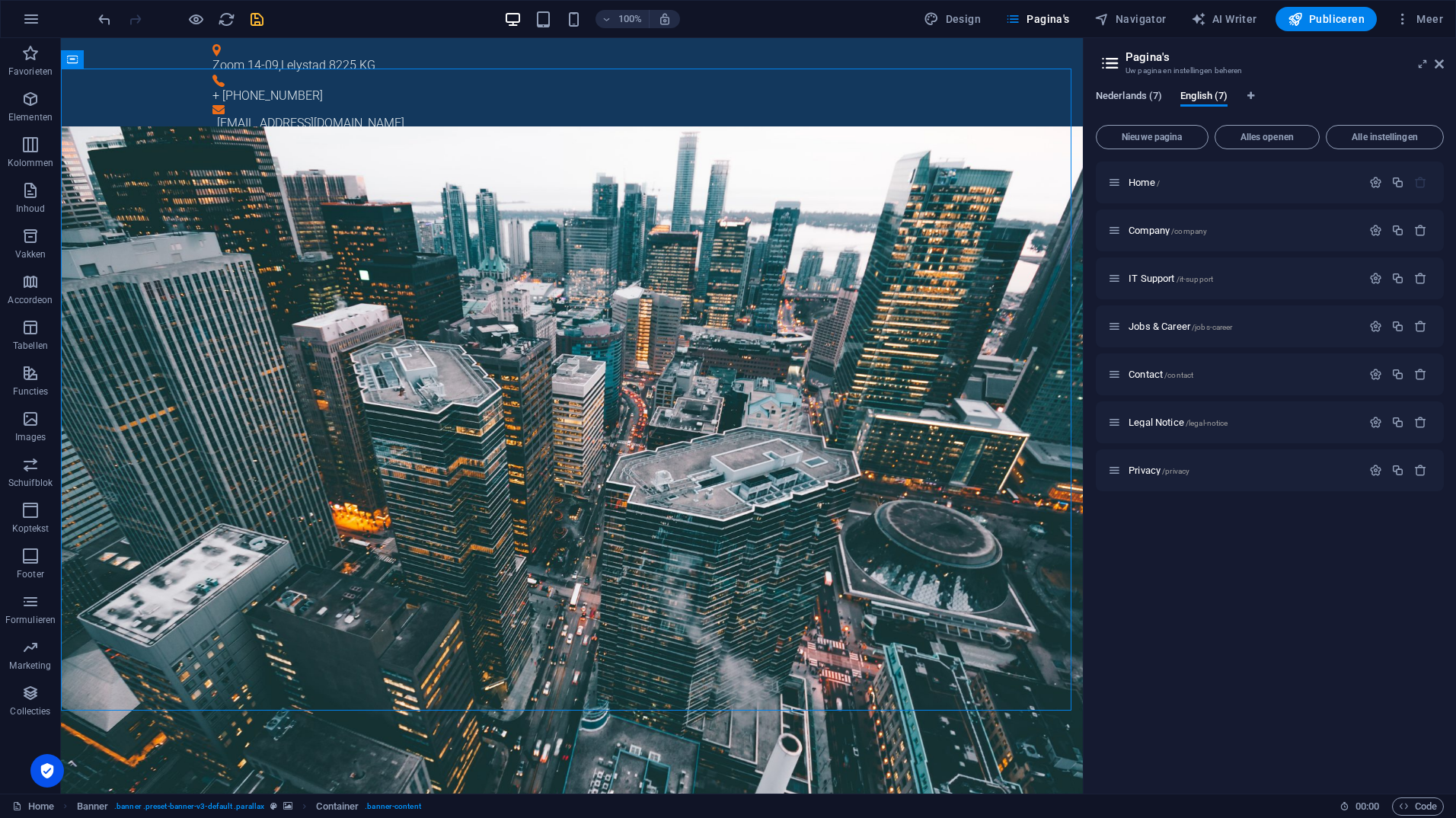 click on "Nederlands (7)" at bounding box center (1129, 97) 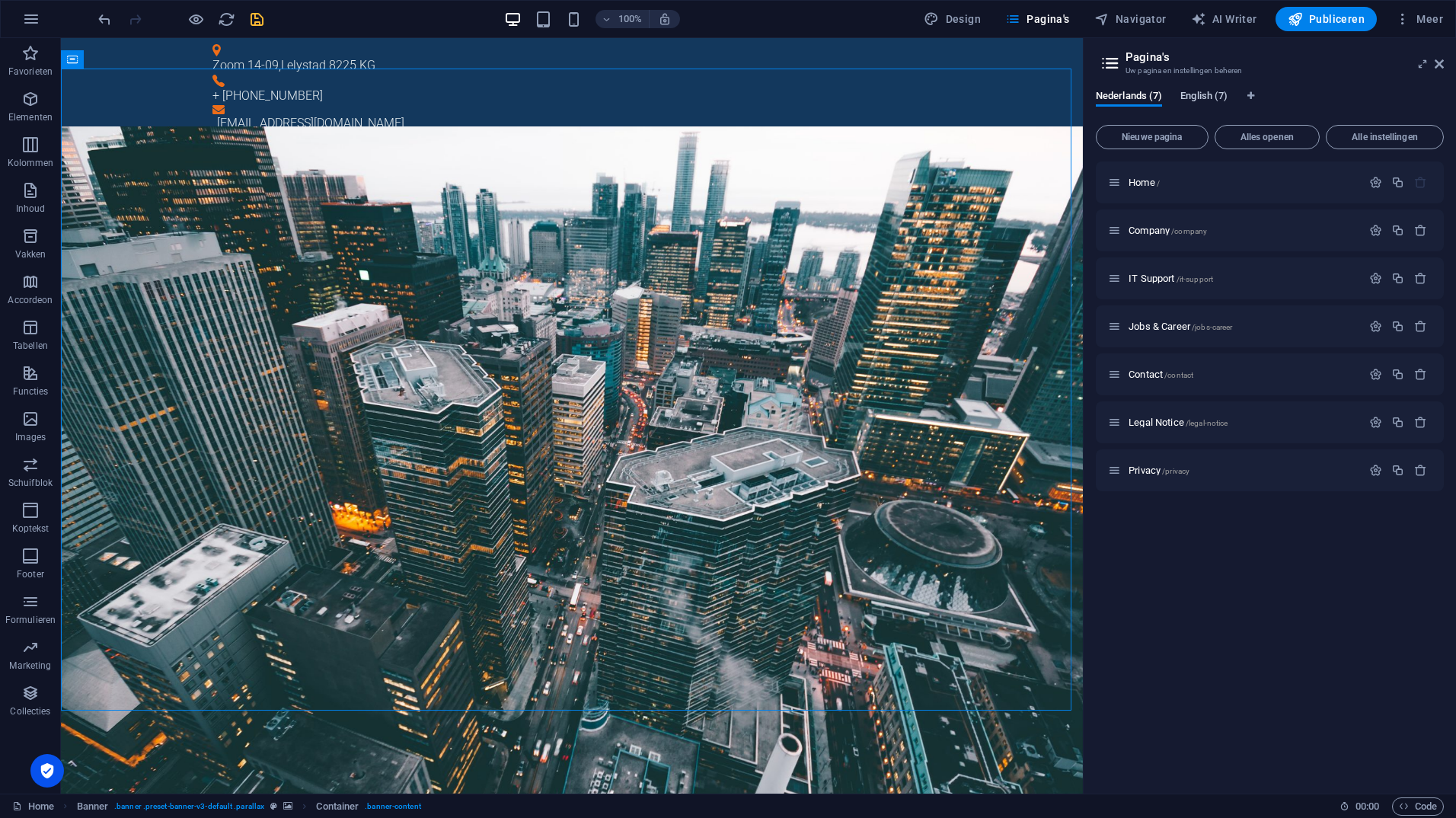 click on "English (7)" at bounding box center [1204, 97] 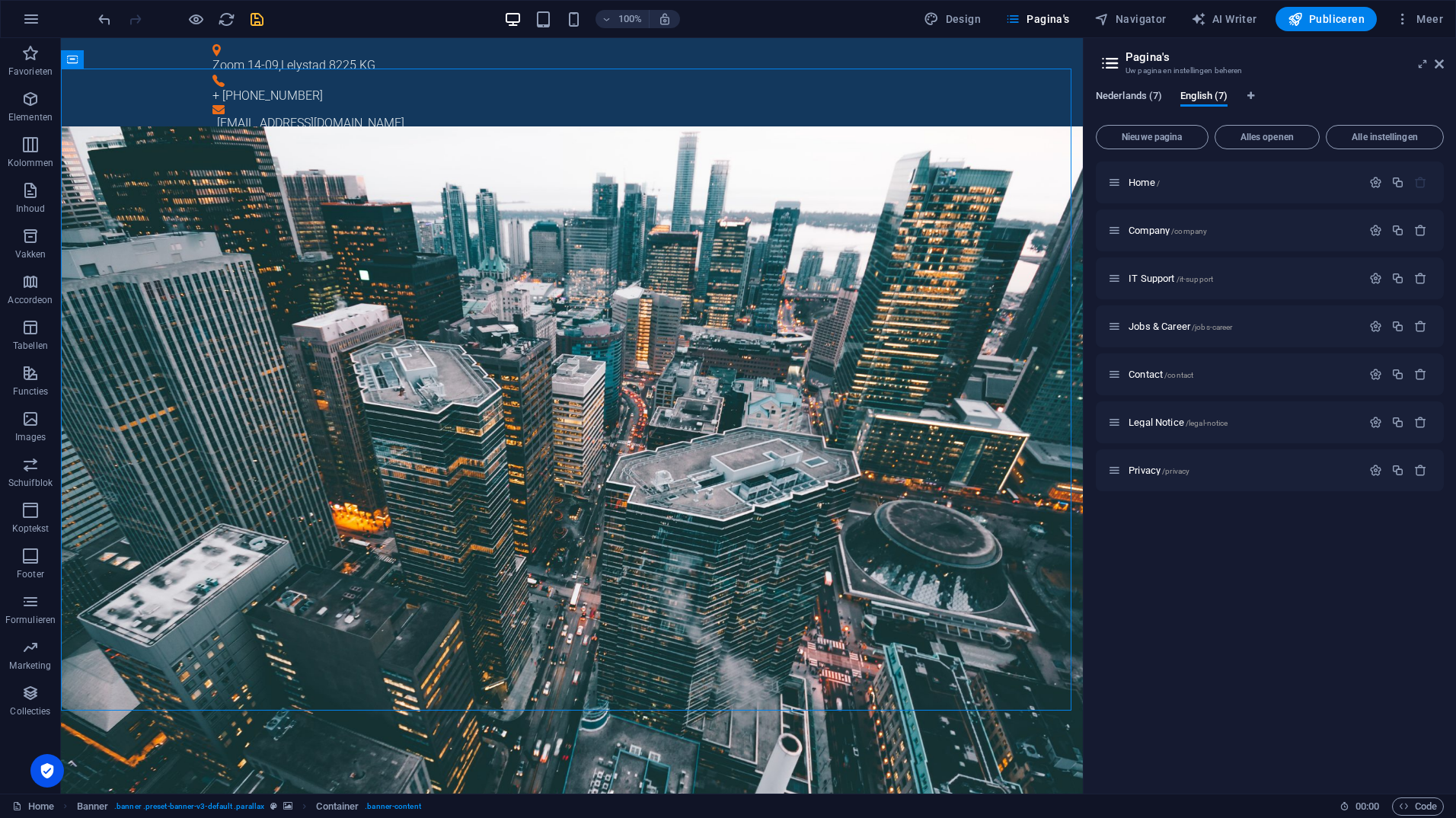 click on "Nederlands (7)" at bounding box center [1129, 97] 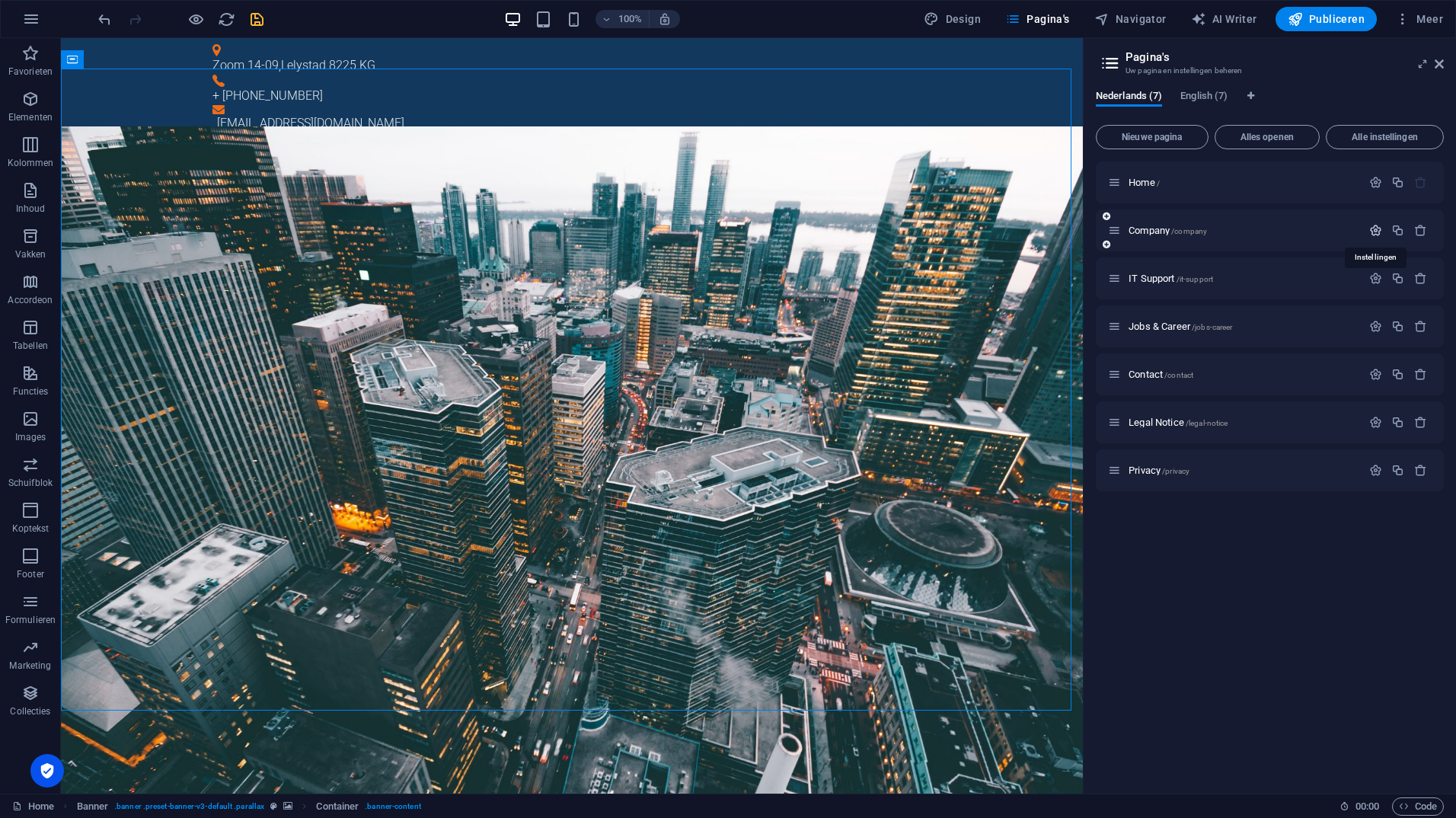 click at bounding box center (1375, 230) 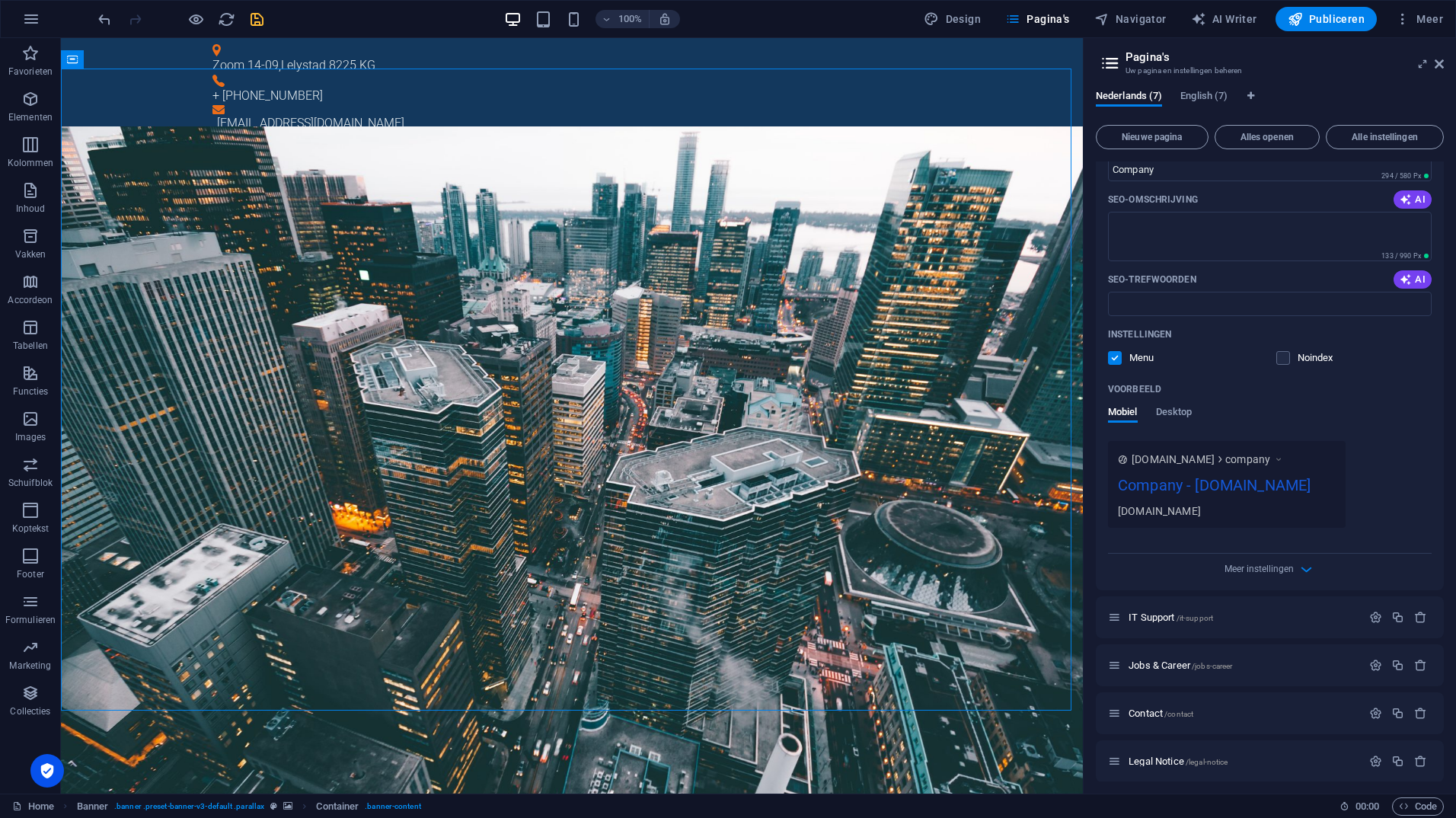 scroll, scrollTop: 0, scrollLeft: 0, axis: both 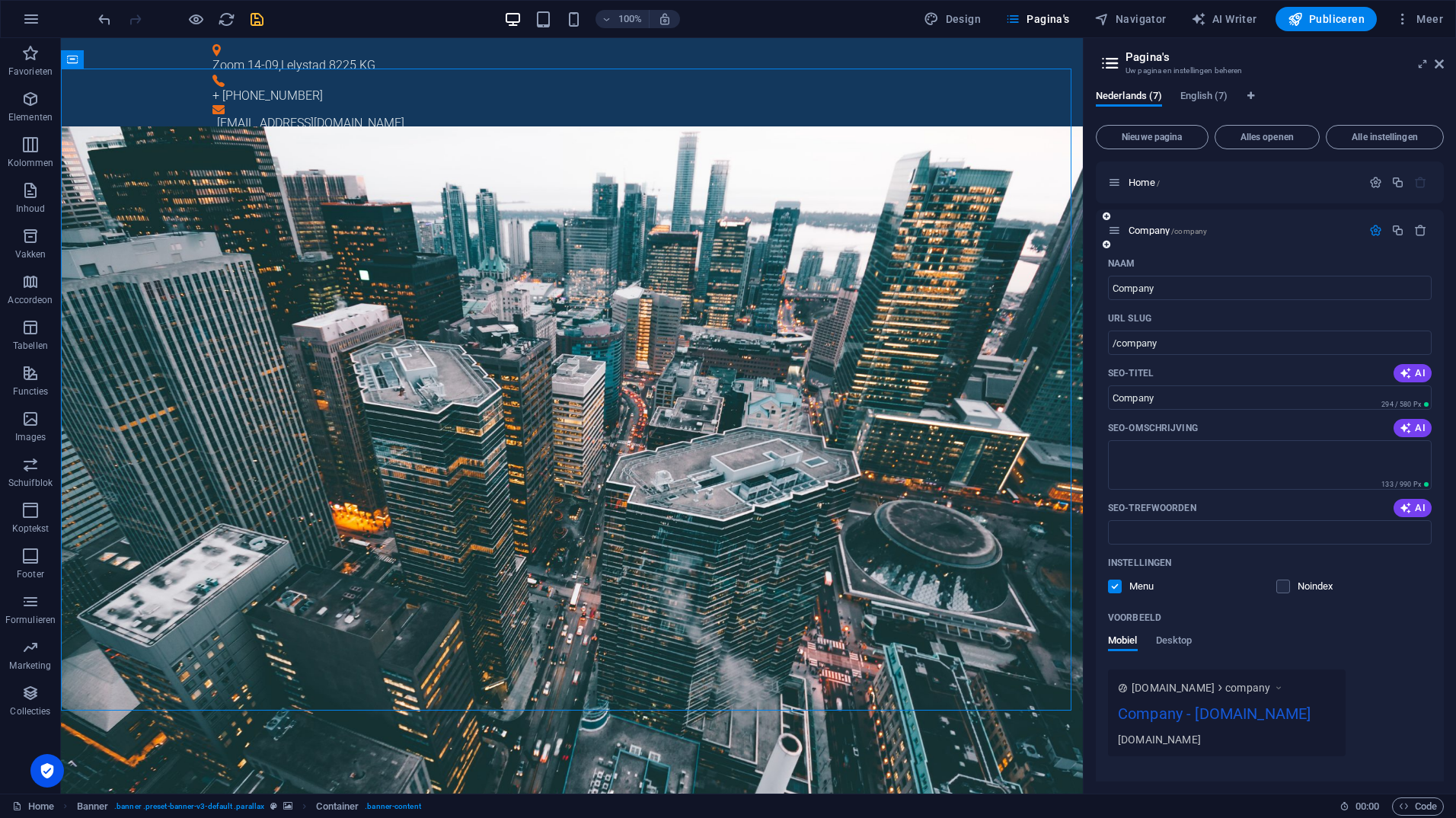 click at bounding box center [1115, 586] 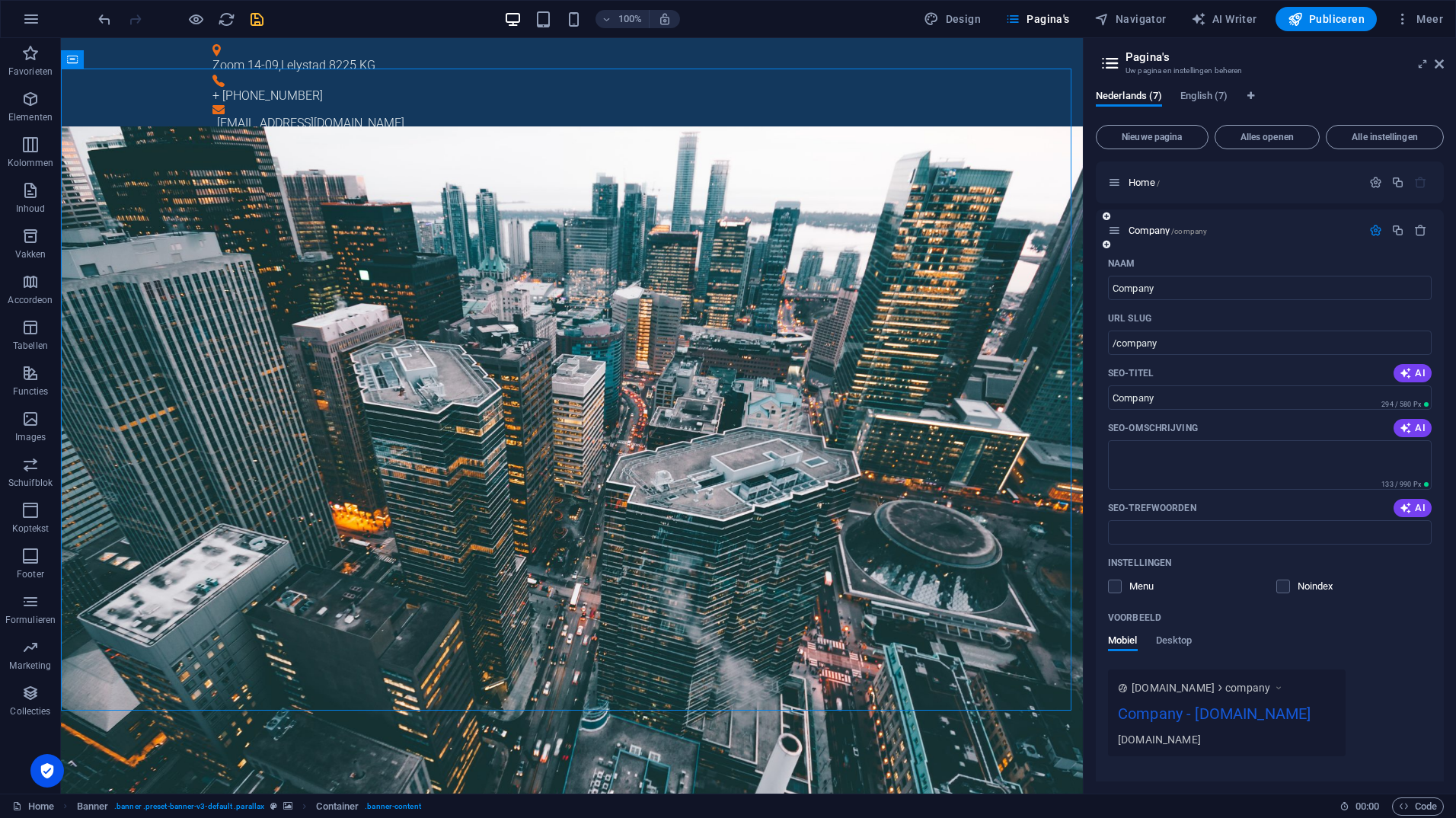 click at bounding box center [1375, 230] 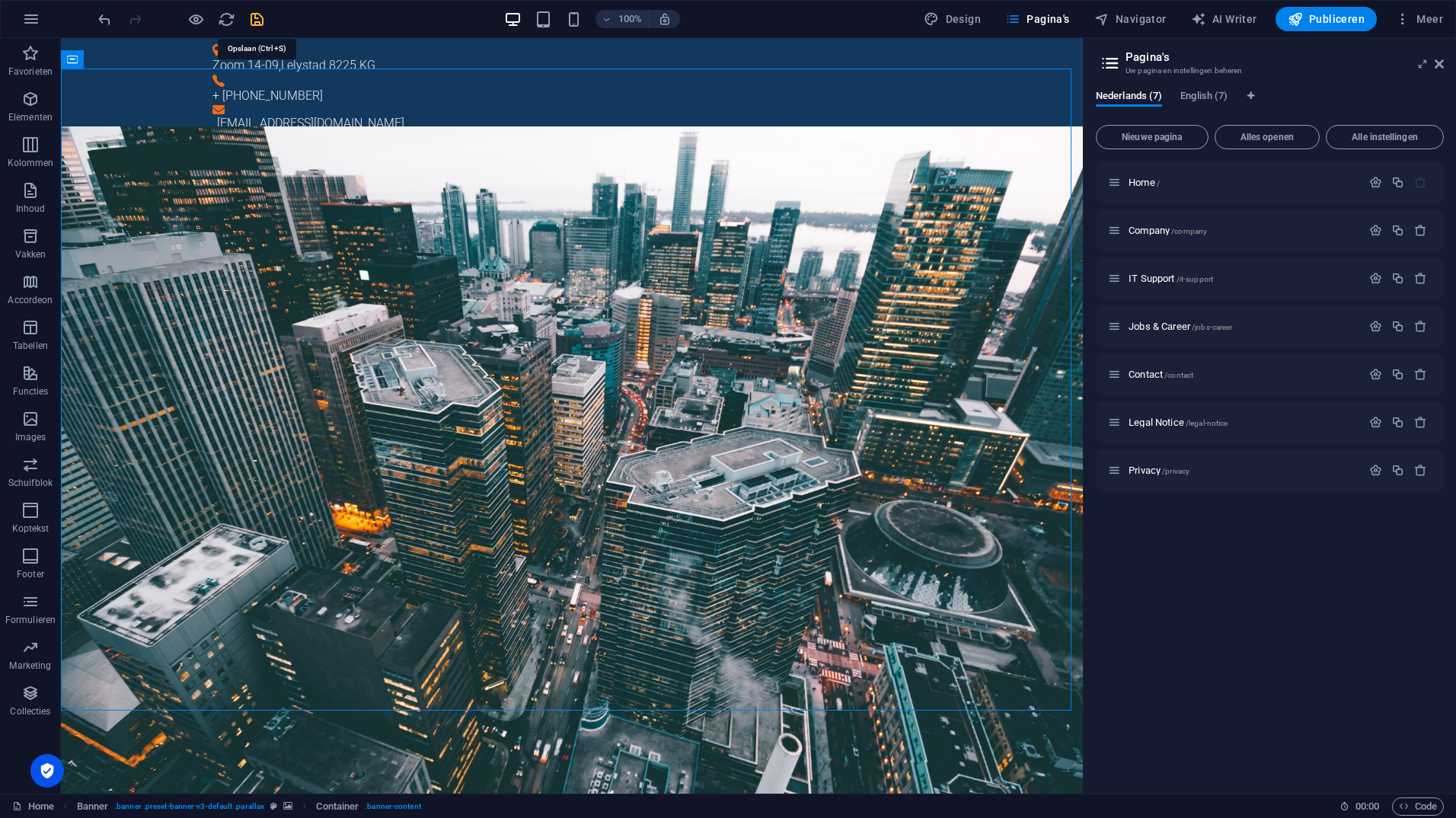click at bounding box center (257, 19) 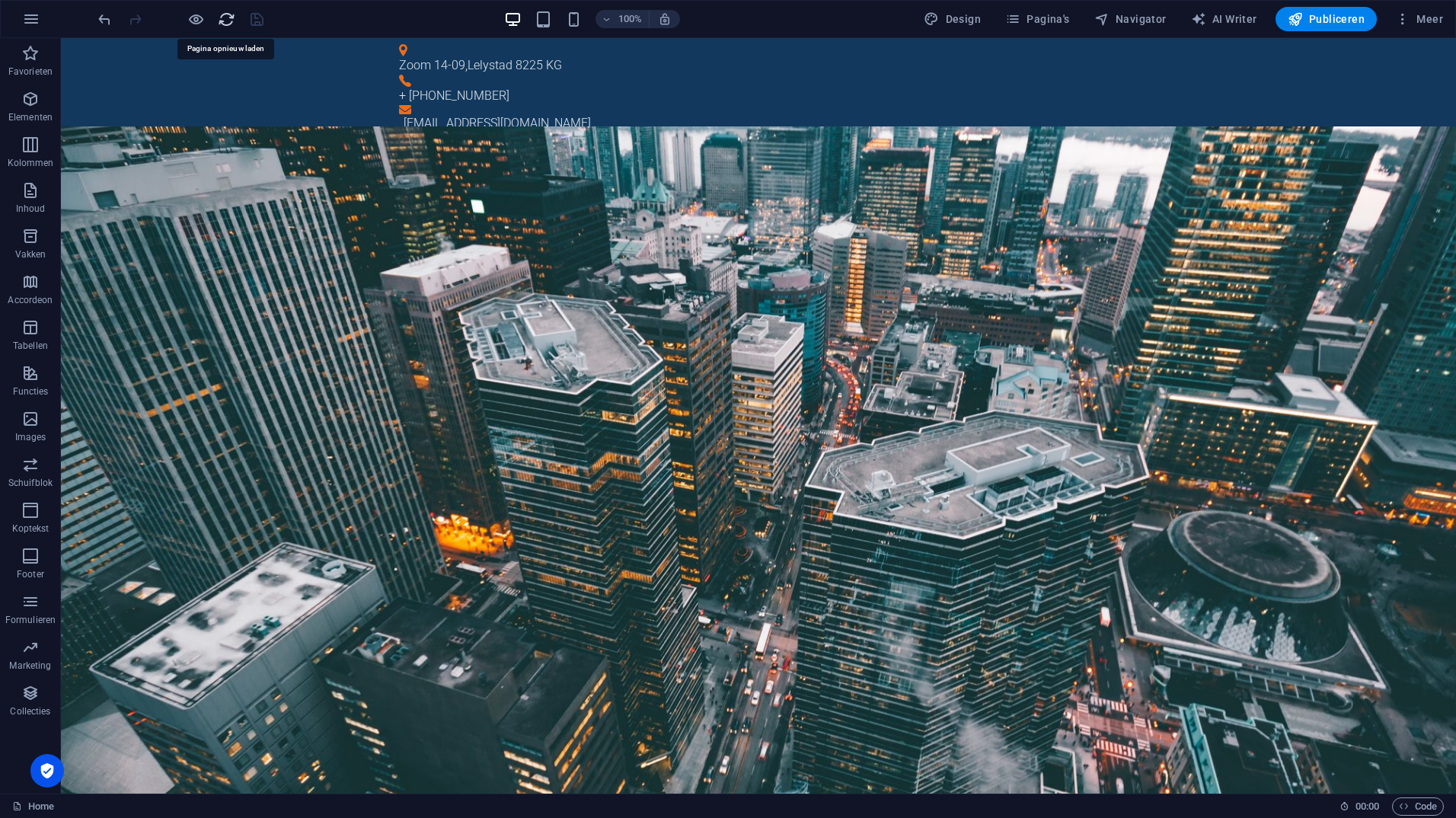 click at bounding box center [226, 19] 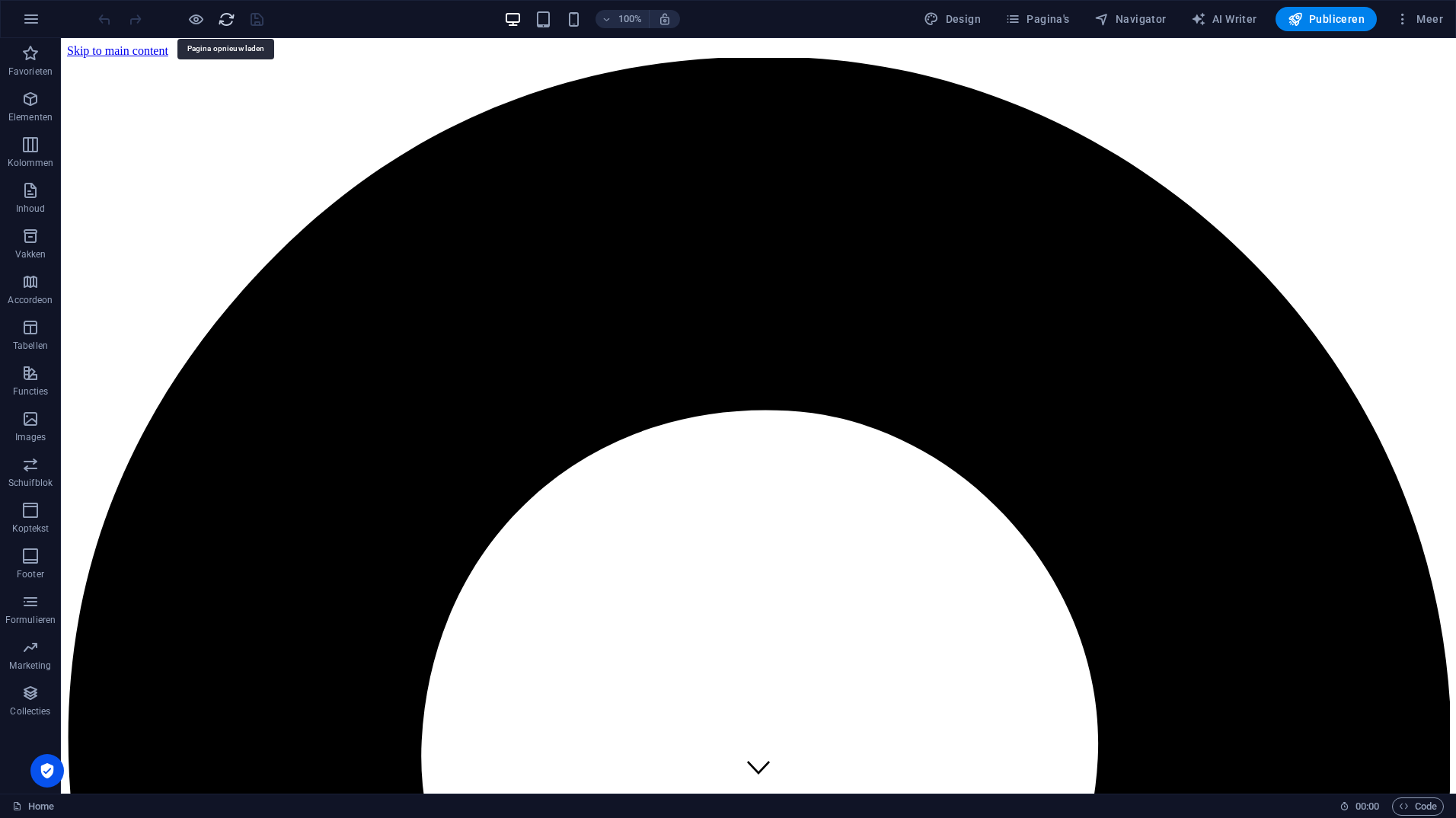scroll, scrollTop: 0, scrollLeft: 0, axis: both 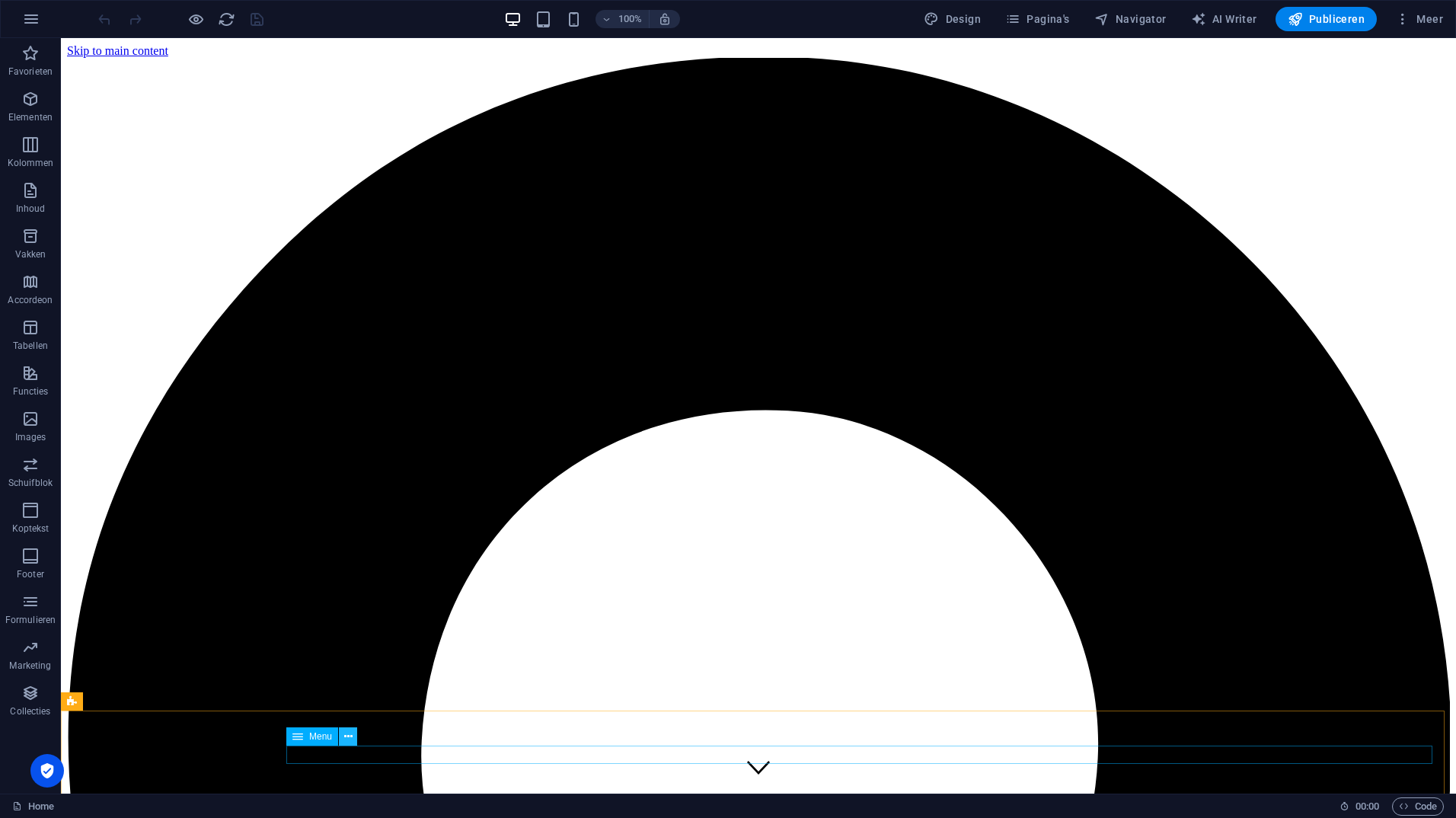 click at bounding box center [348, 737] 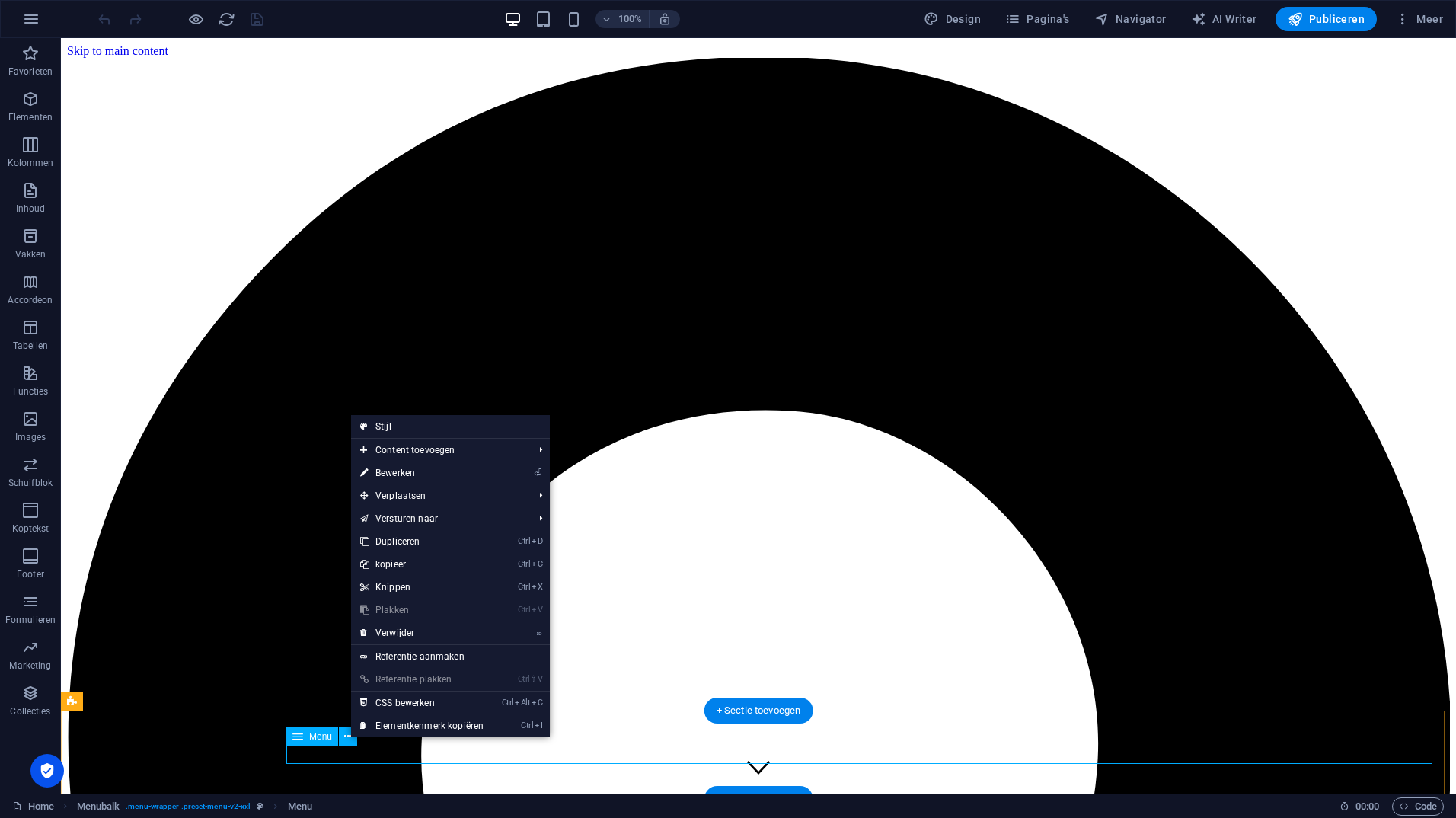 click on "Home Company IT Support Jobs & Career Contact" at bounding box center [758, 8006] 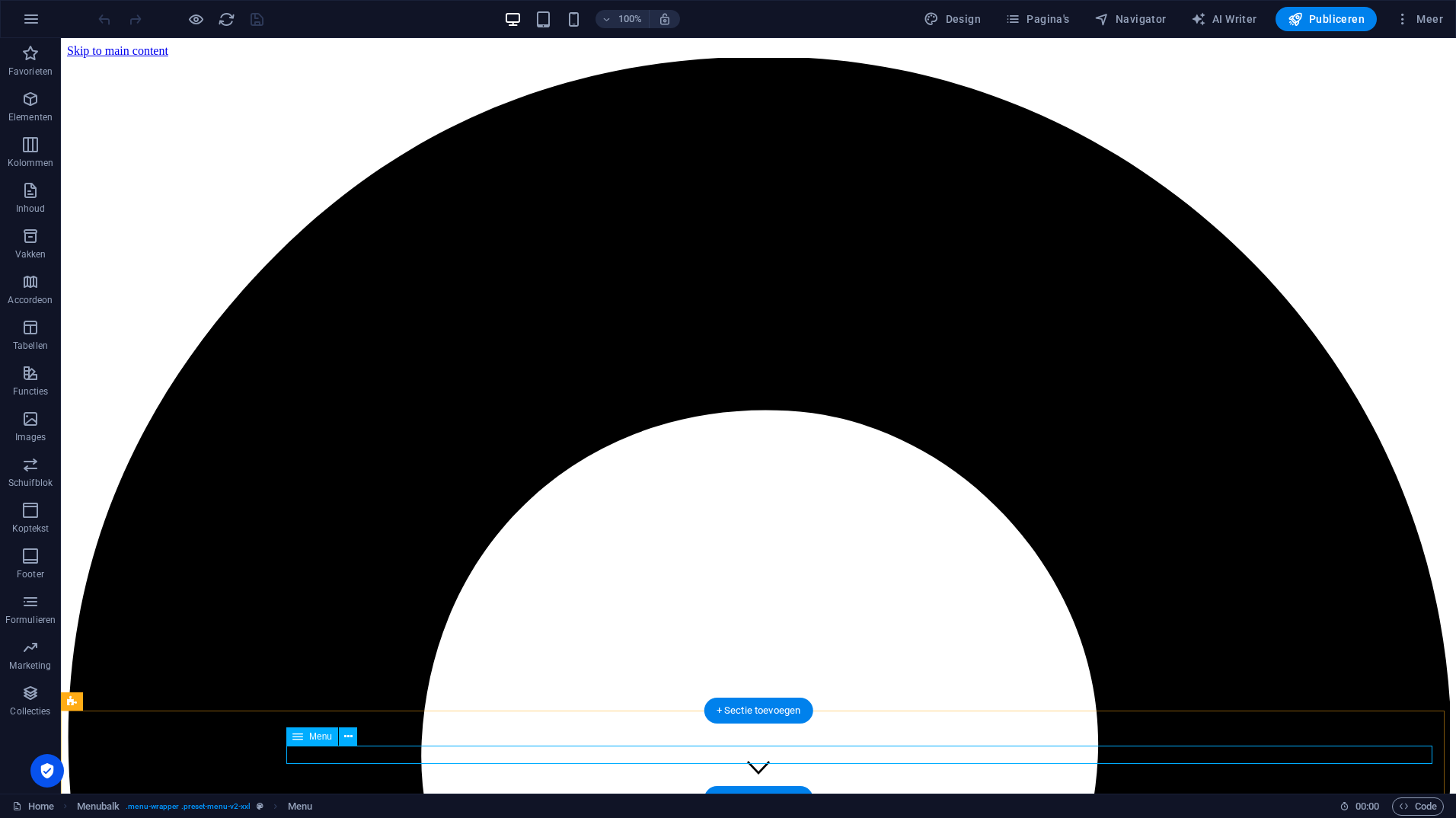 click on "Home Company IT Support Jobs & Career Contact" at bounding box center (758, 8006) 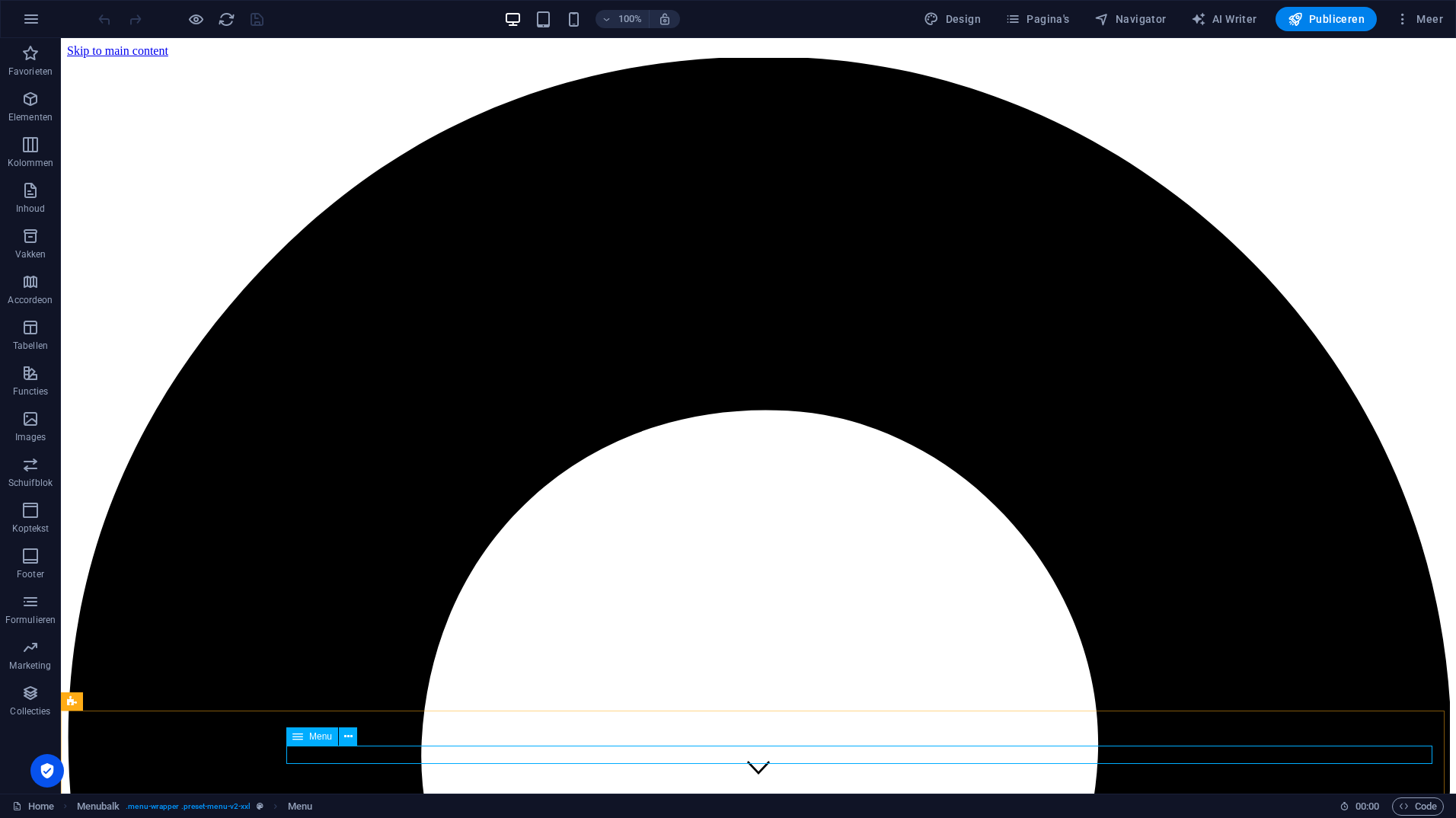 click on "Menu" at bounding box center (321, 737) 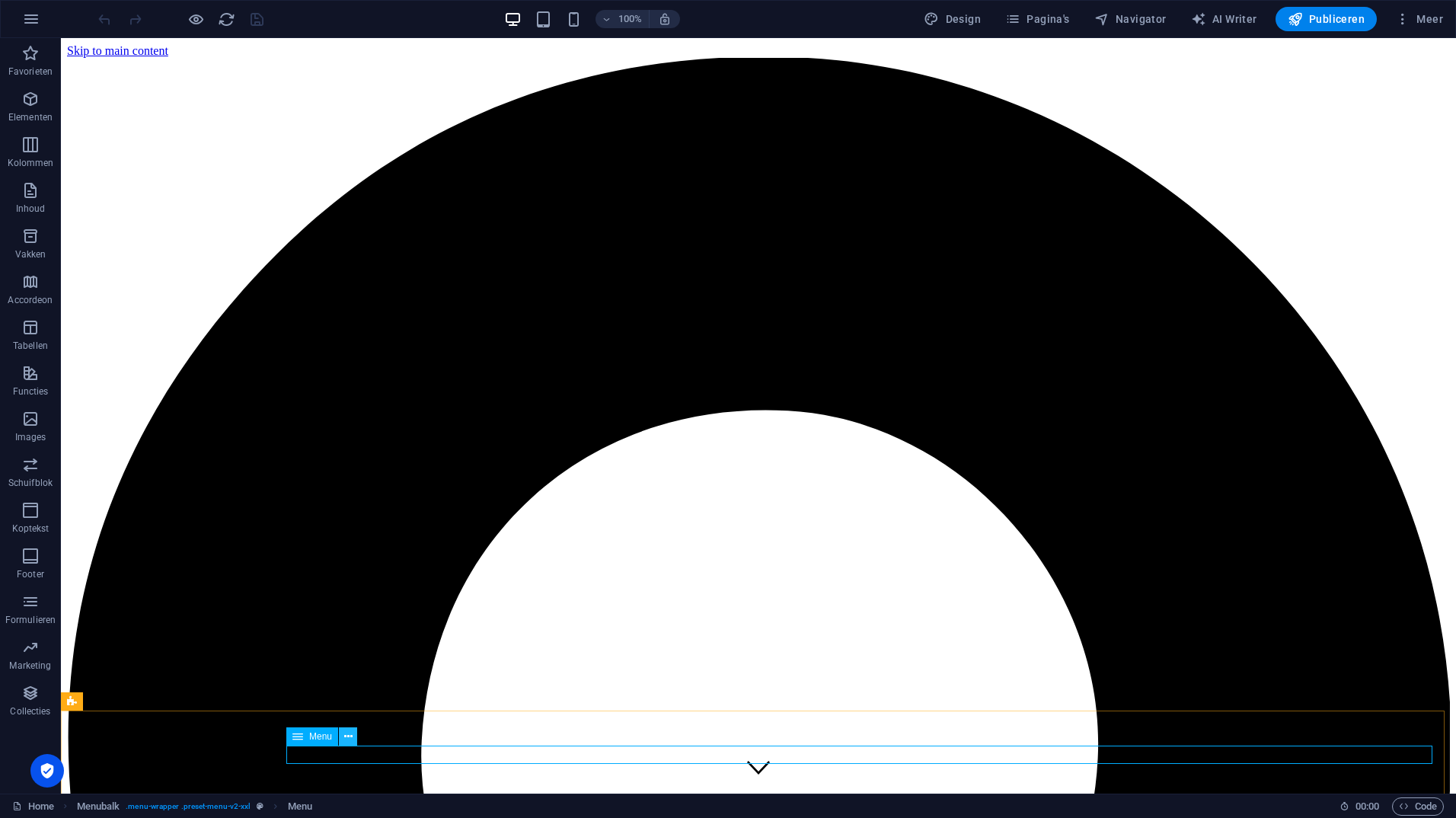 click at bounding box center [348, 737] 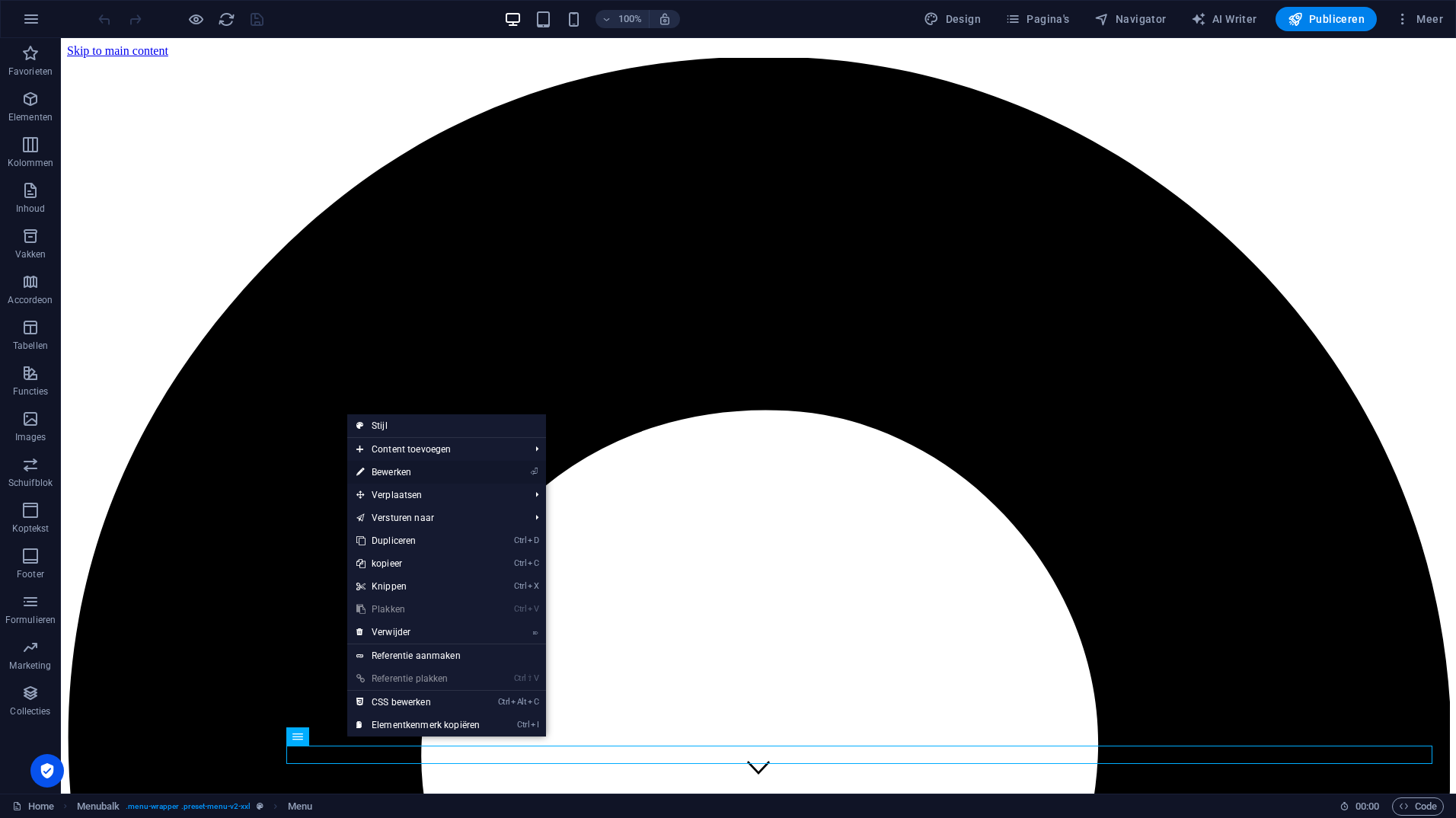 click on "⏎  Bewerken" at bounding box center (418, 472) 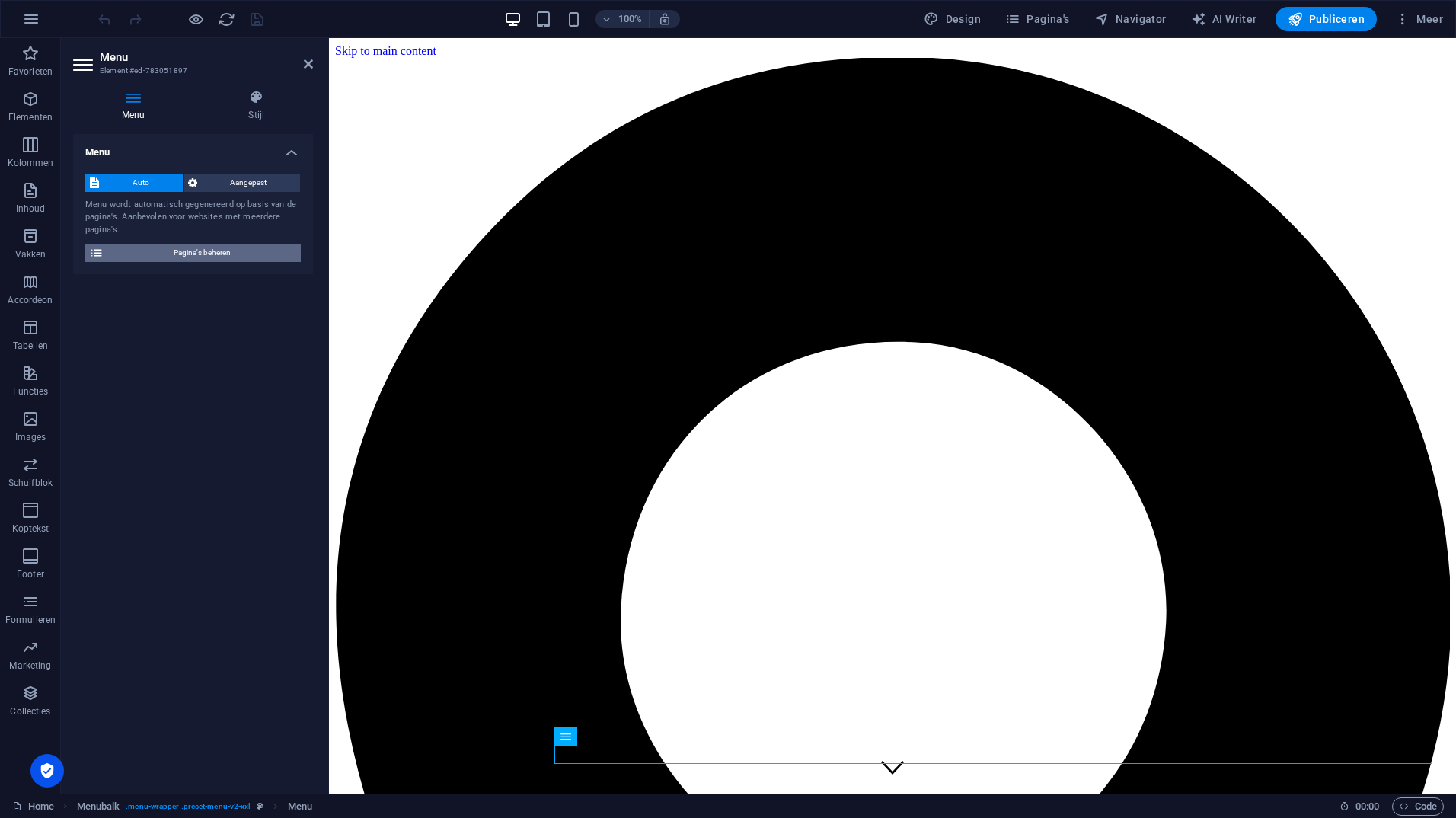 click on "Pagina's beheren" at bounding box center [202, 253] 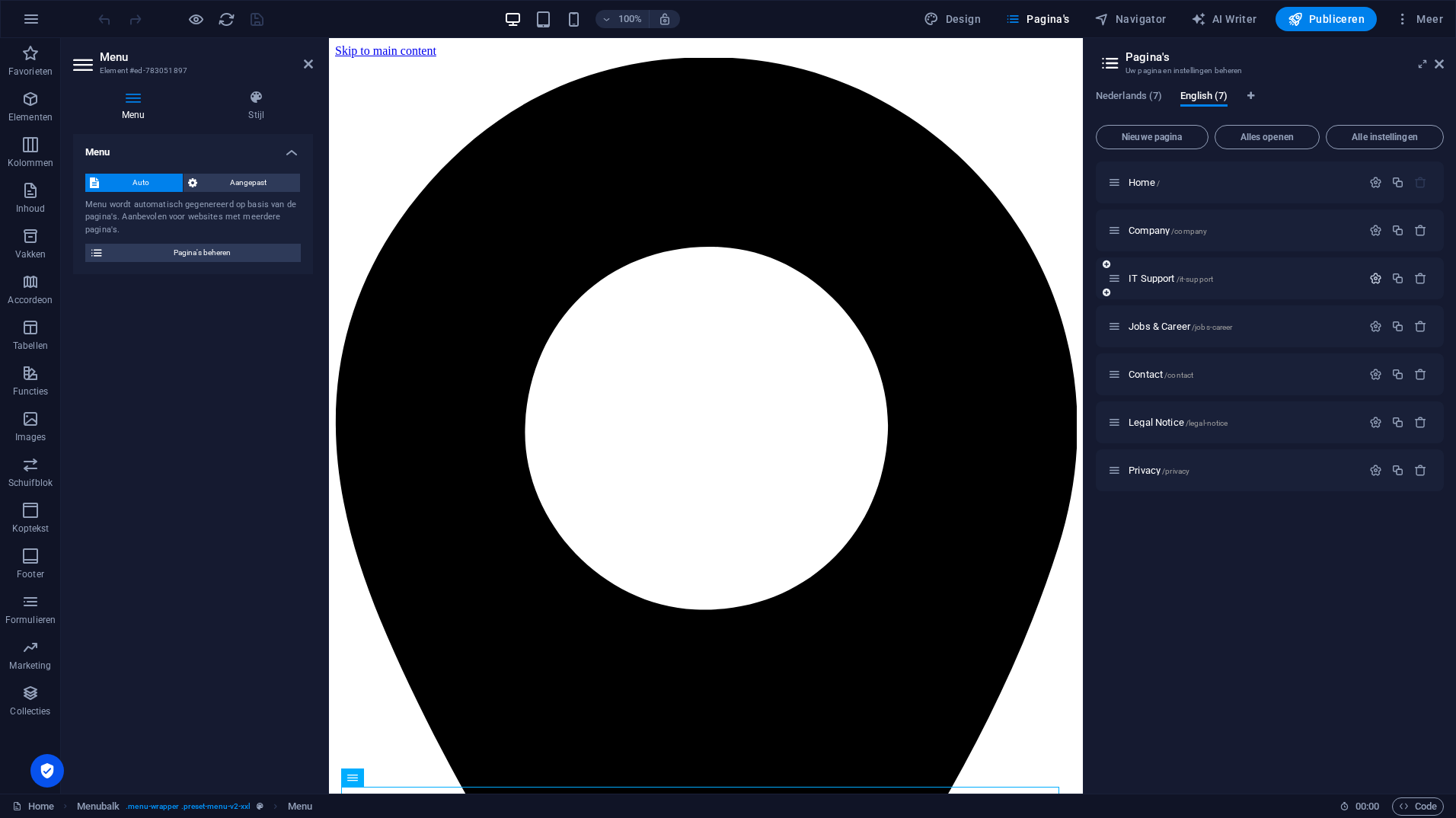 click at bounding box center (1375, 278) 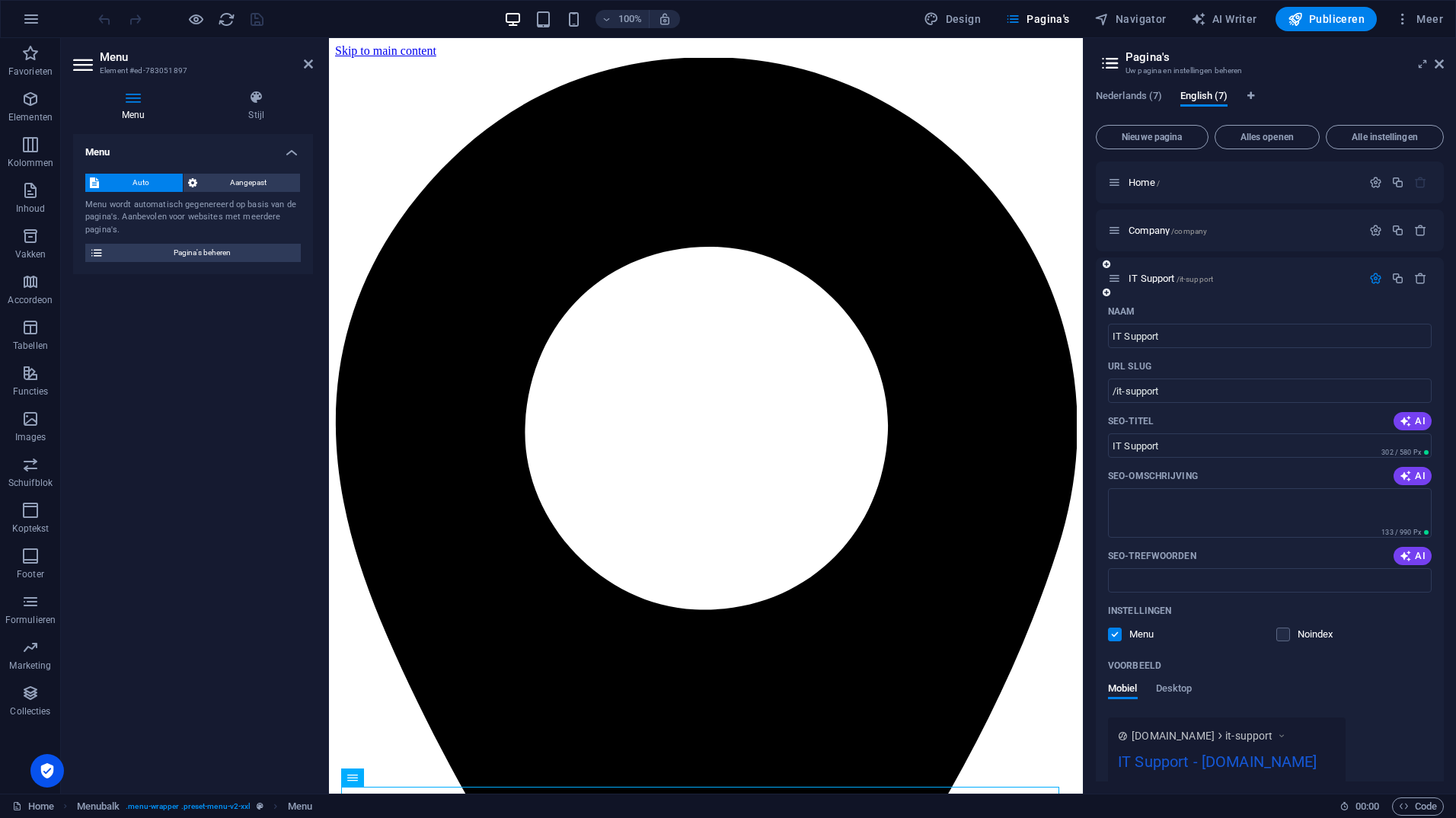 click at bounding box center [1115, 634] 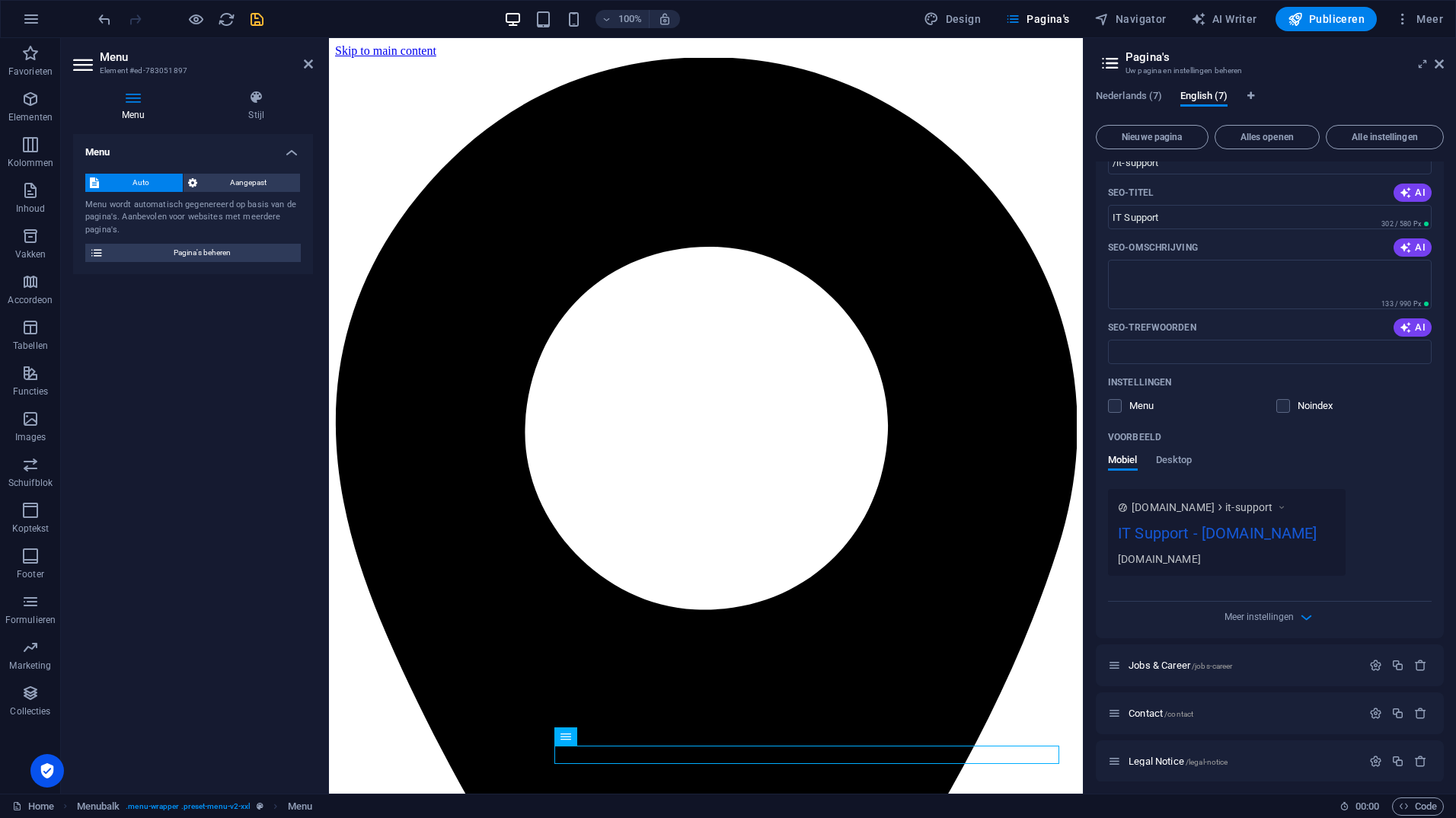 scroll, scrollTop: 305, scrollLeft: 0, axis: vertical 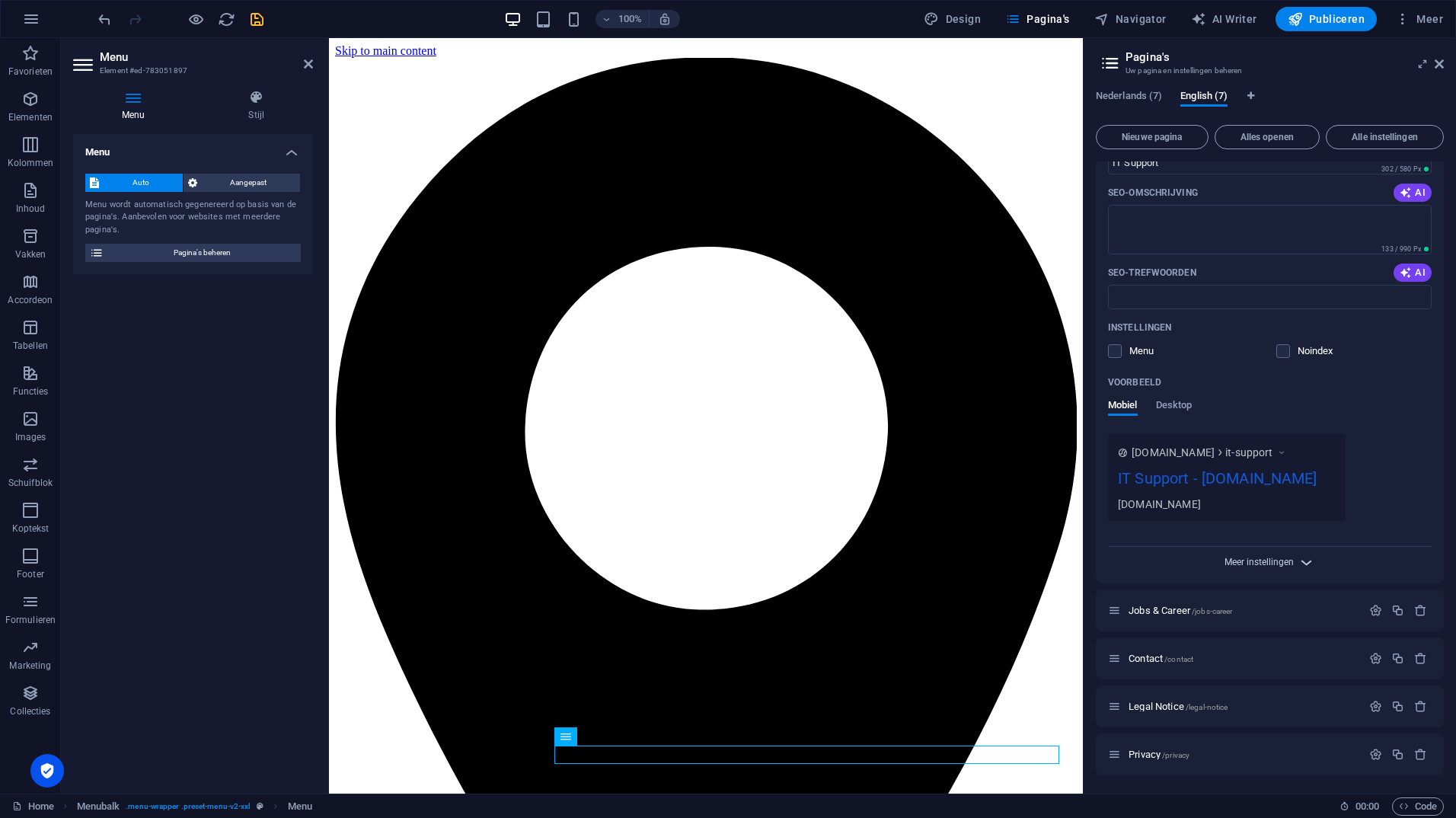 click on "Meer instellingen" at bounding box center [1259, 562] 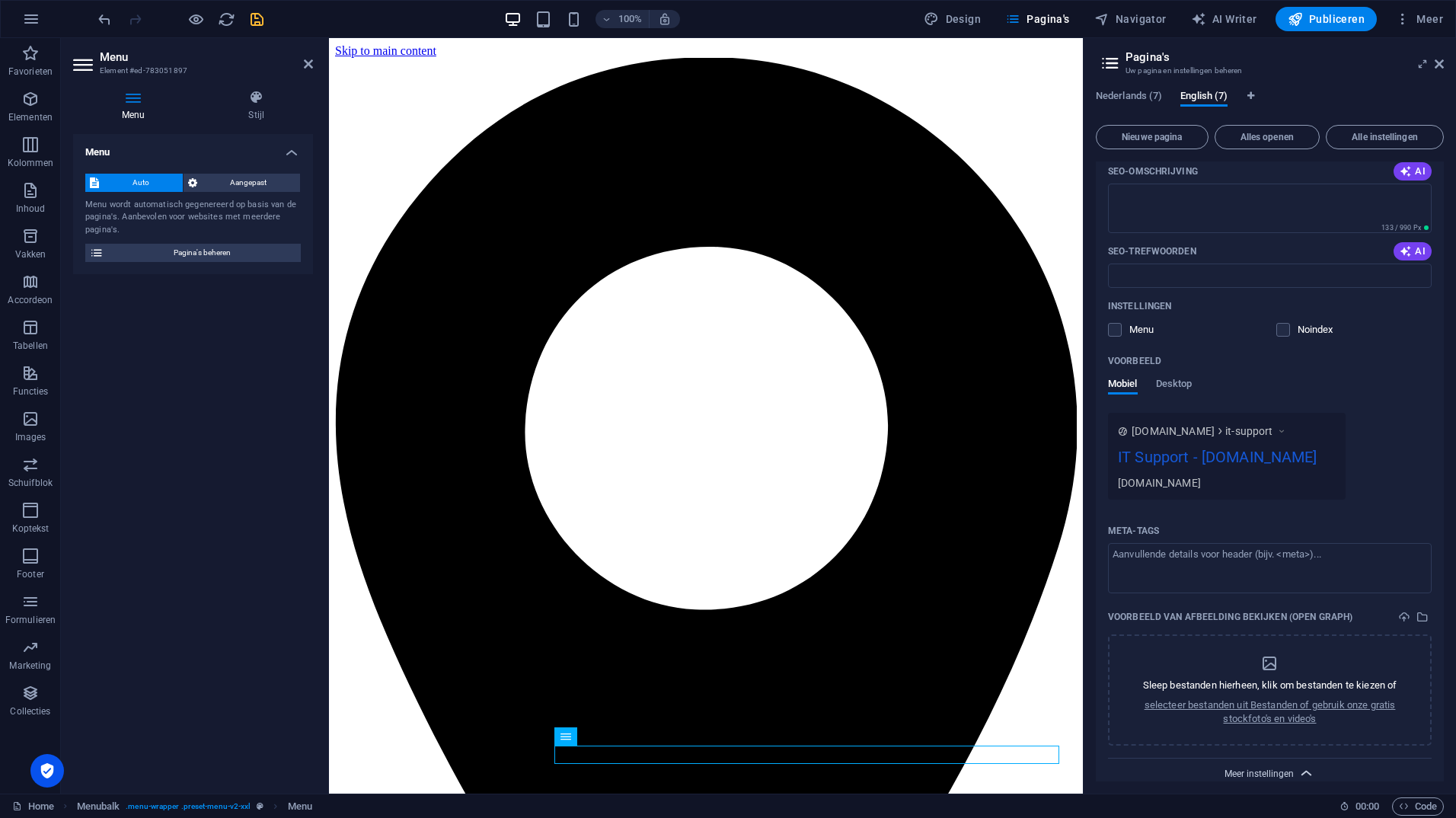 scroll, scrollTop: 76, scrollLeft: 0, axis: vertical 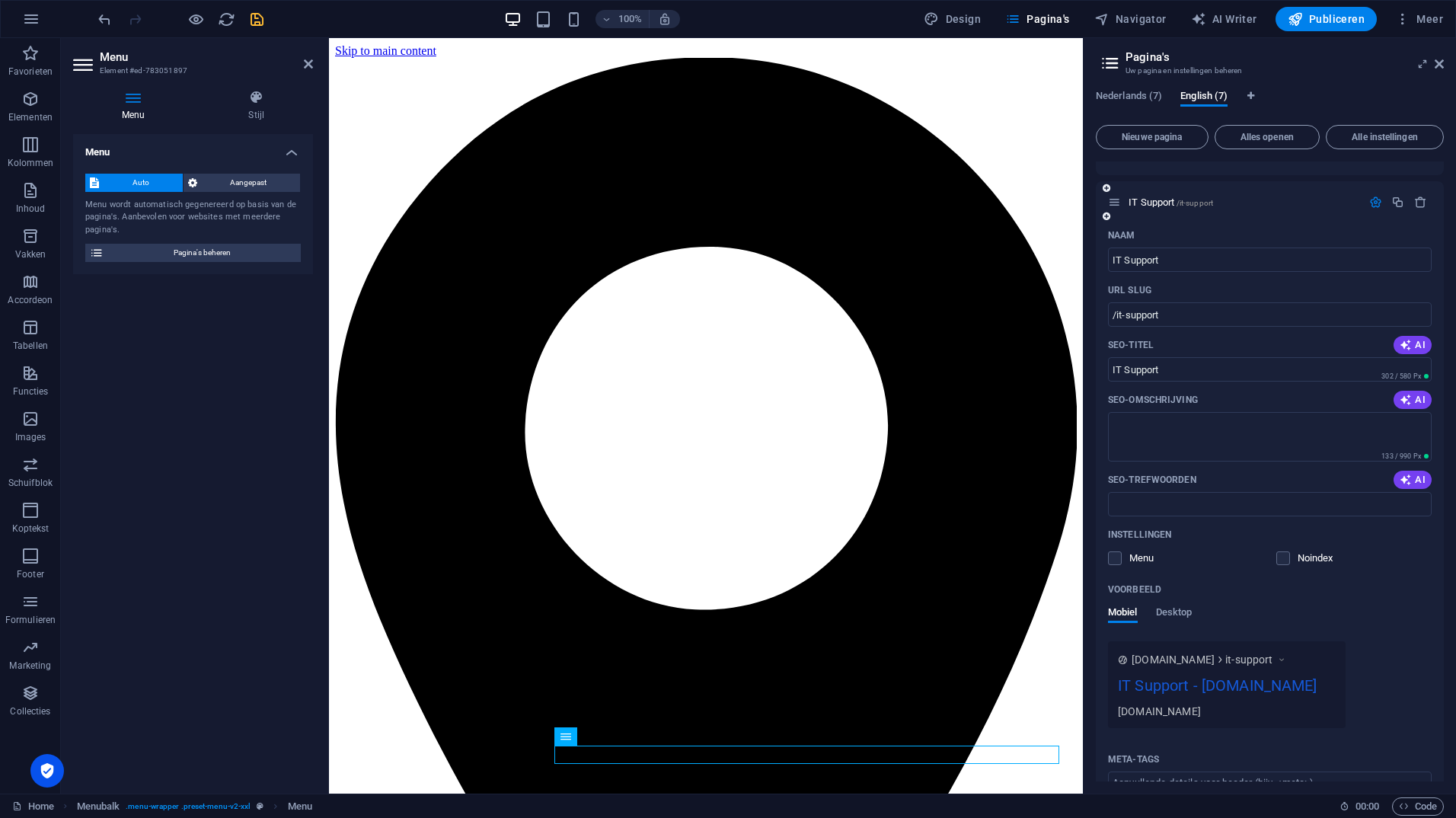 click at bounding box center [1375, 202] 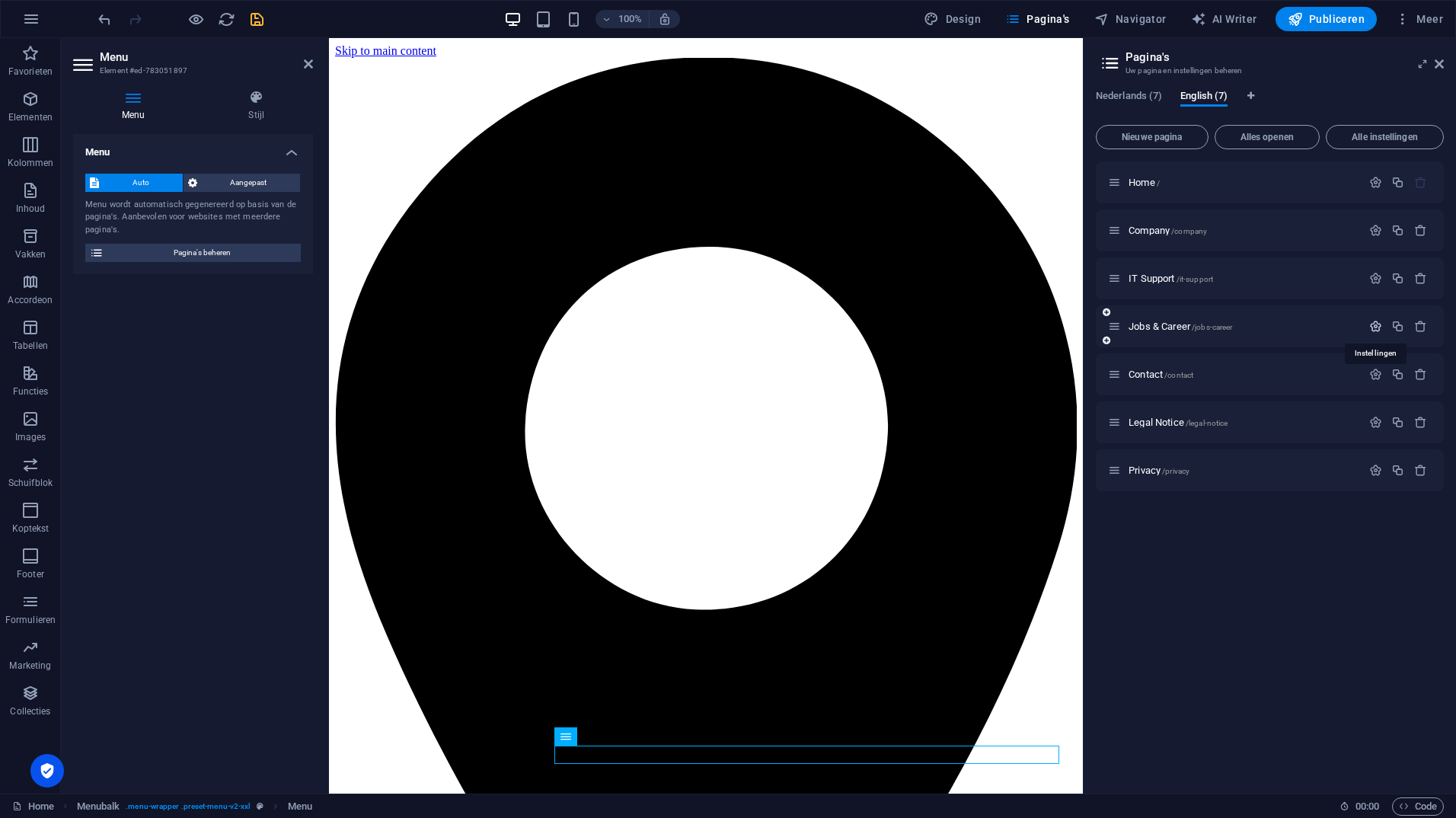 click at bounding box center [1375, 326] 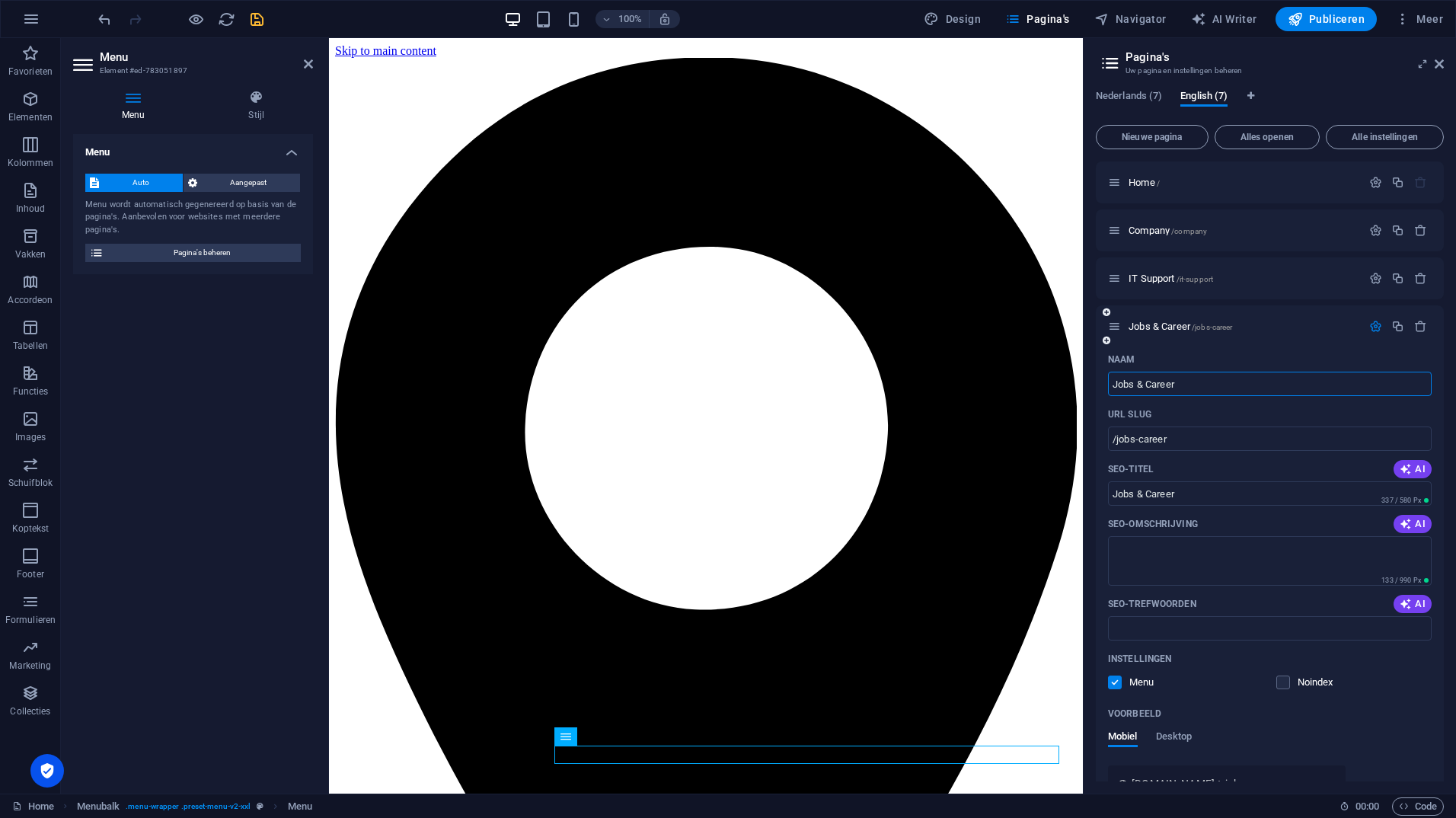 click at bounding box center (1115, 682) 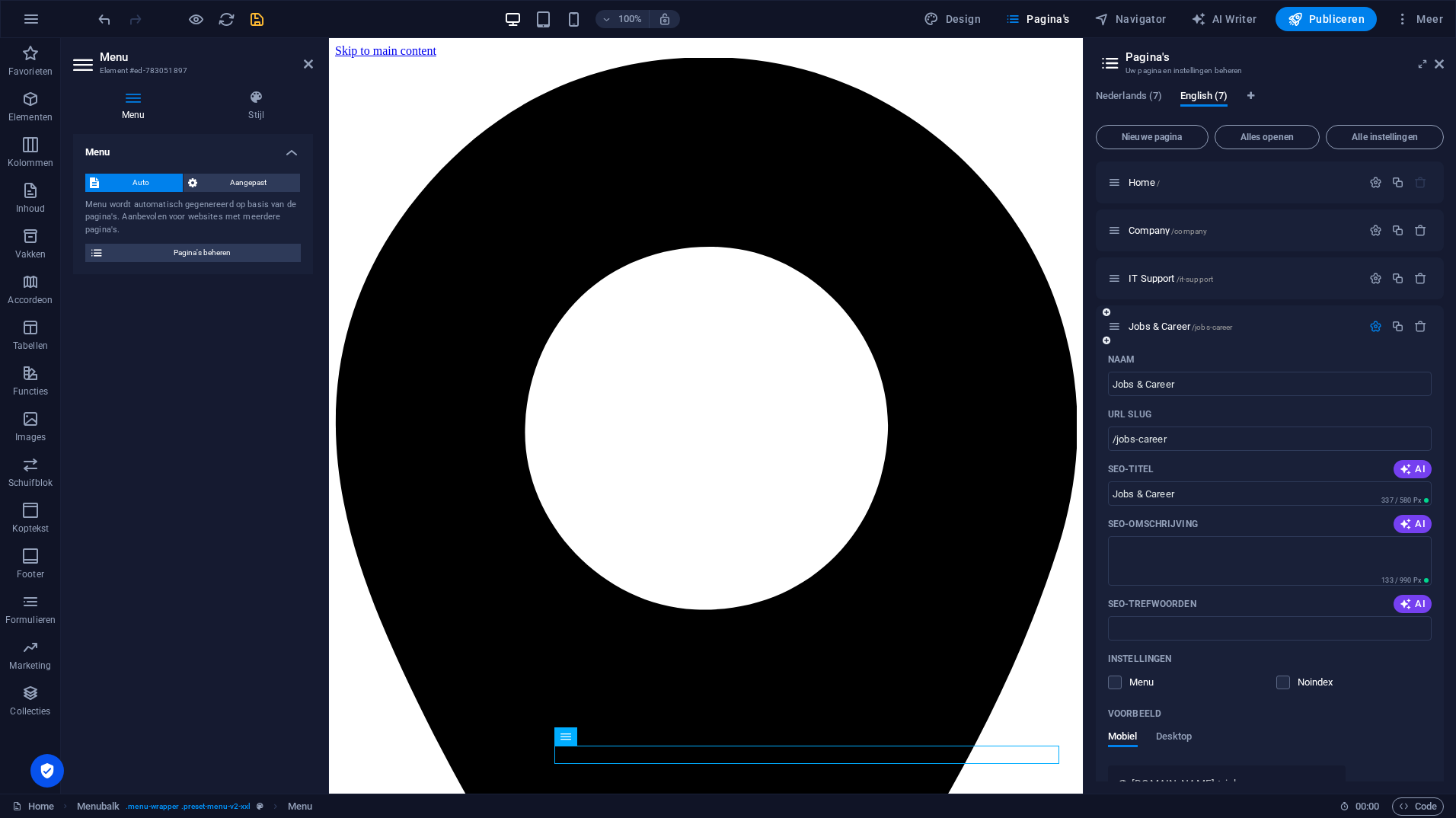 click at bounding box center (1375, 326) 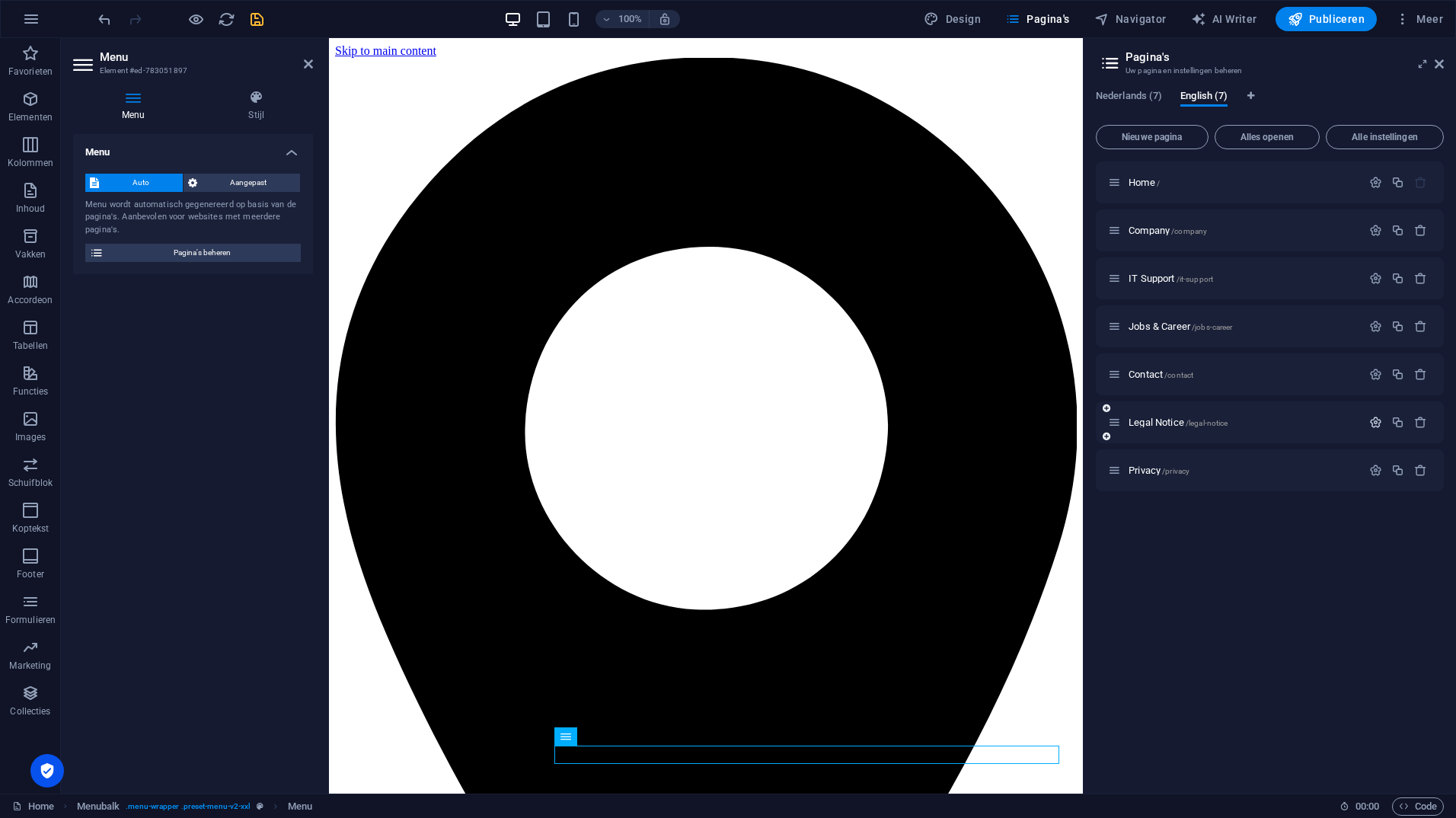 click at bounding box center [1375, 422] 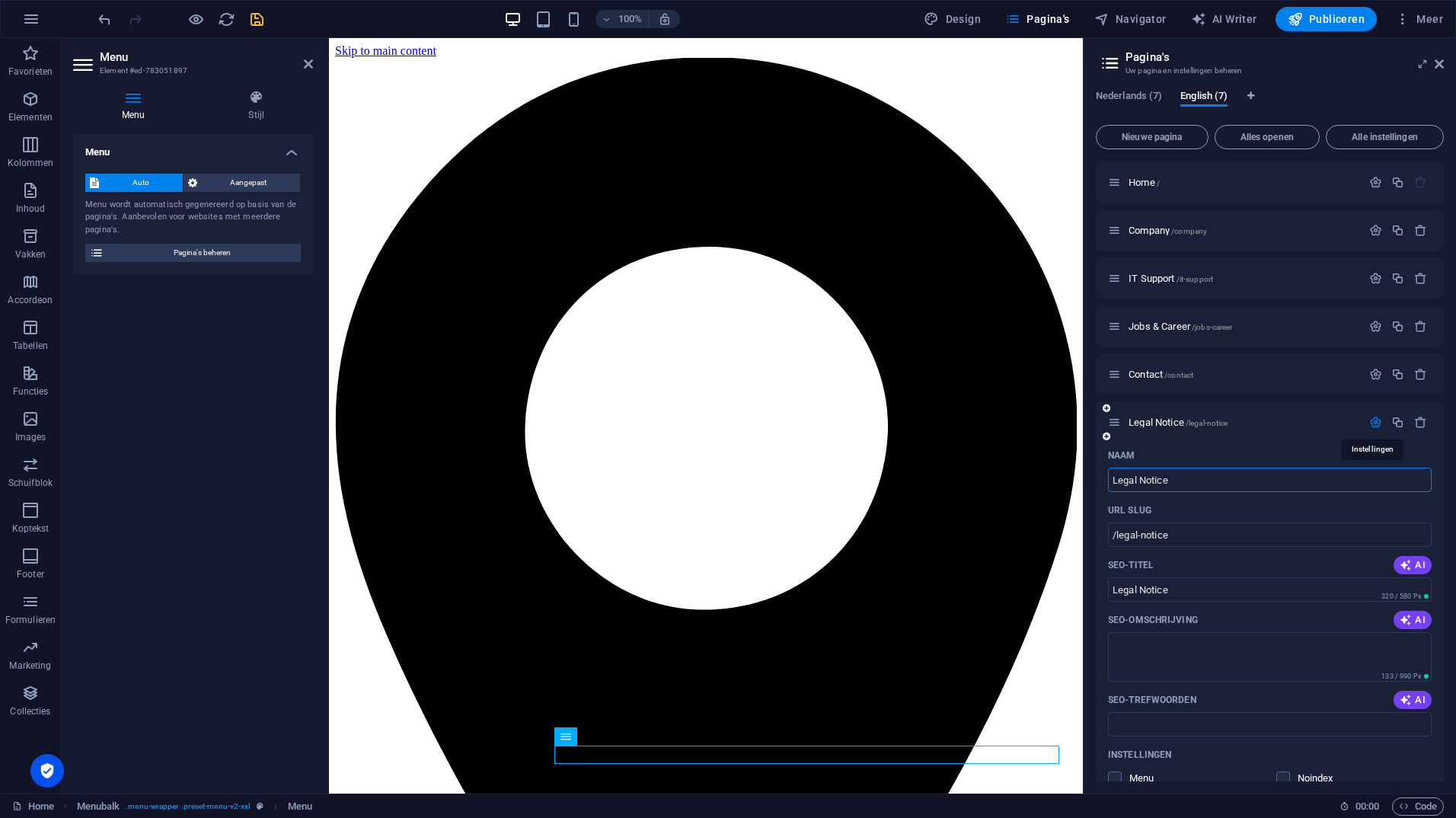 click at bounding box center [1375, 422] 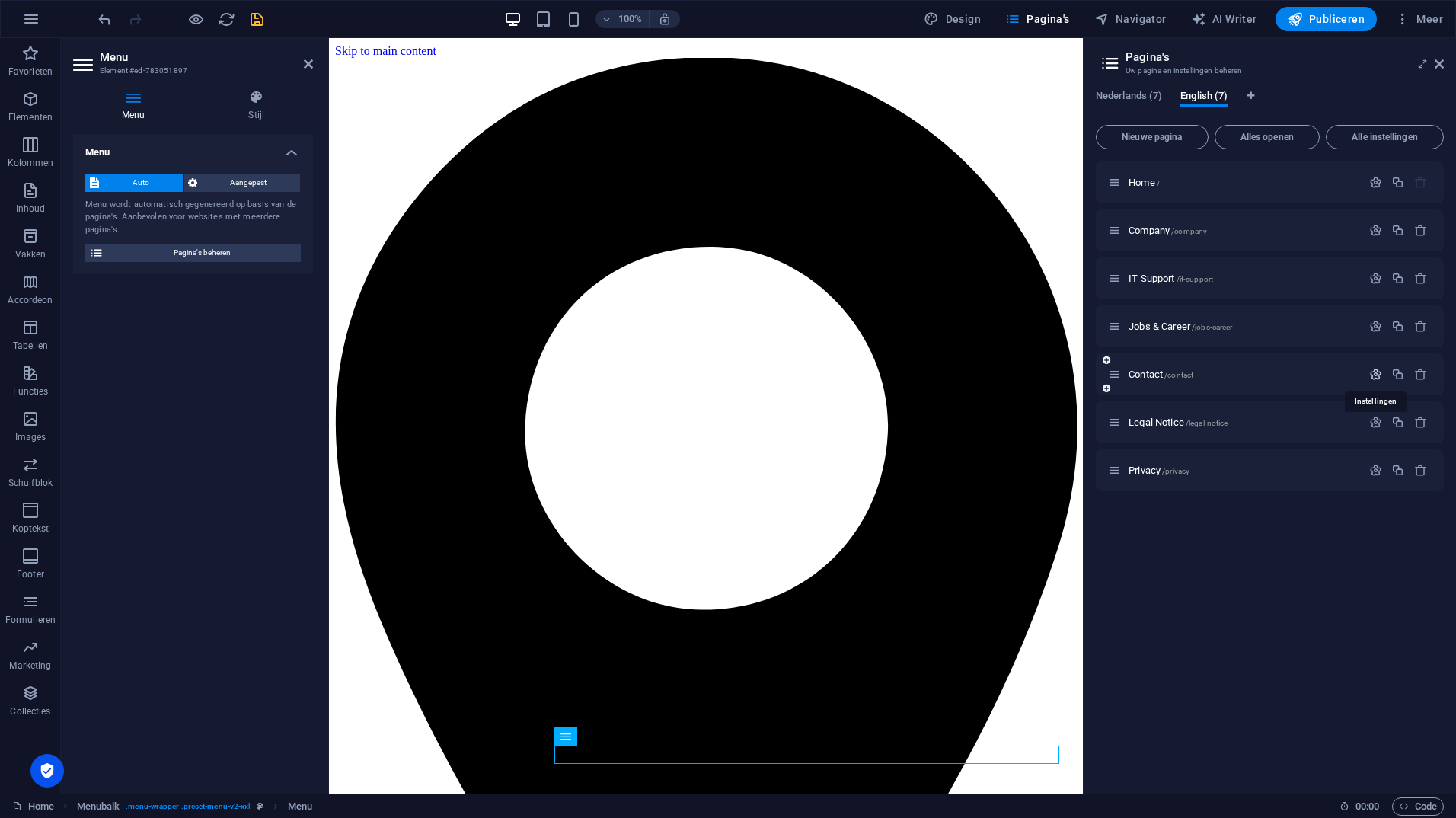 click at bounding box center (1375, 374) 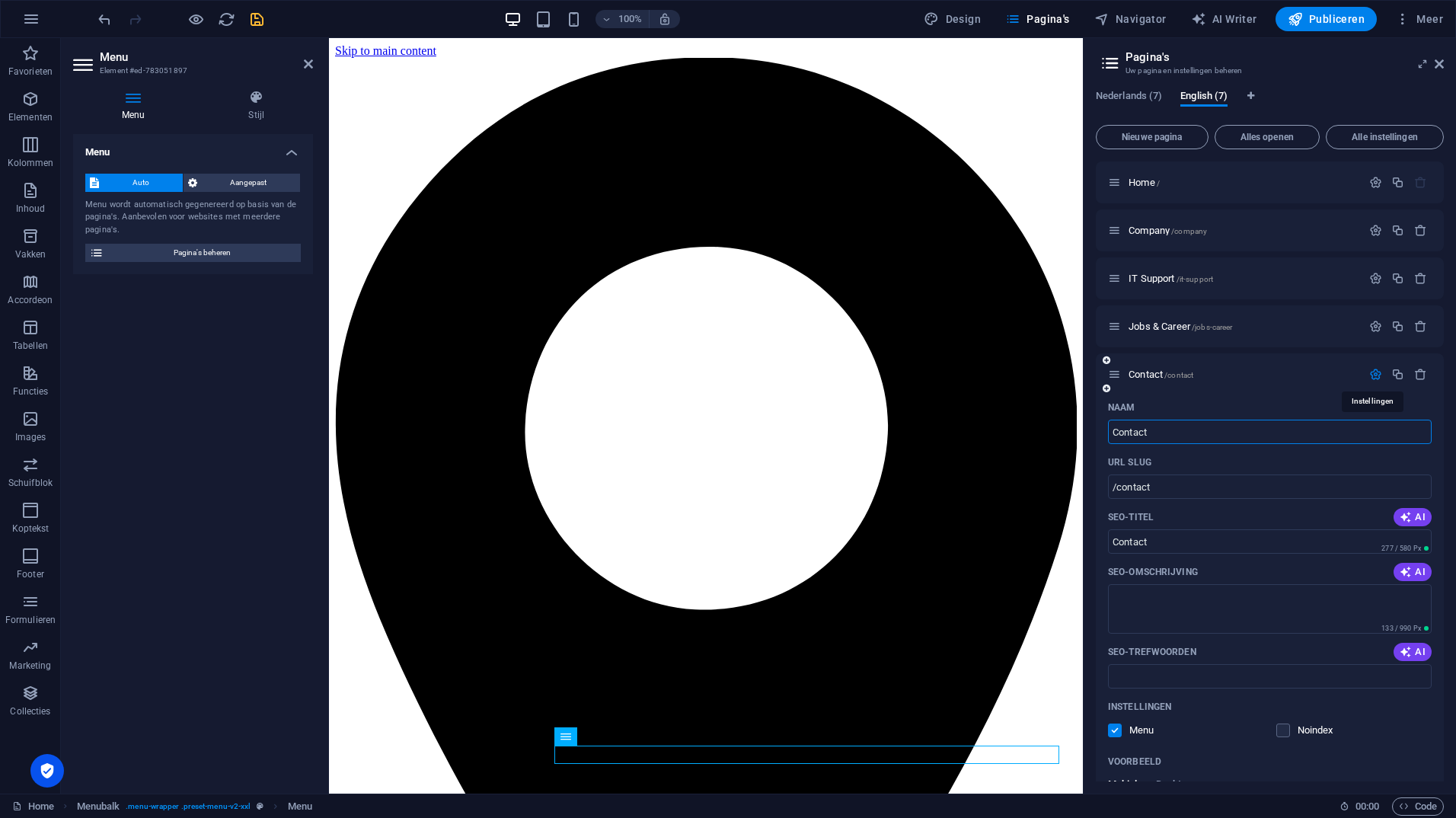 click at bounding box center [1375, 374] 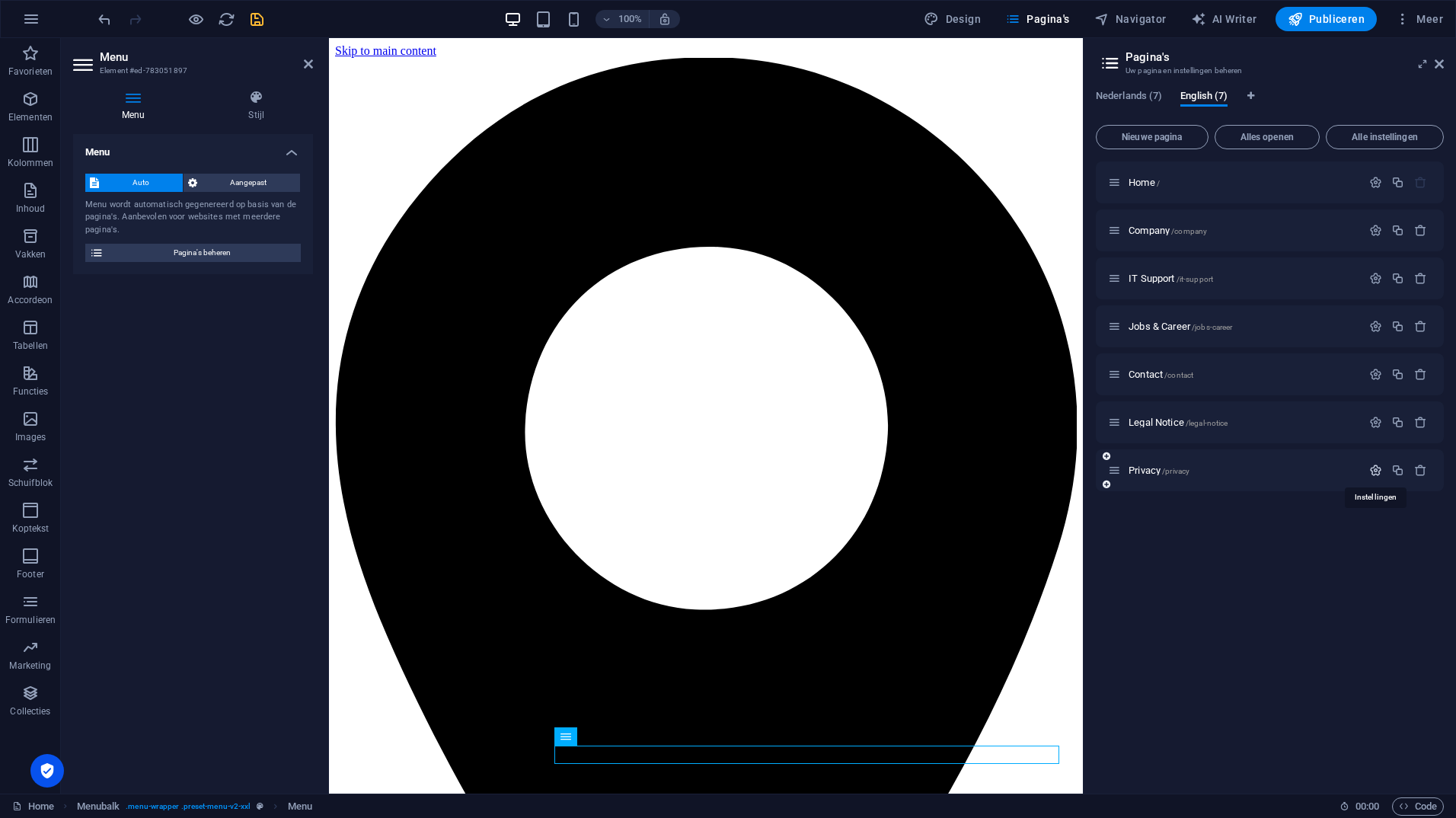click at bounding box center [1375, 470] 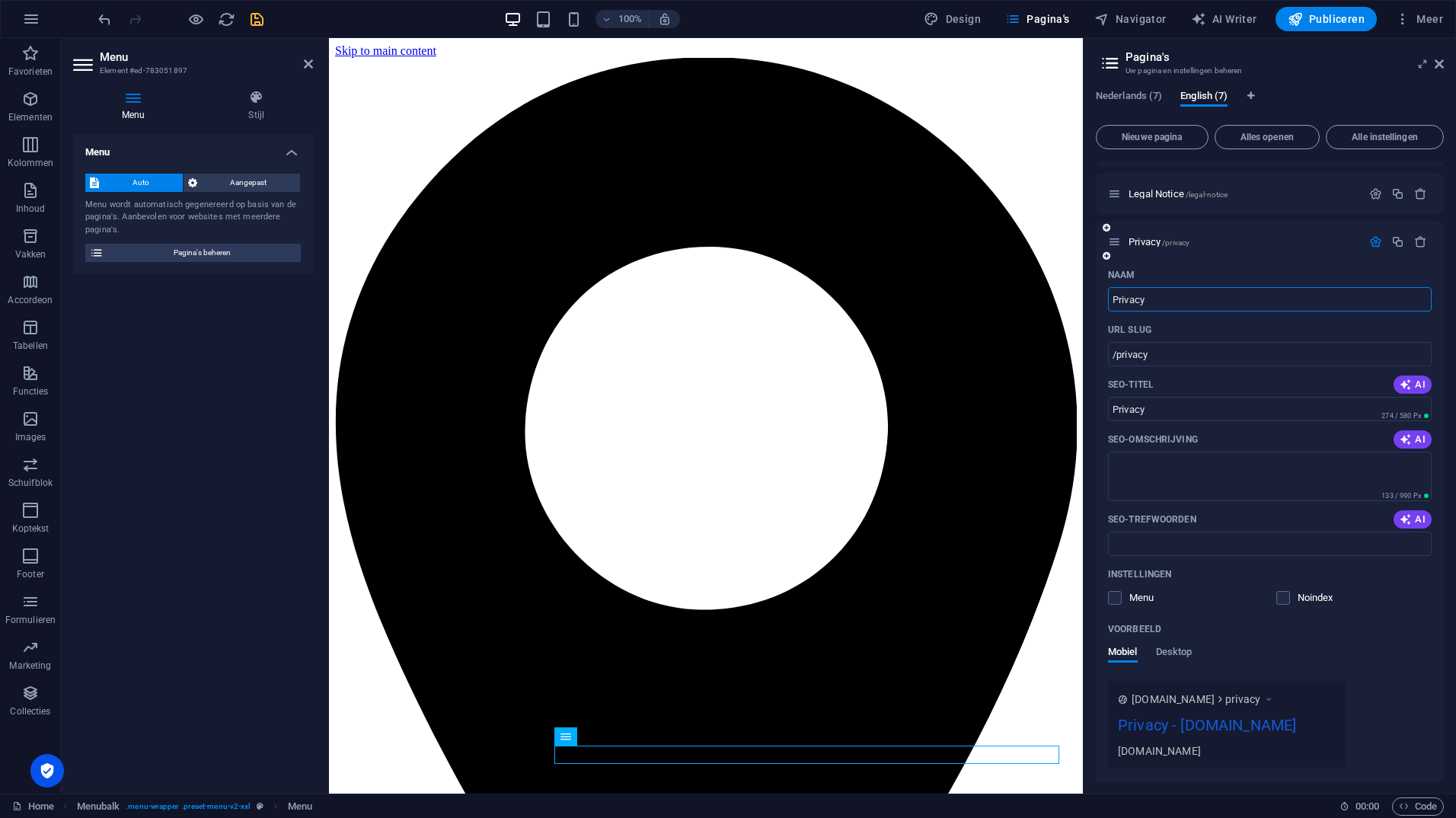 scroll, scrollTop: 0, scrollLeft: 0, axis: both 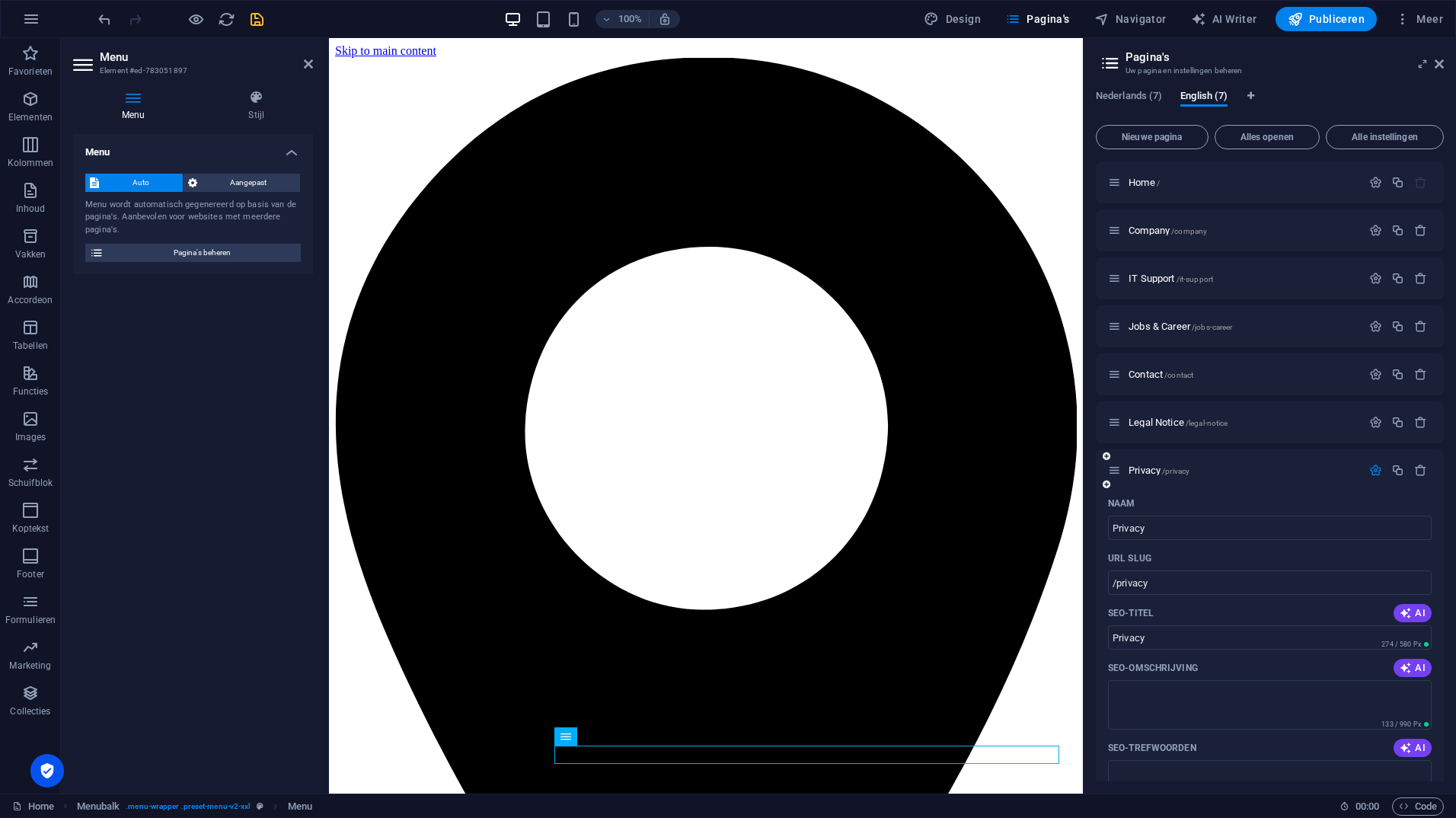click at bounding box center (1375, 470) 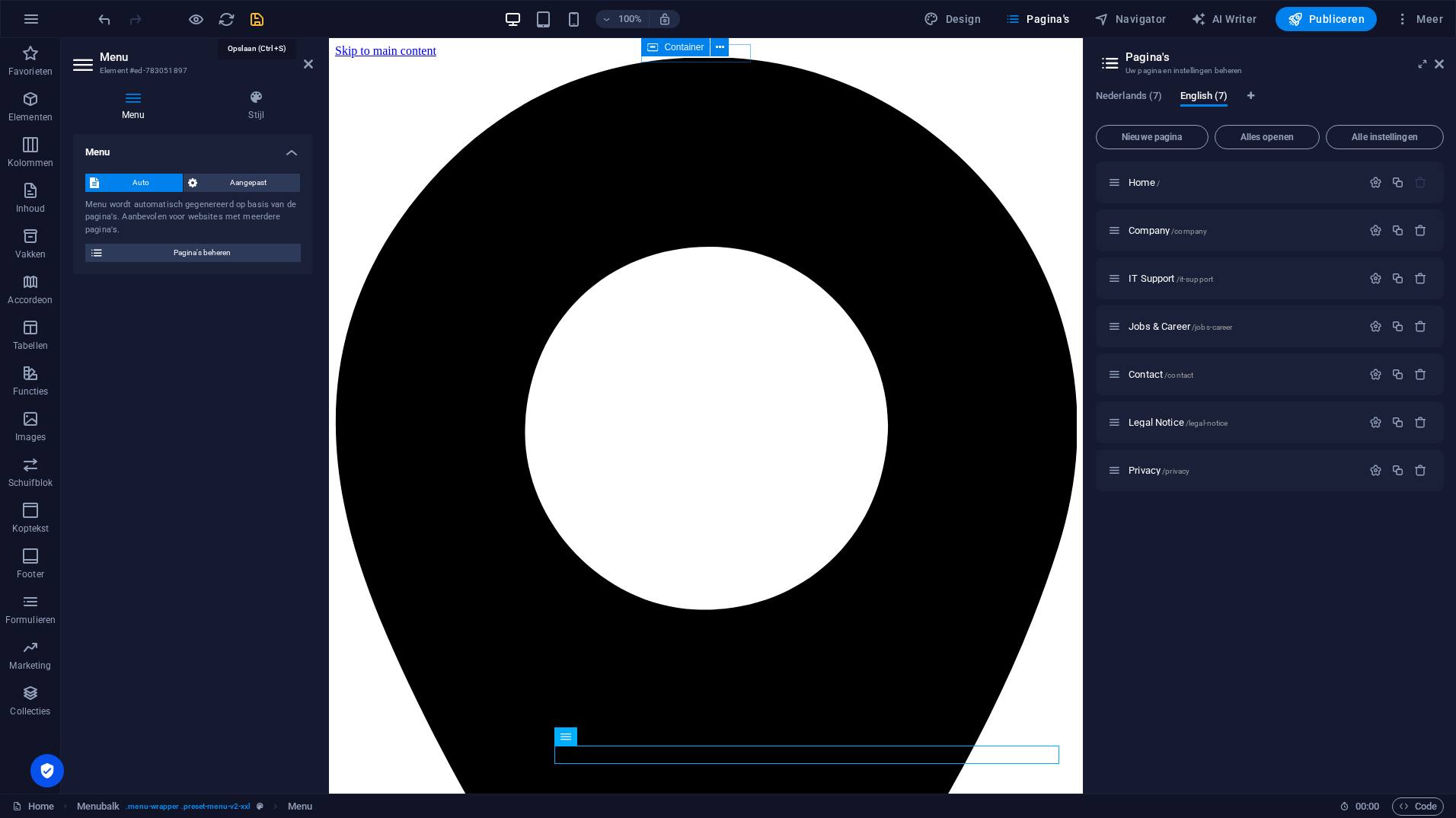 click at bounding box center [257, 19] 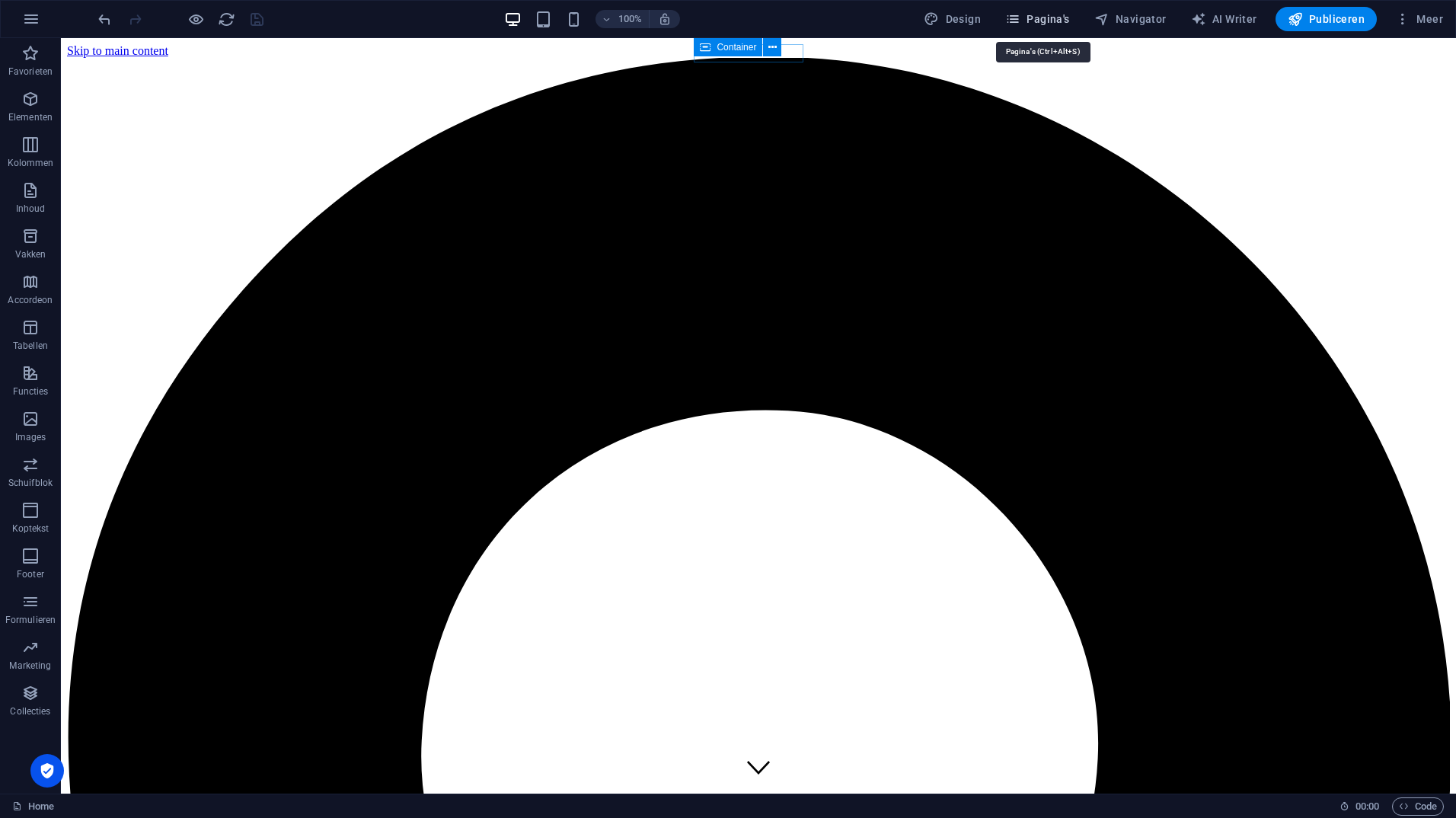 click on "Pagina's" at bounding box center (1037, 19) 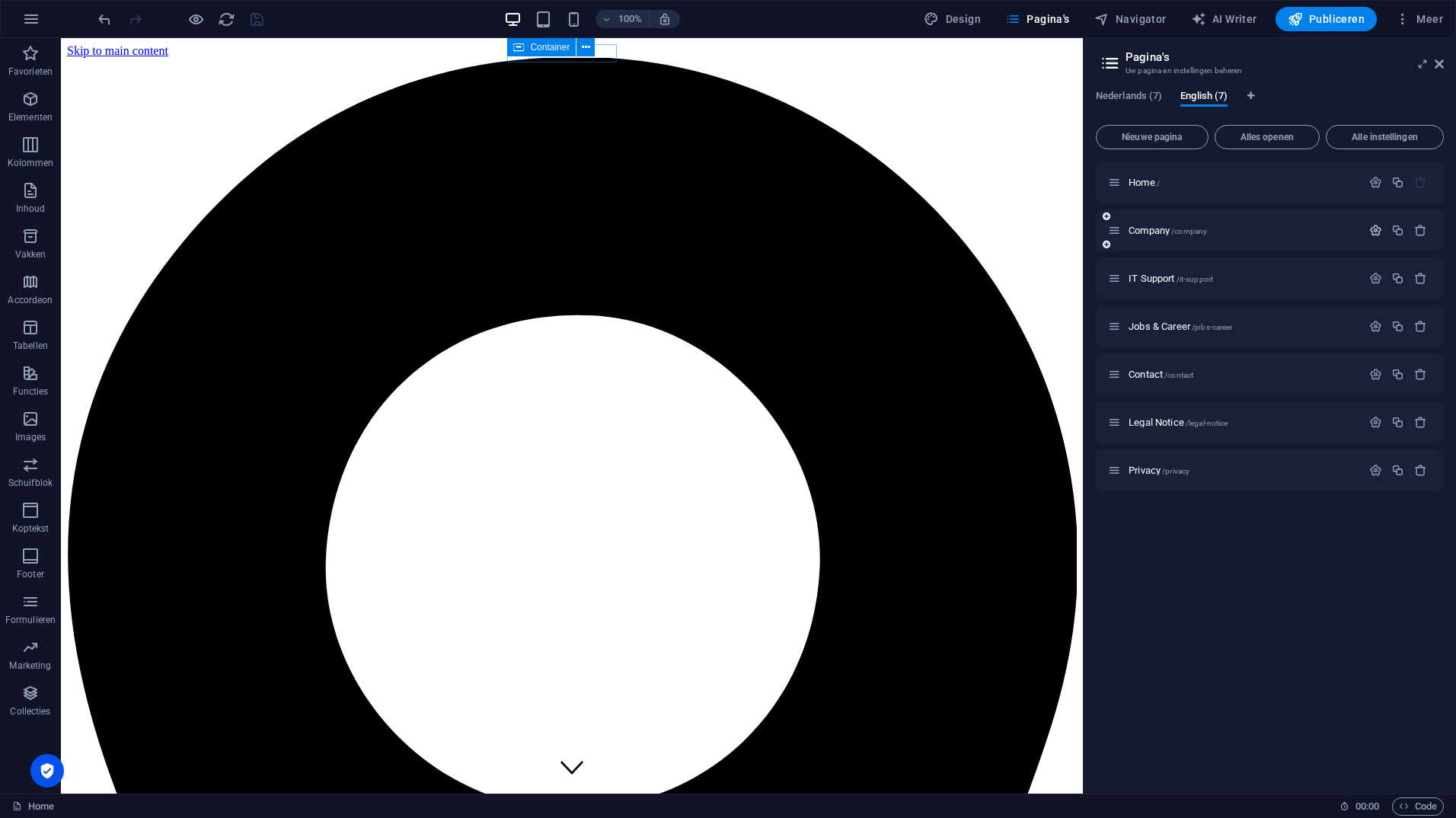 click at bounding box center (1375, 230) 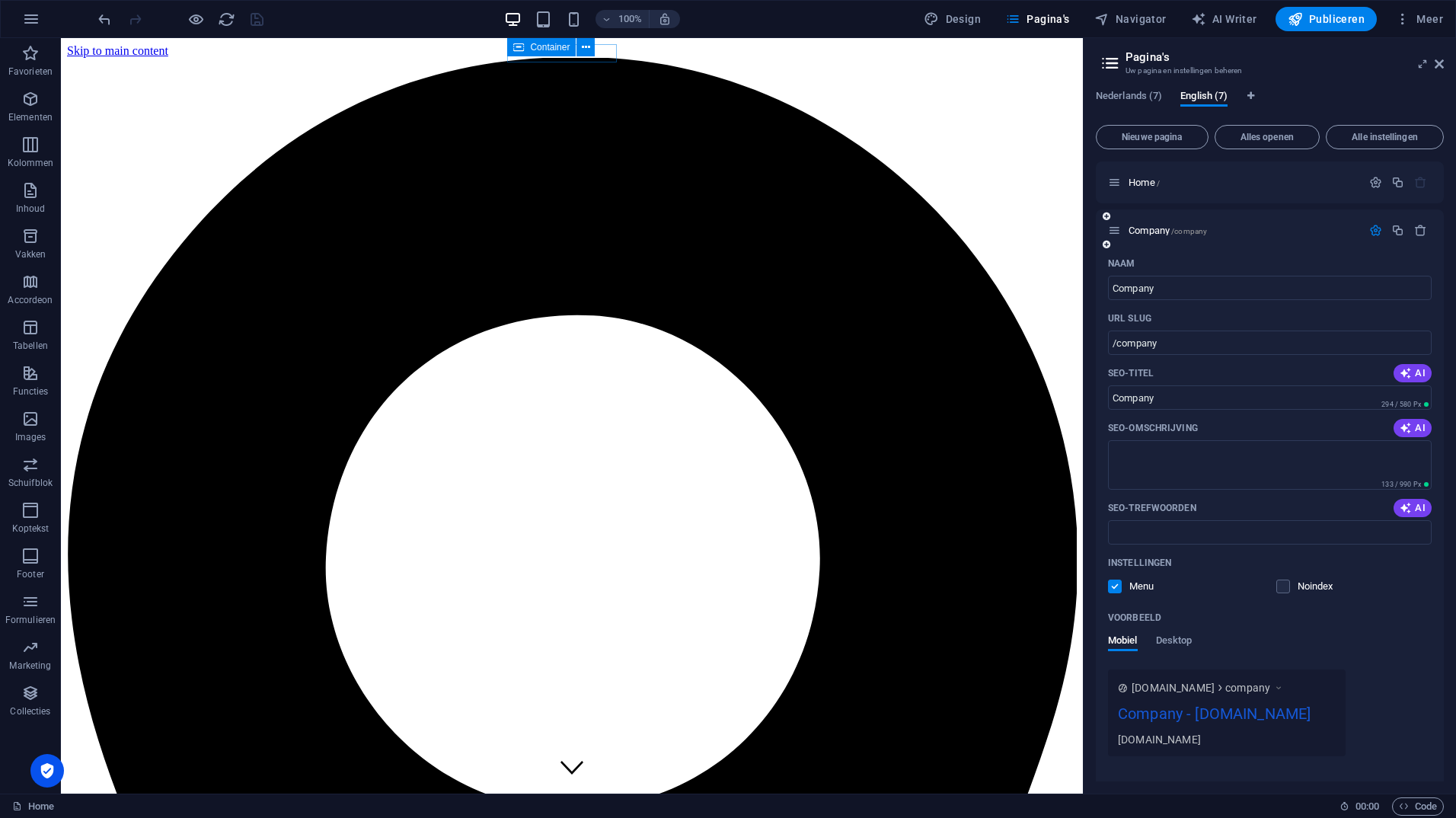 click at bounding box center [1115, 586] 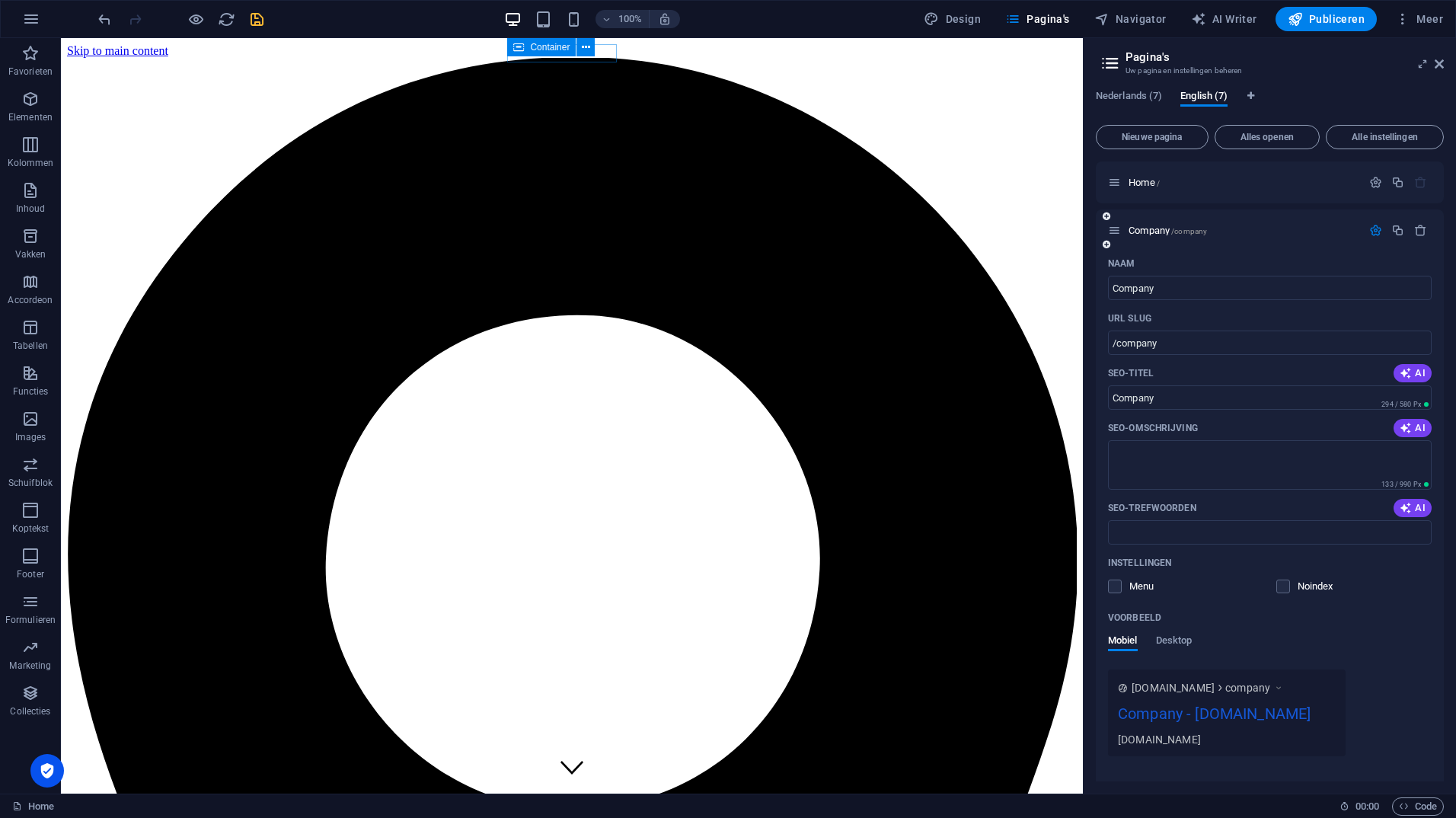 click at bounding box center [1375, 230] 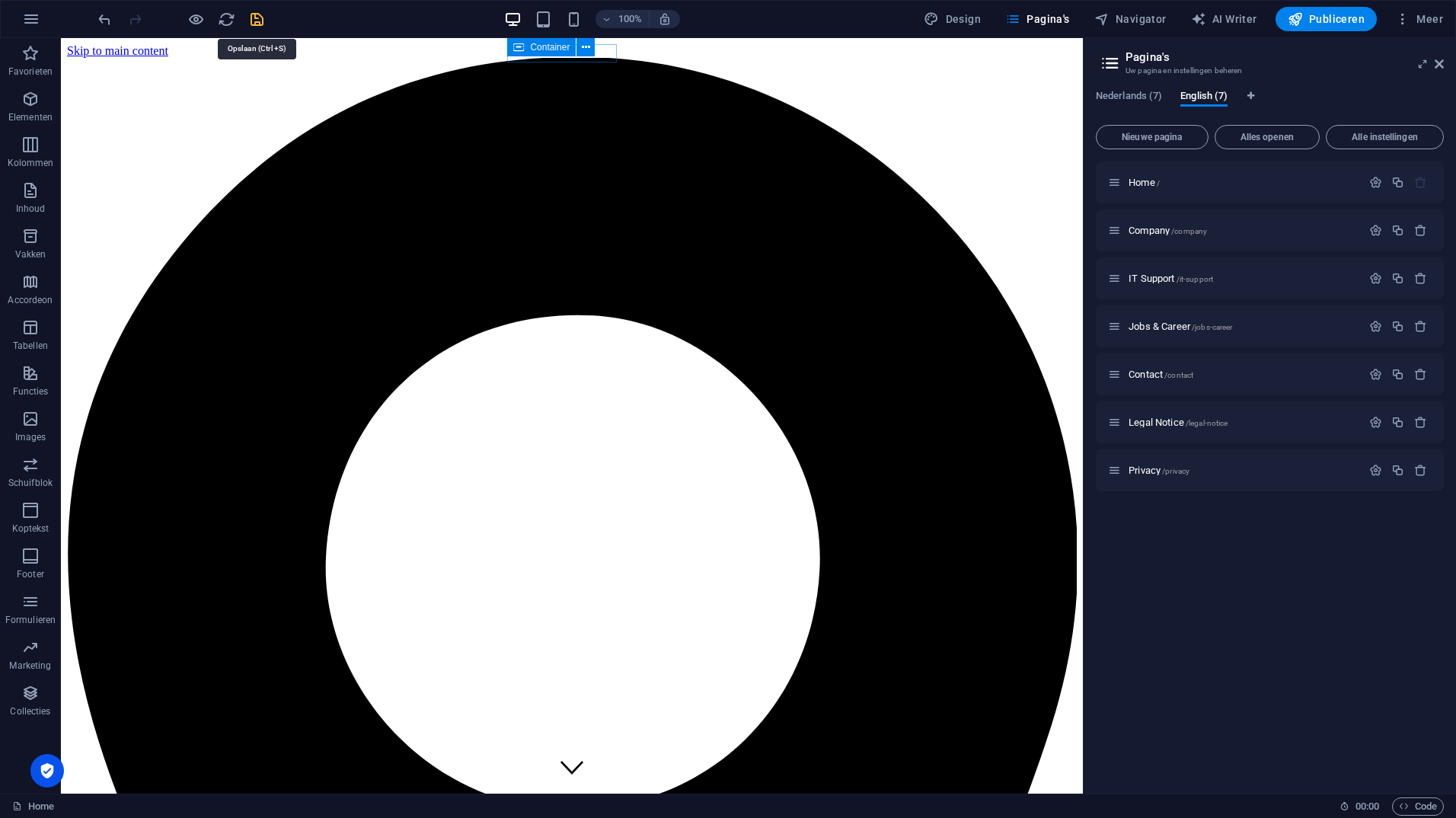 click at bounding box center [257, 19] 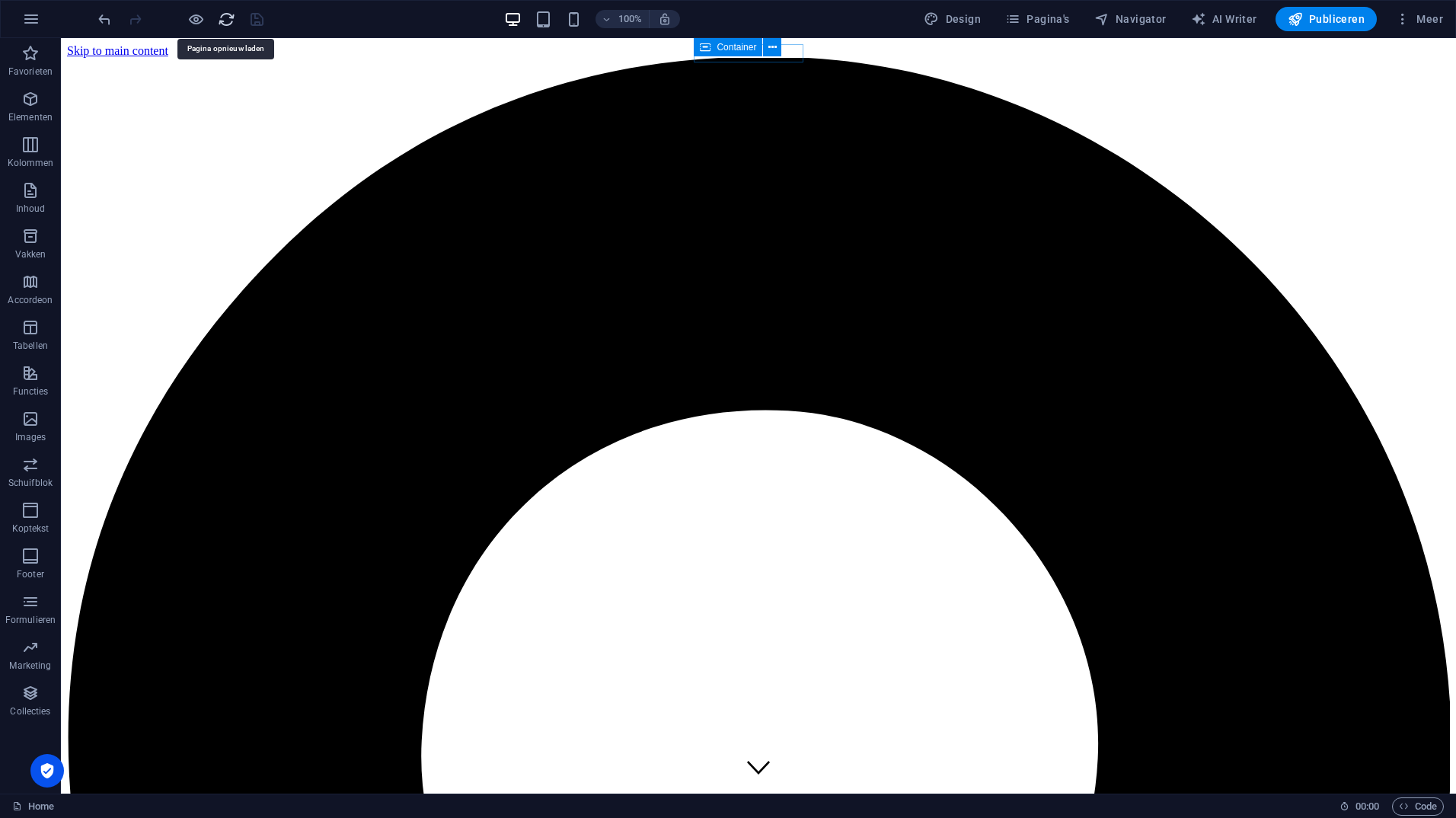 click at bounding box center (226, 19) 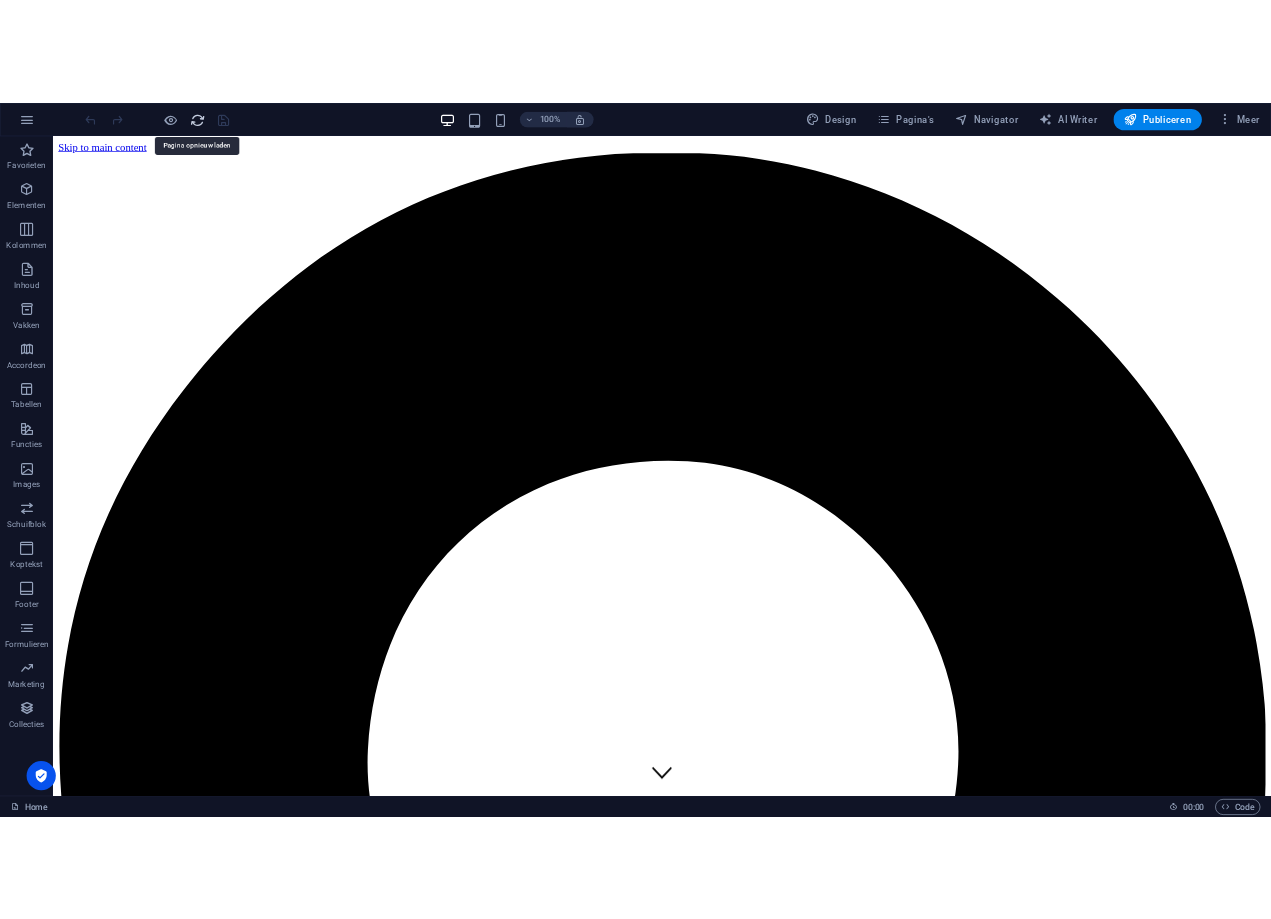 scroll, scrollTop: 0, scrollLeft: 0, axis: both 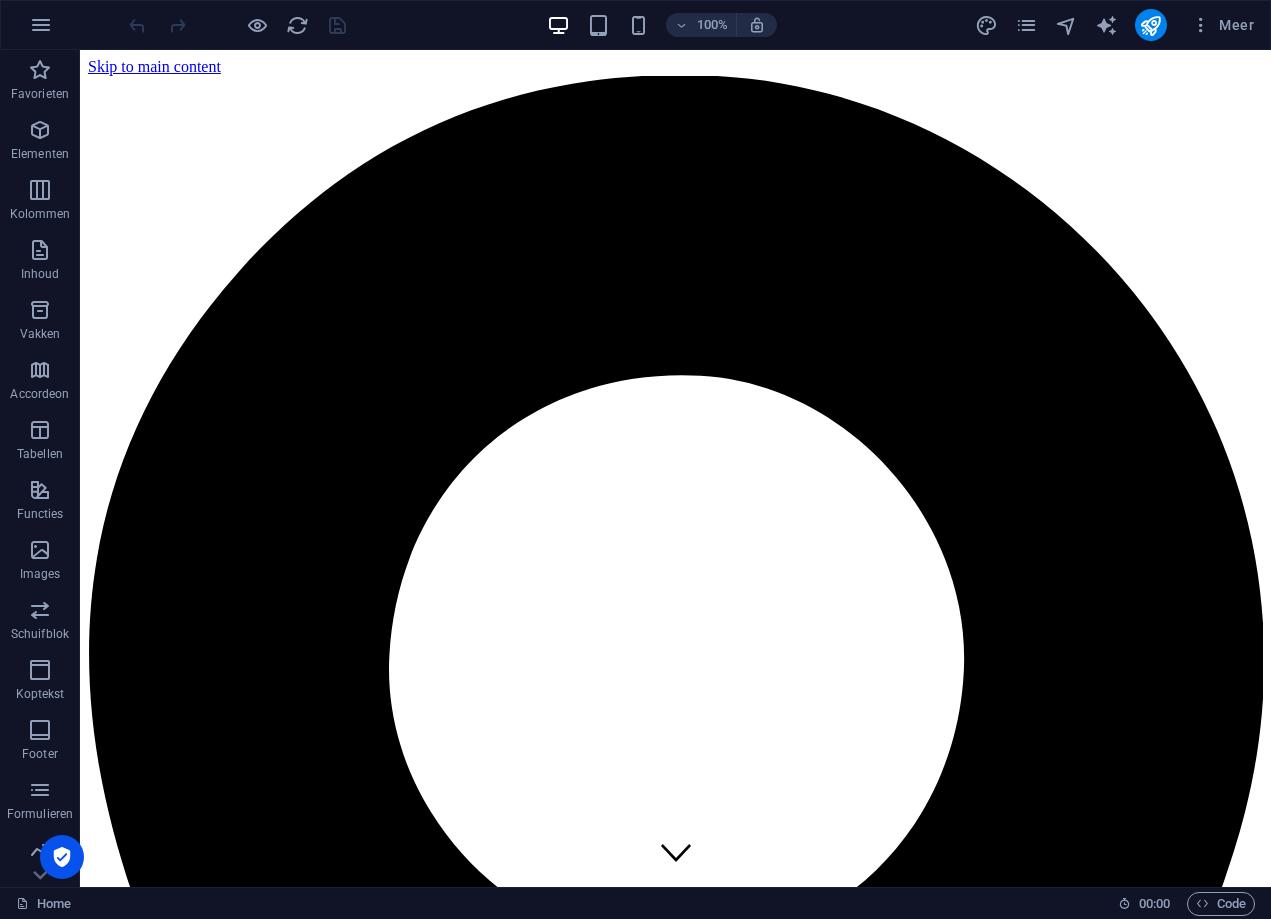 type 